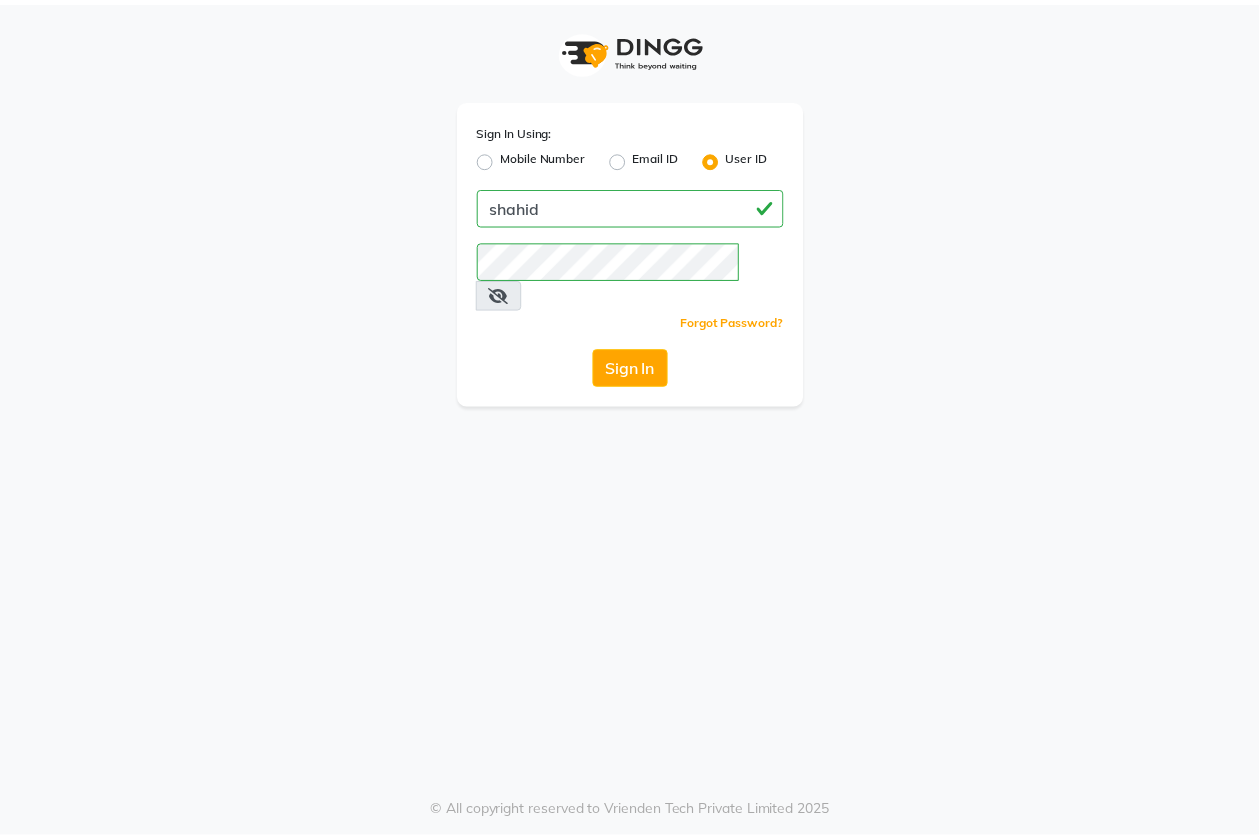 scroll, scrollTop: 0, scrollLeft: 0, axis: both 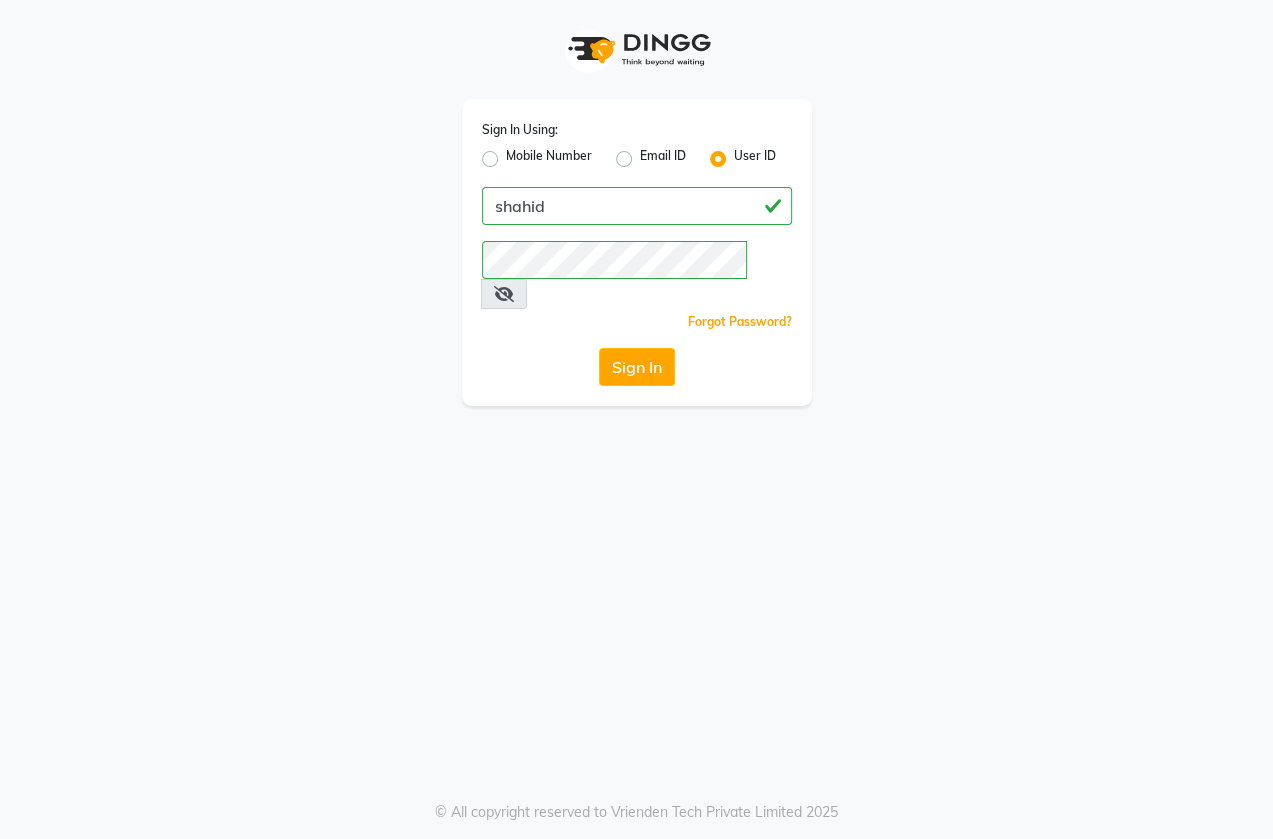 drag, startPoint x: 625, startPoint y: 338, endPoint x: 637, endPoint y: 336, distance: 12.165525 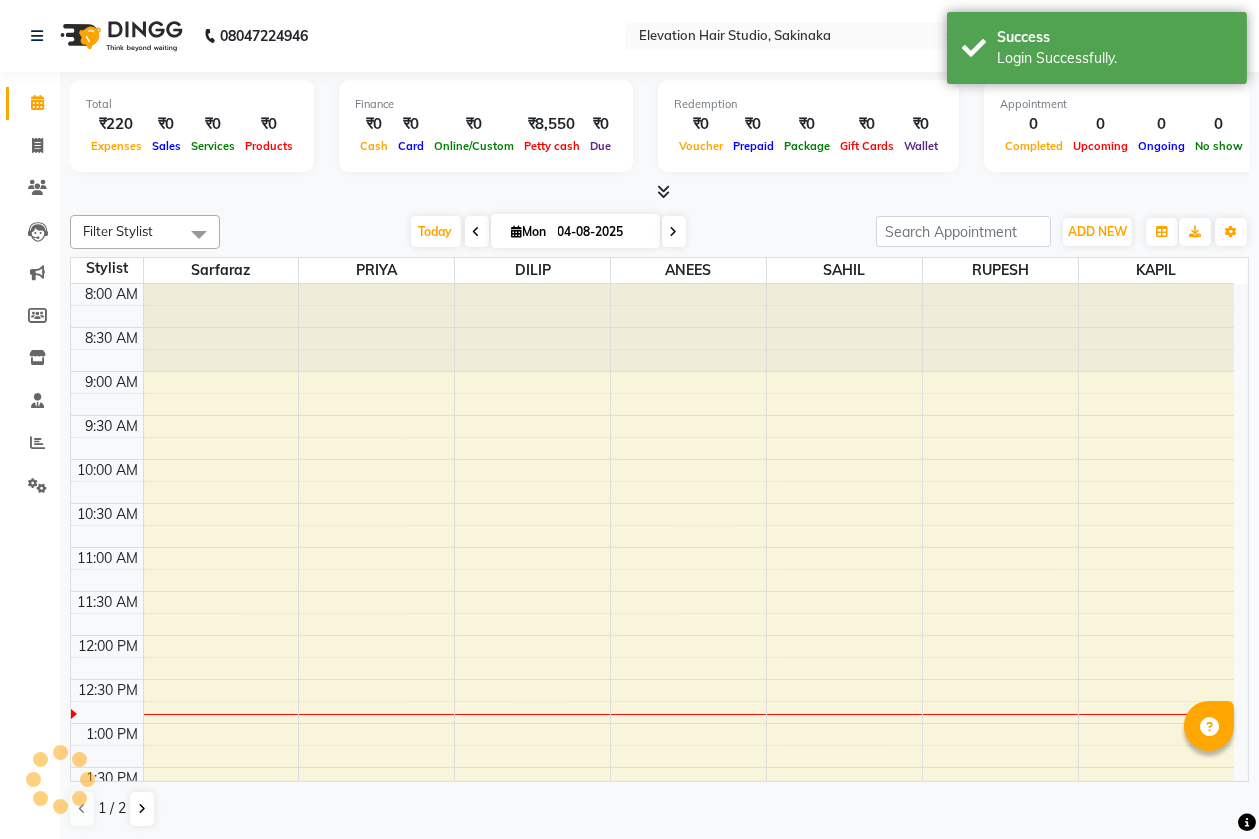 scroll, scrollTop: 0, scrollLeft: 0, axis: both 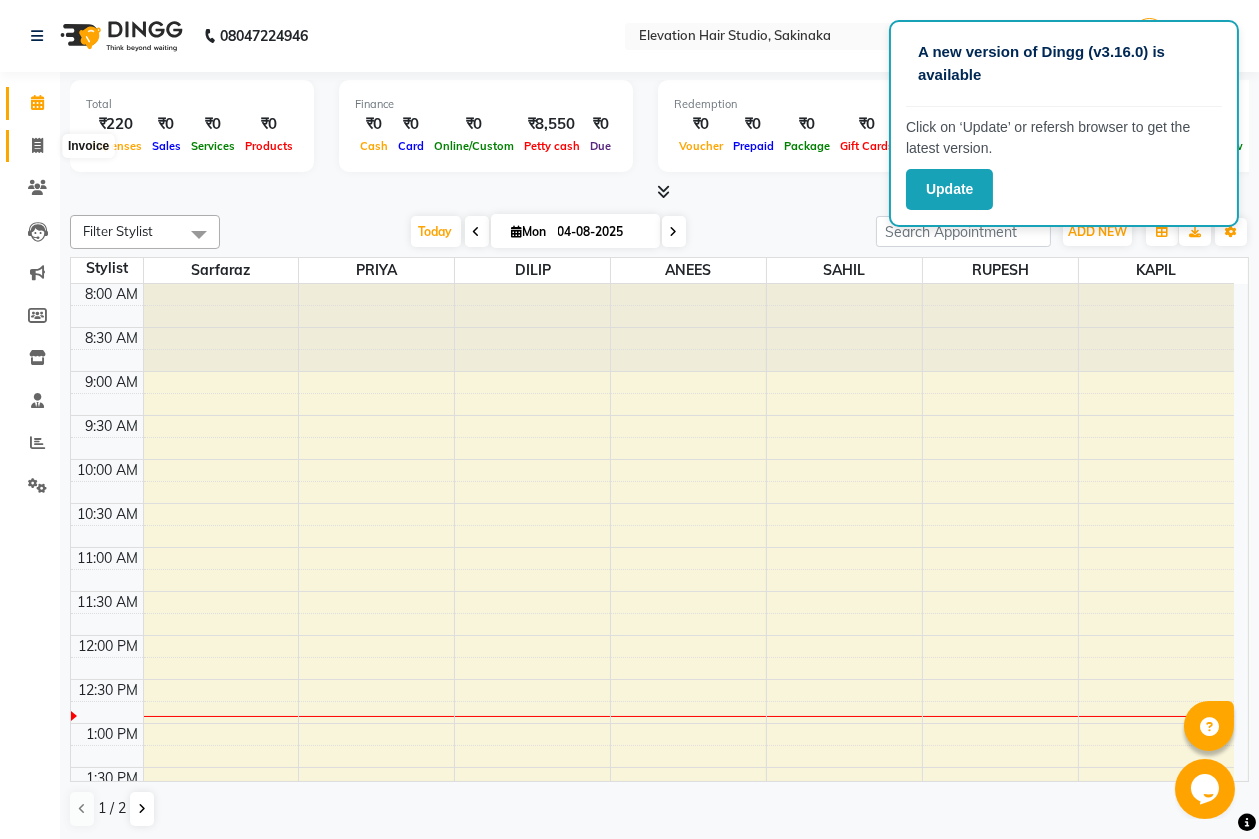 click 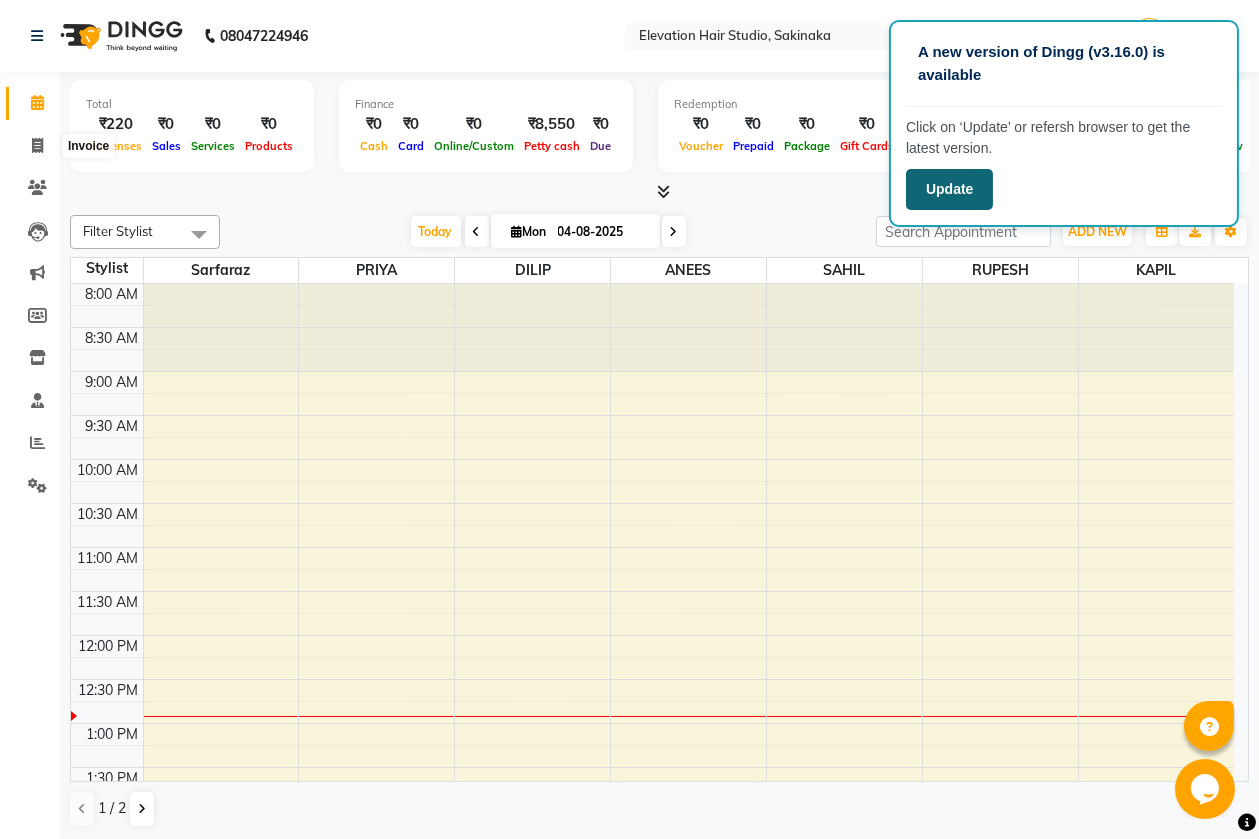 click on "Update" 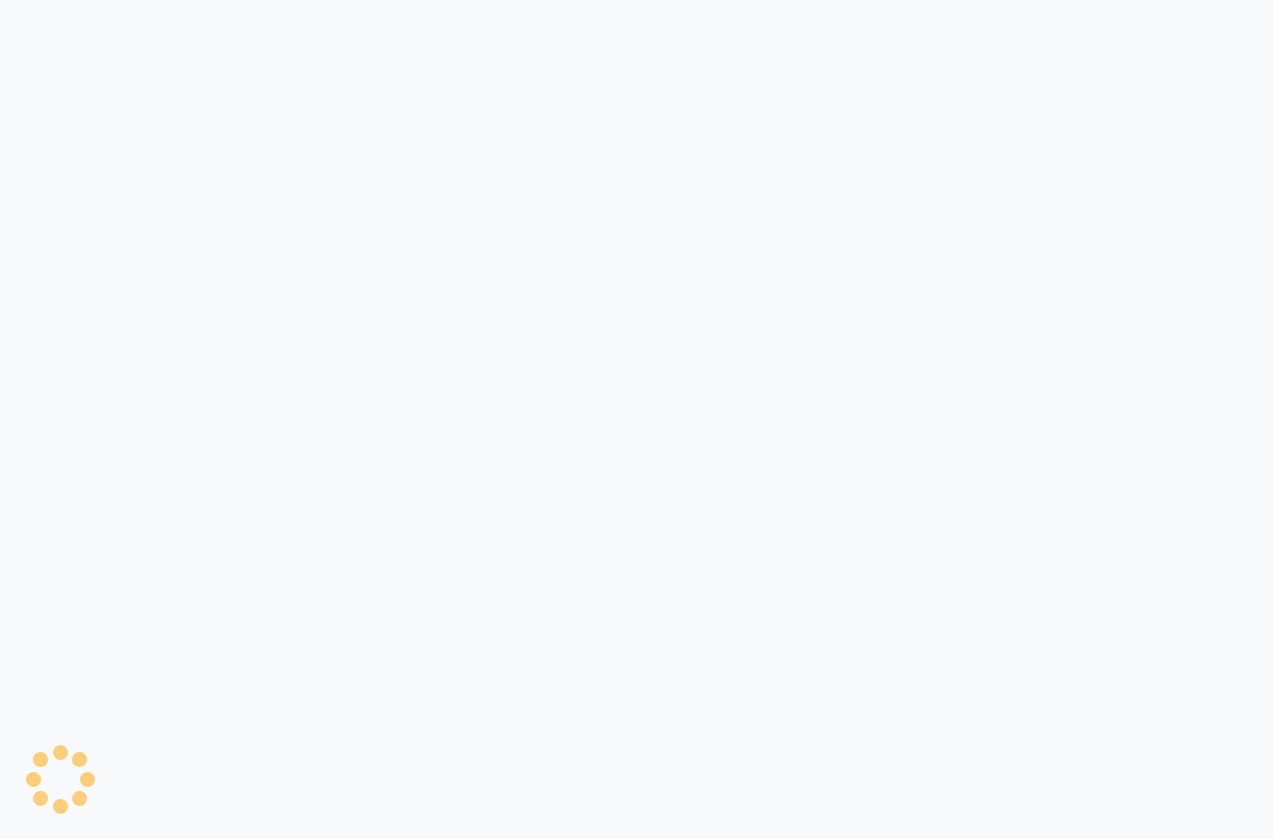 scroll, scrollTop: 0, scrollLeft: 0, axis: both 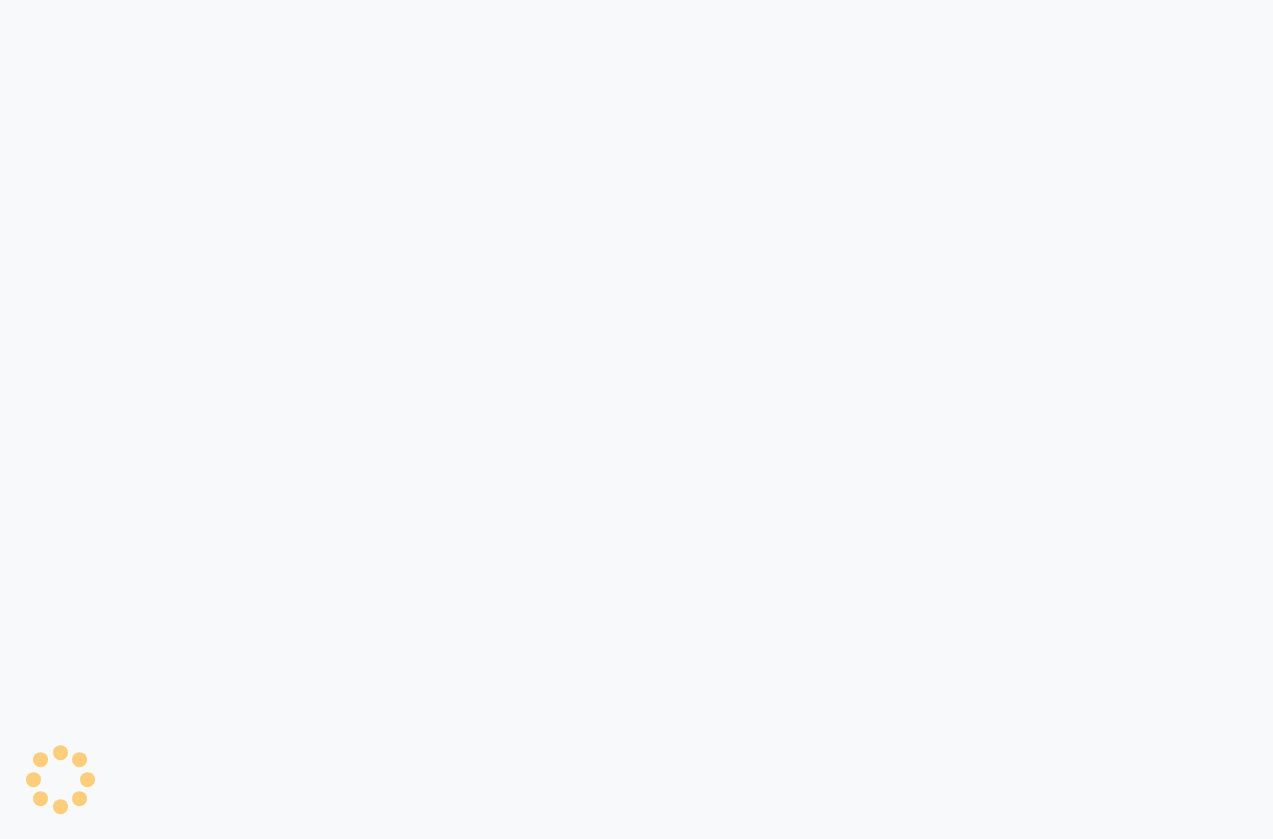 select on "service" 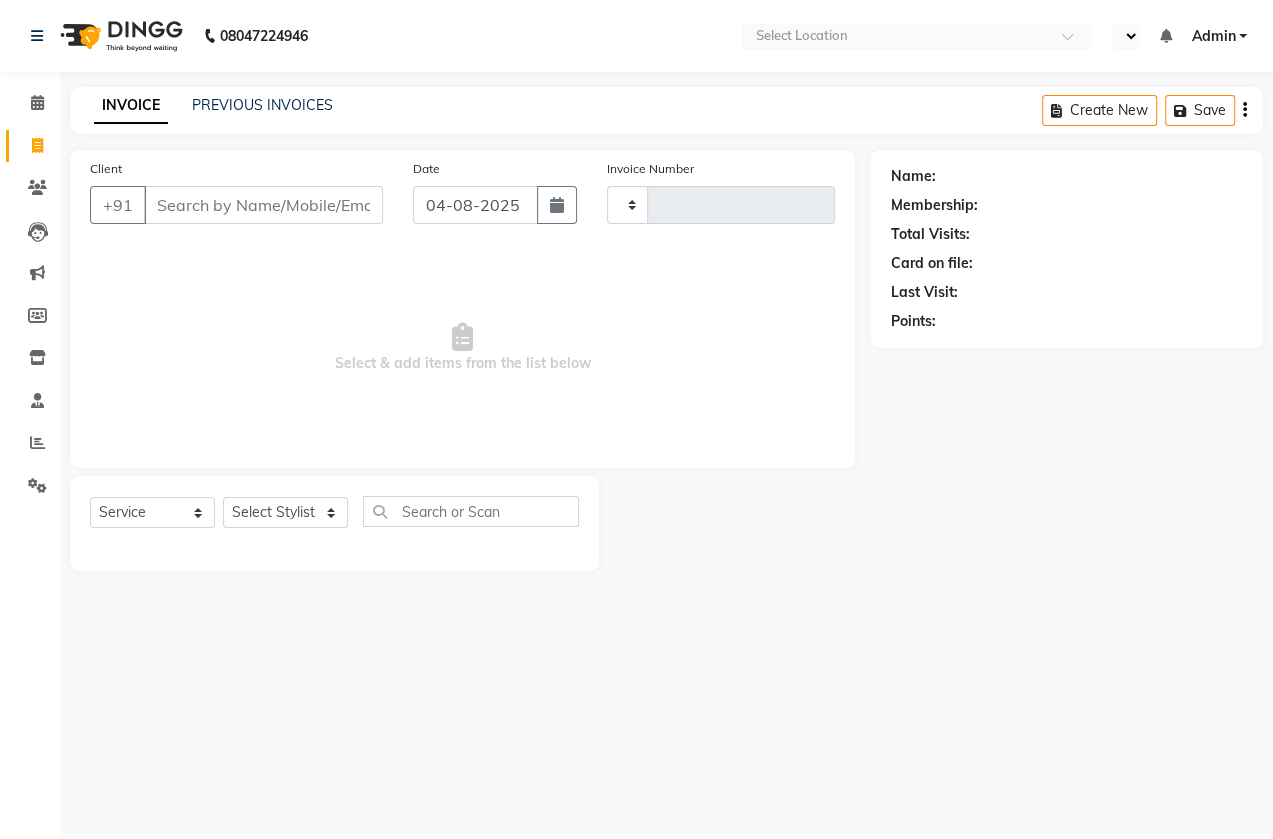 type on "1319" 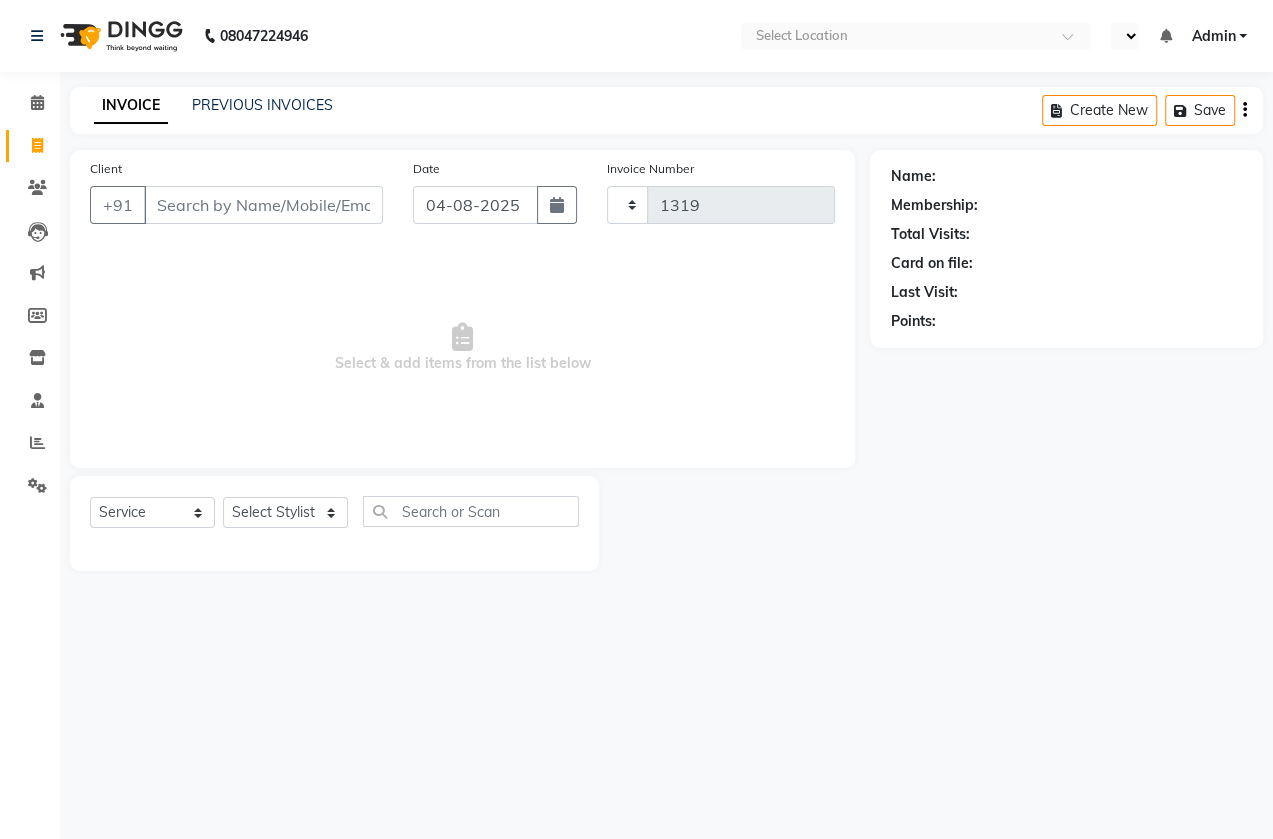 select on "en" 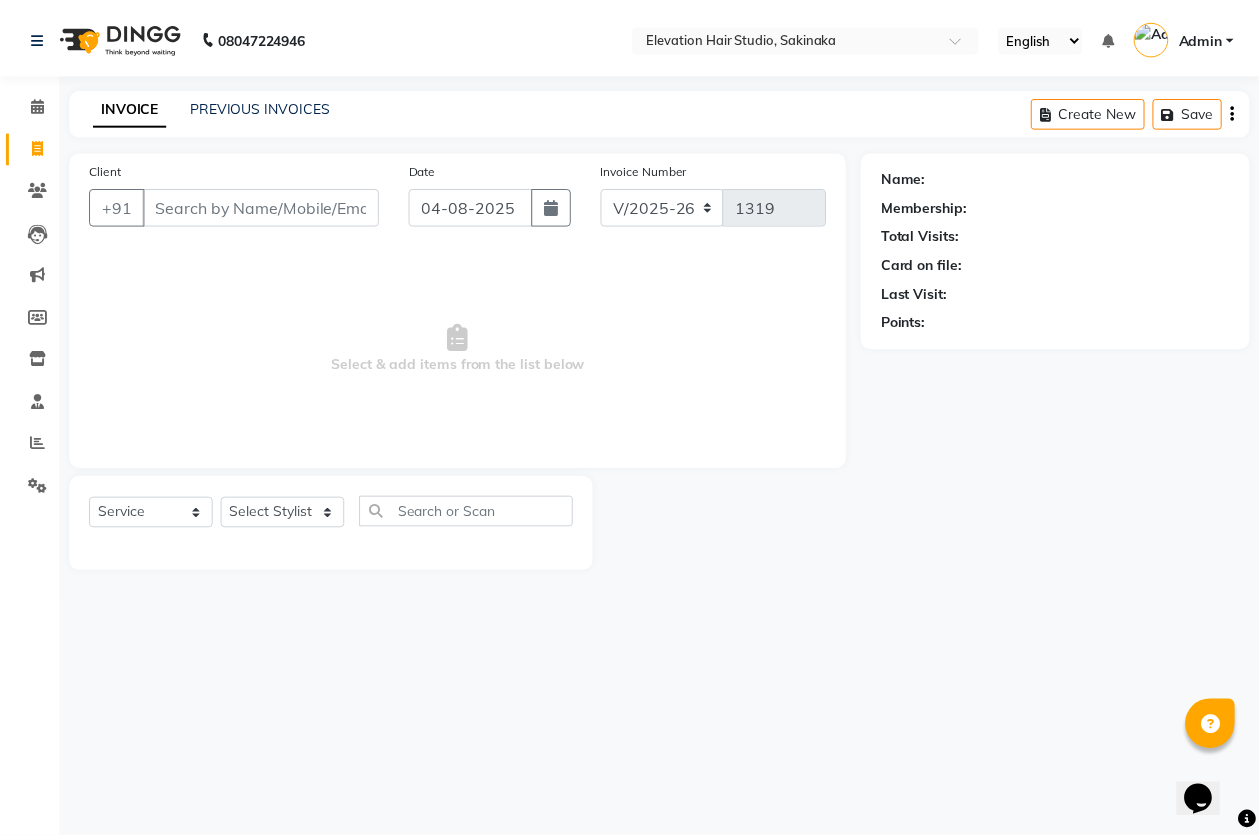 scroll, scrollTop: 0, scrollLeft: 0, axis: both 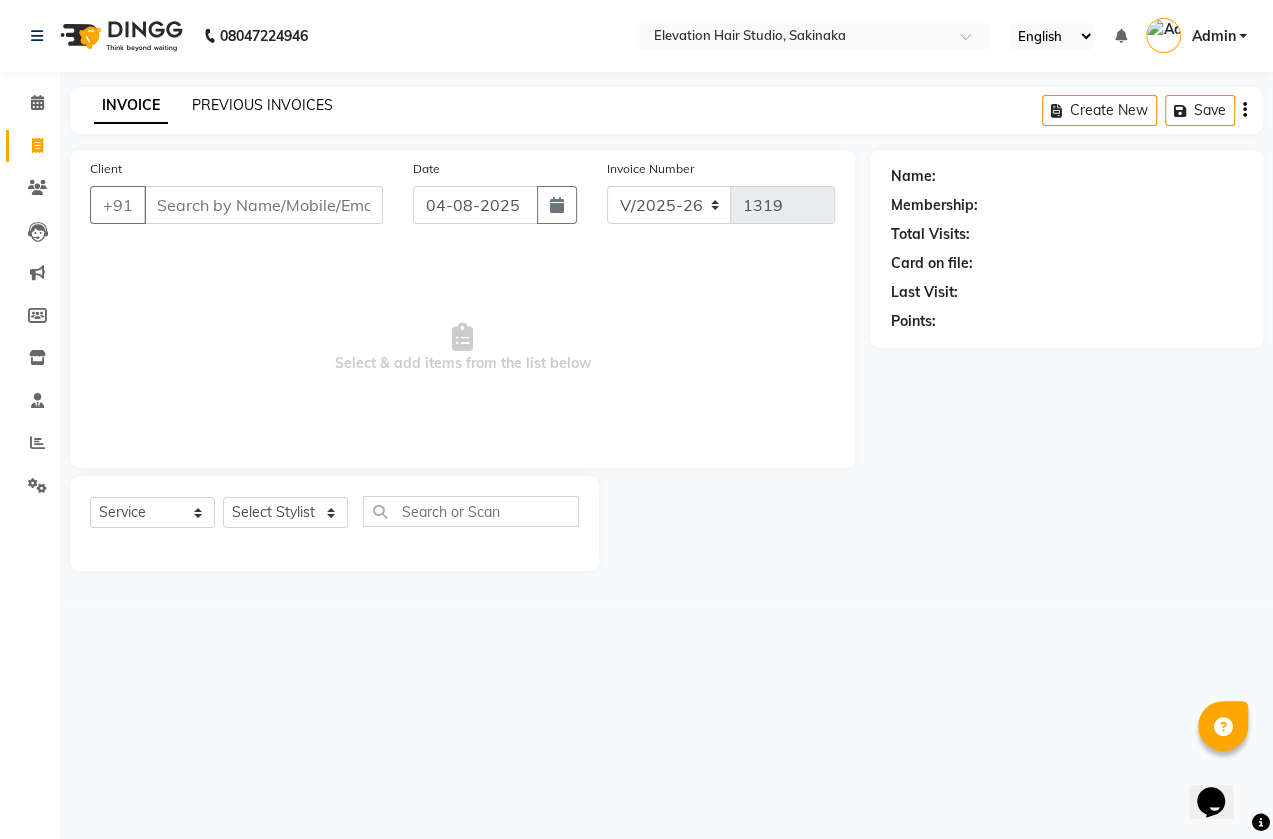 click on "PREVIOUS INVOICES" 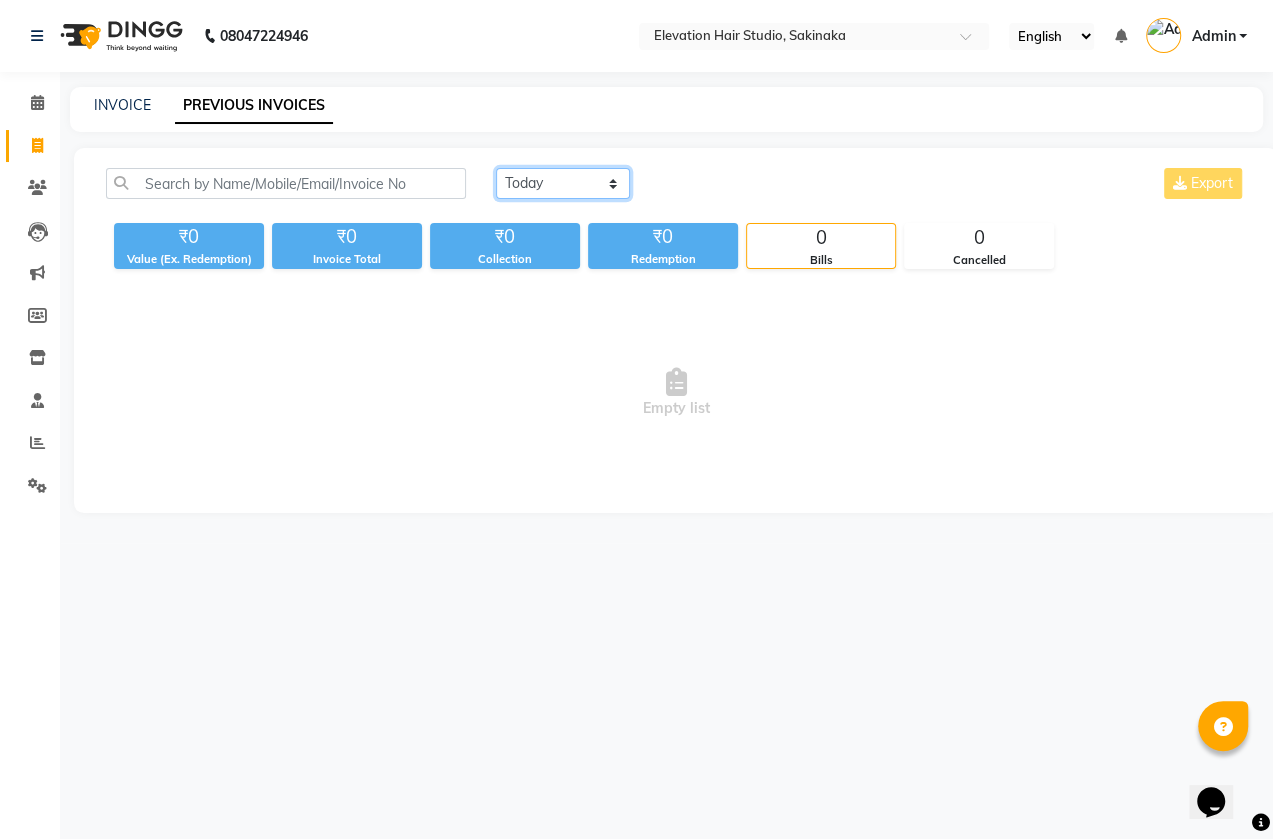 click on "Today Yesterday Custom Range" 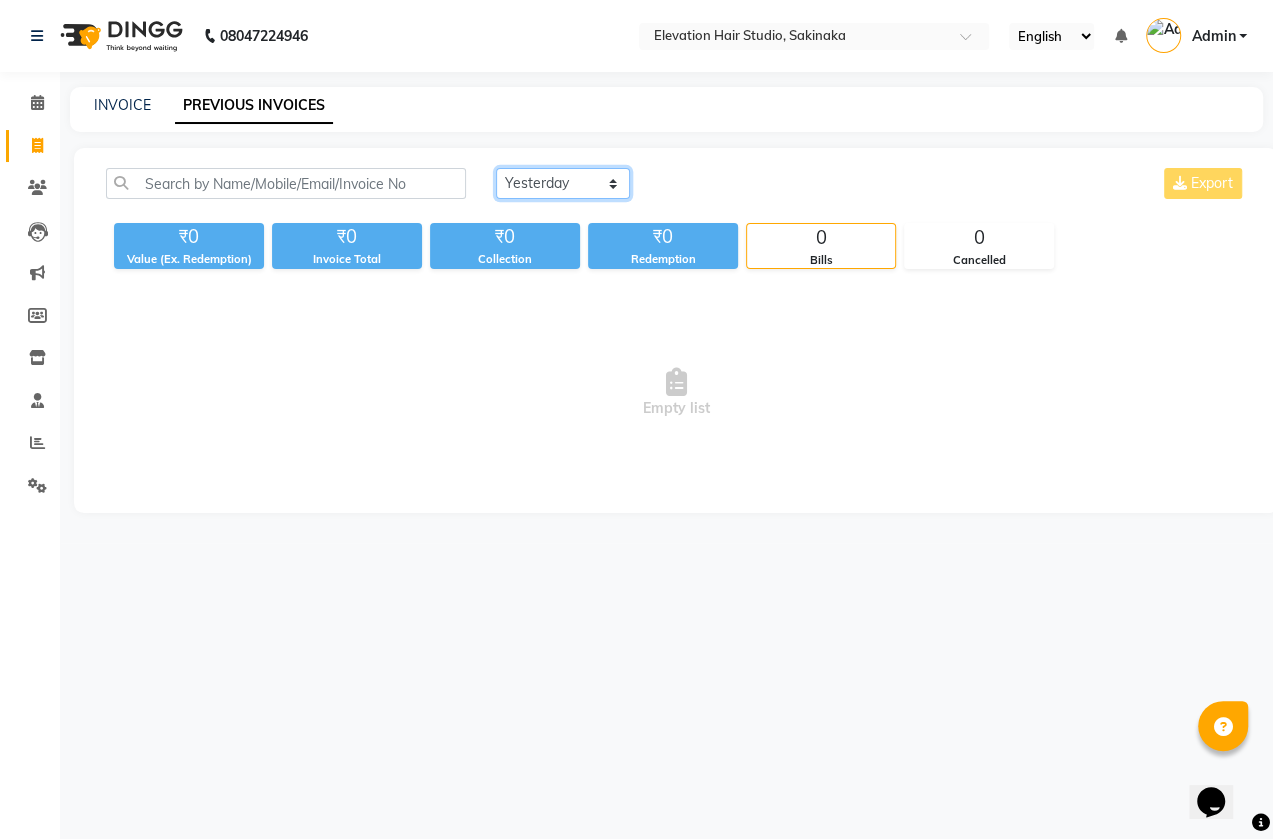 click on "Today Yesterday Custom Range" 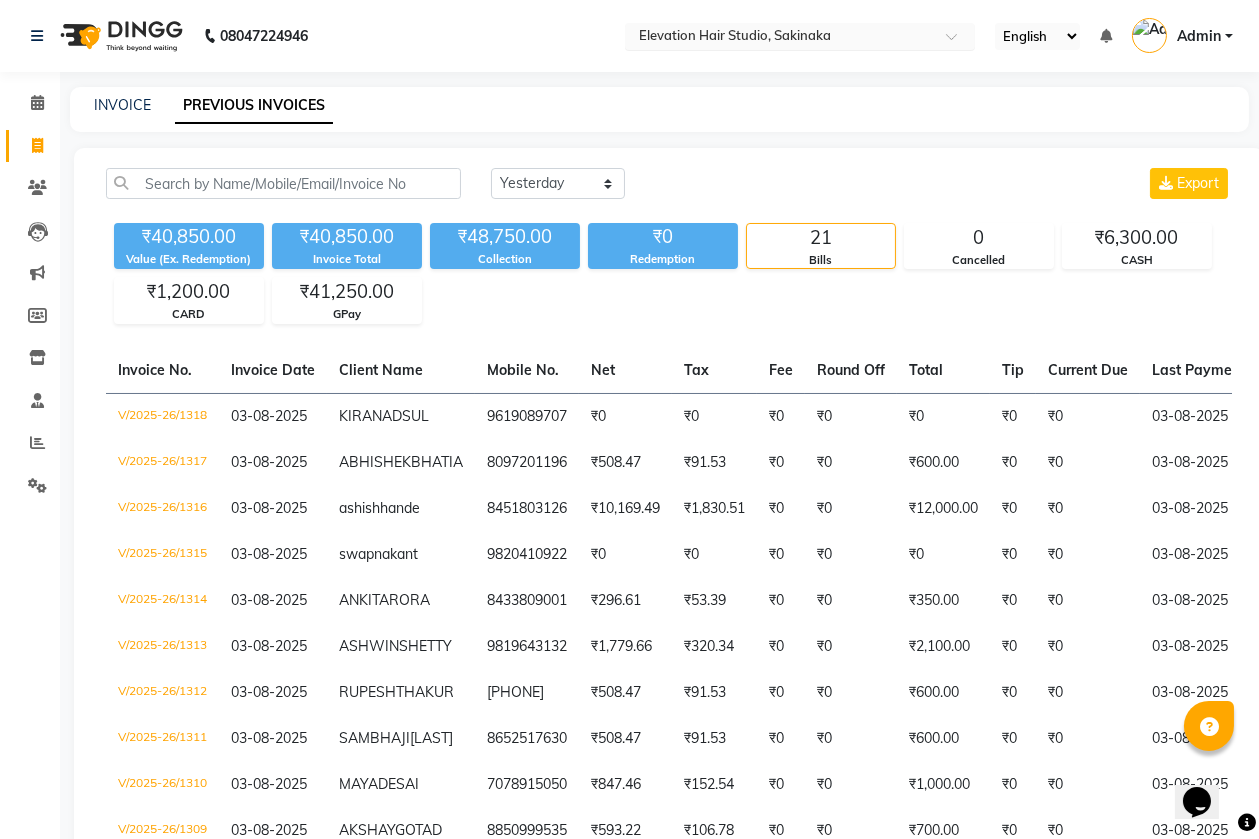 click at bounding box center [780, 38] 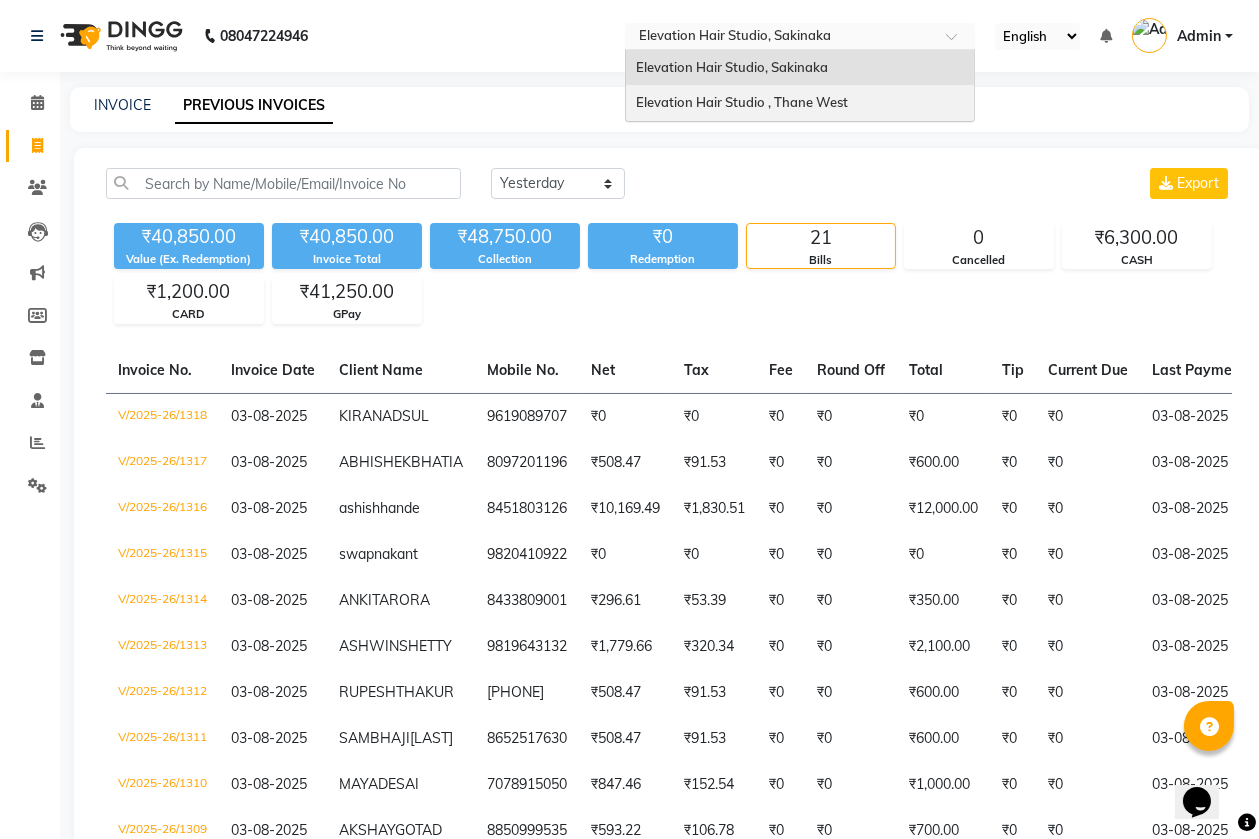 click on "Elevation Hair Studio , Thane West" at bounding box center [742, 102] 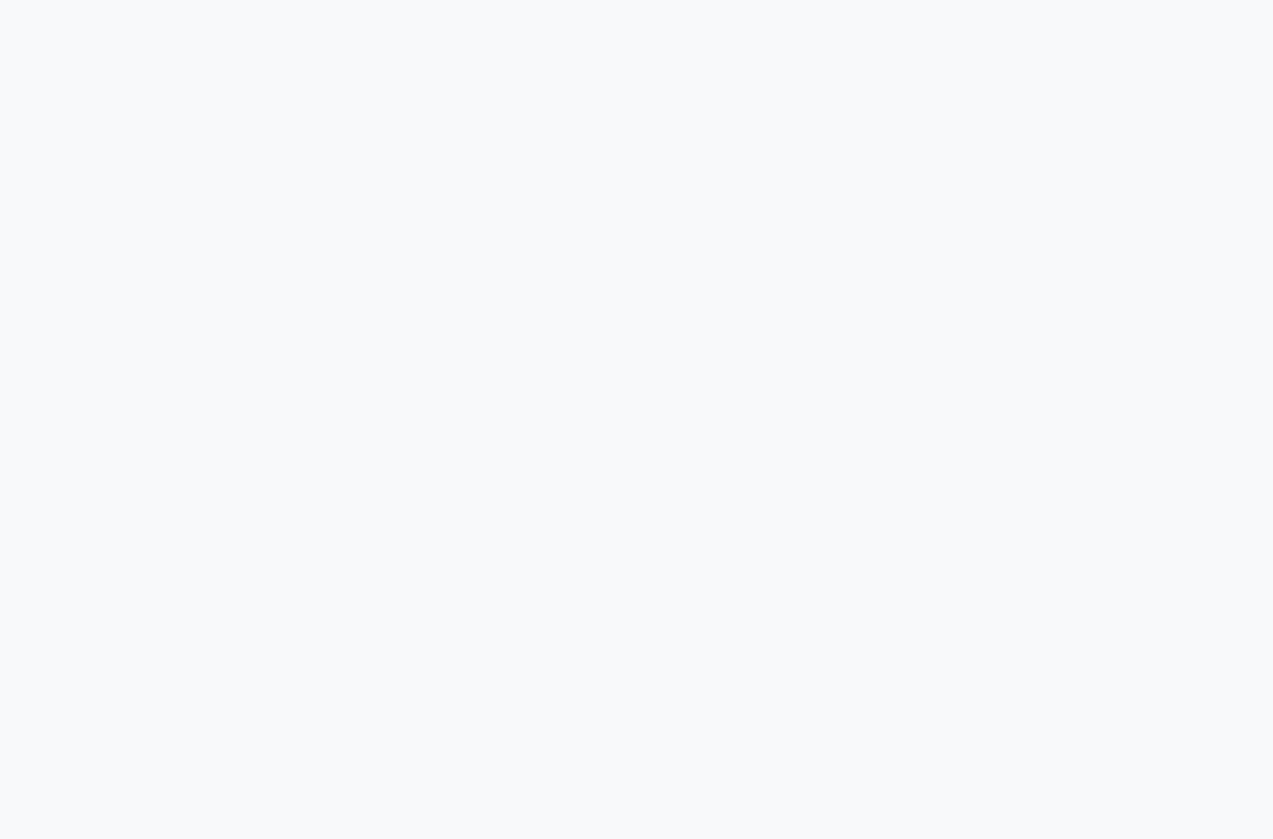 scroll, scrollTop: 0, scrollLeft: 0, axis: both 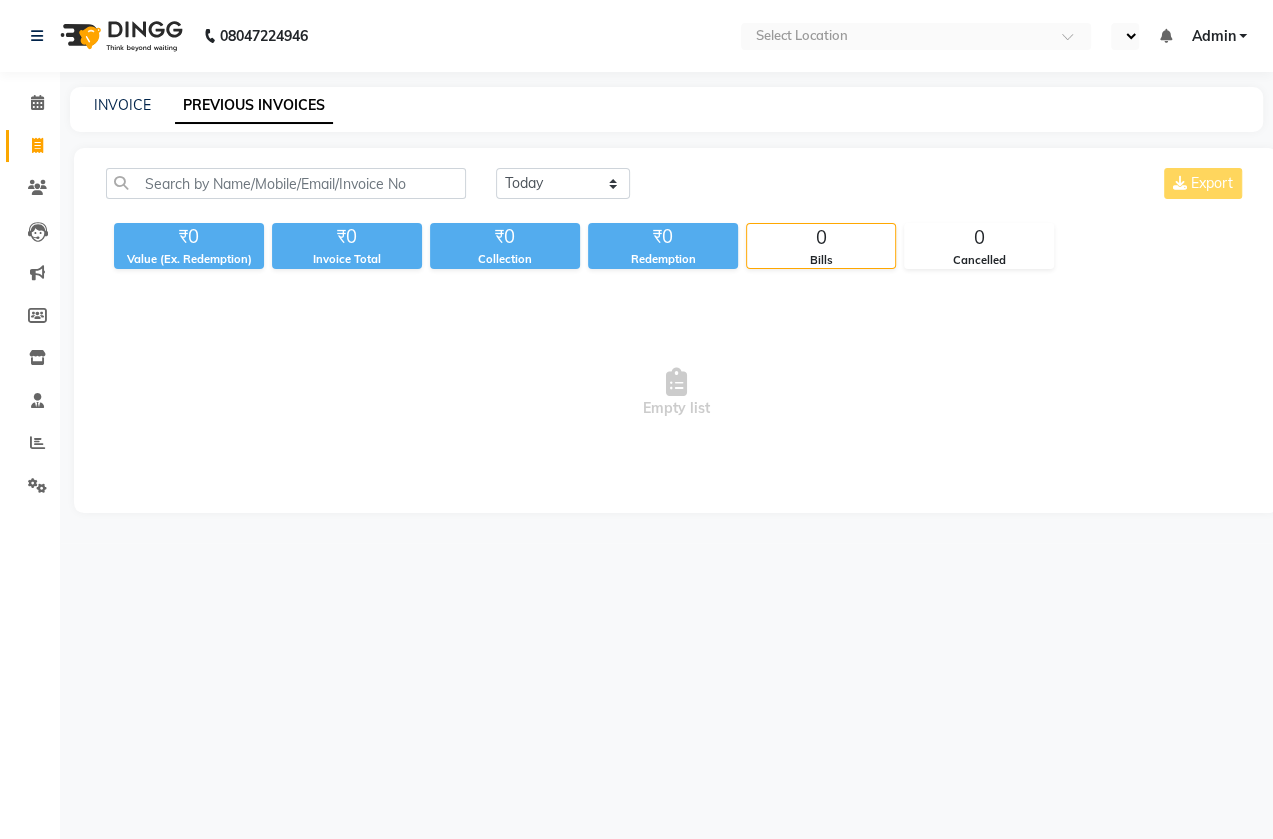 select on "en" 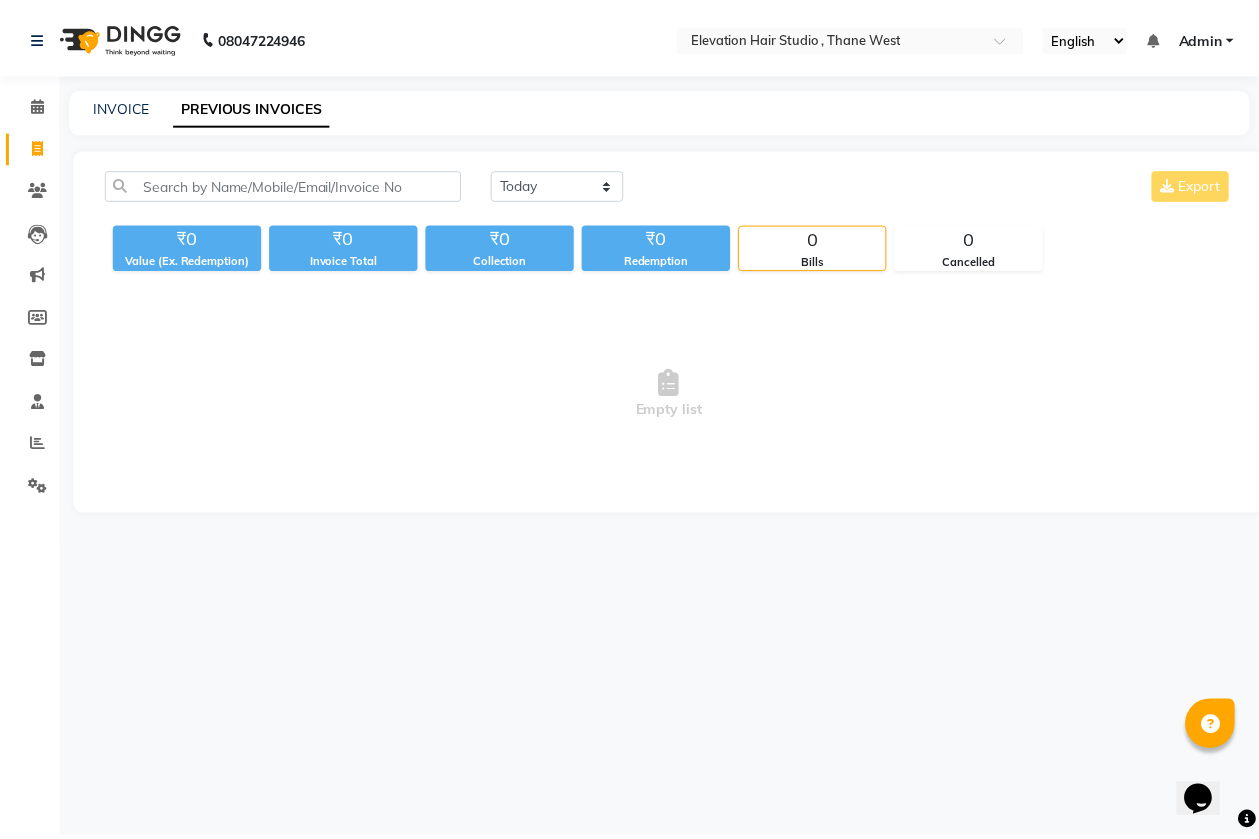 scroll, scrollTop: 0, scrollLeft: 0, axis: both 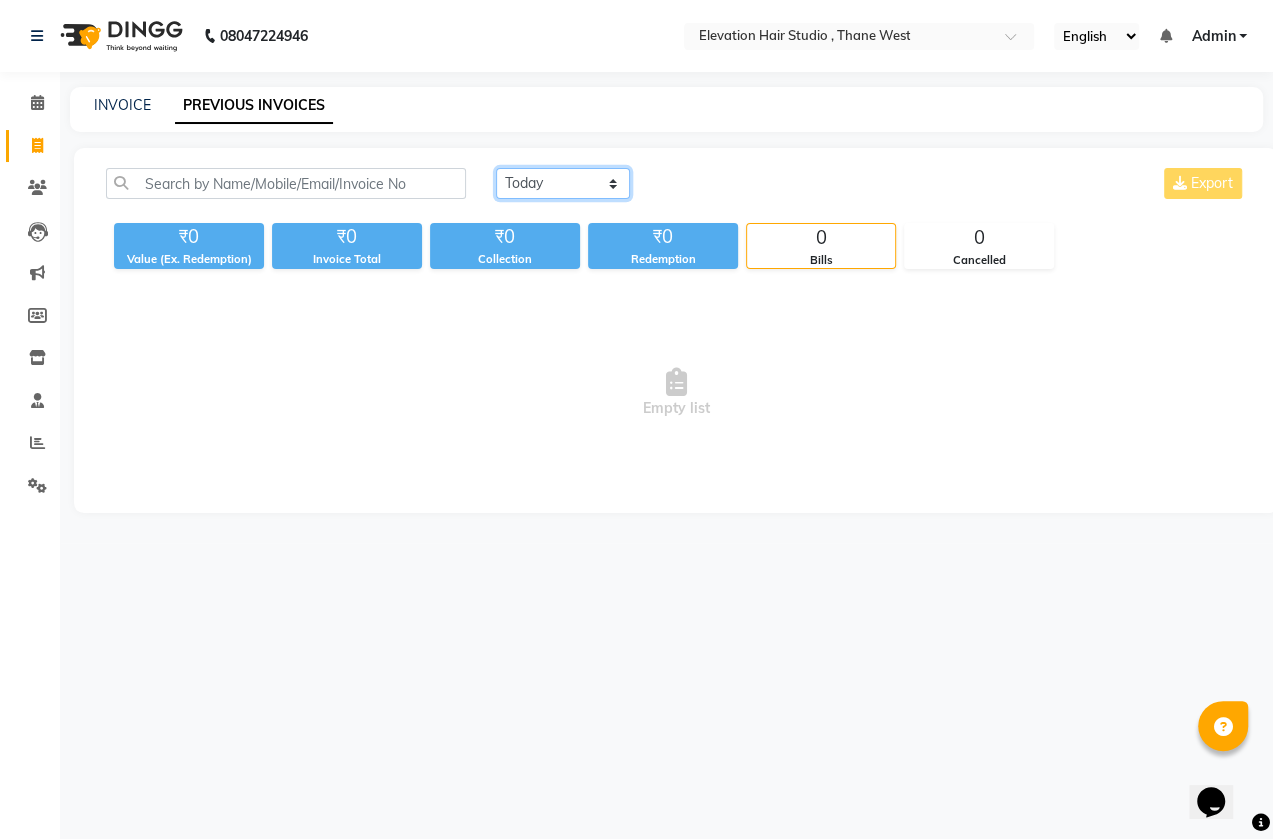 click on "Today Yesterday Custom Range" 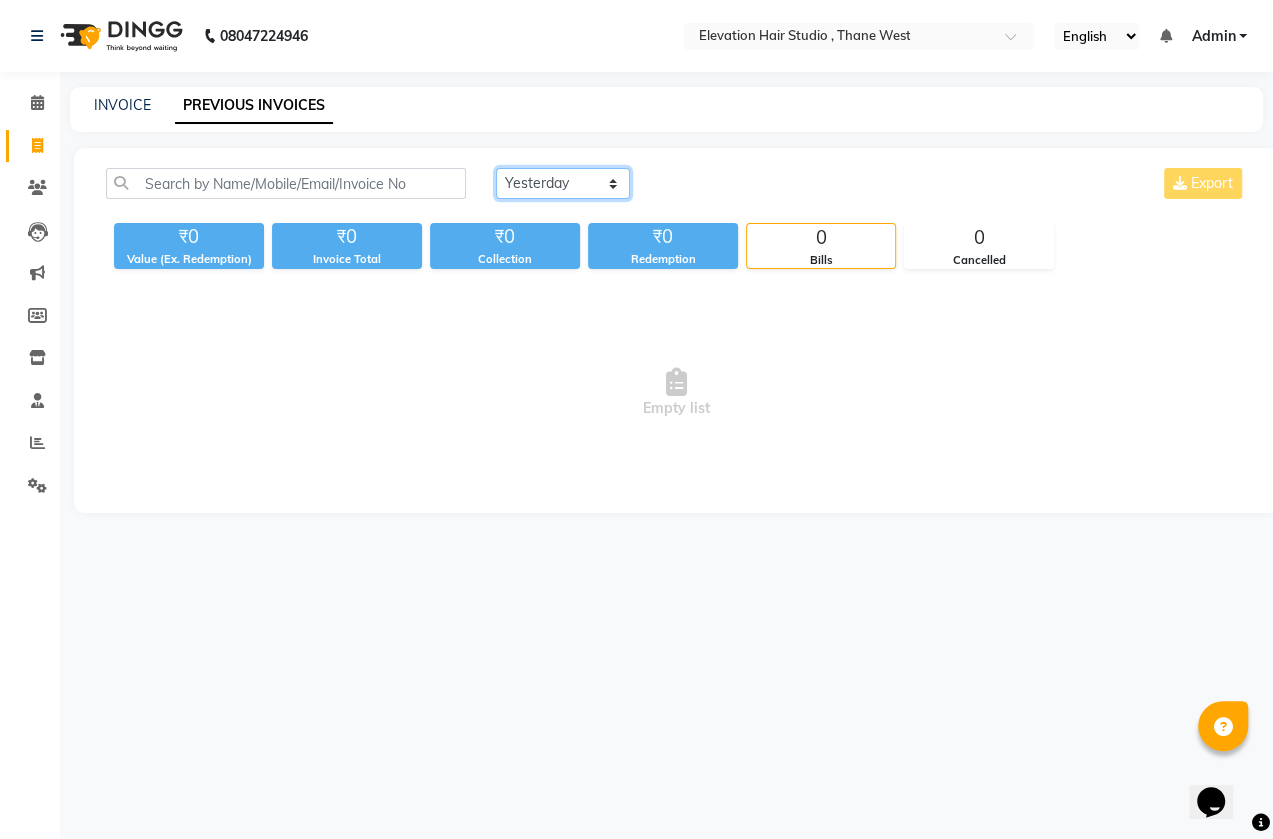 click on "Today Yesterday Custom Range" 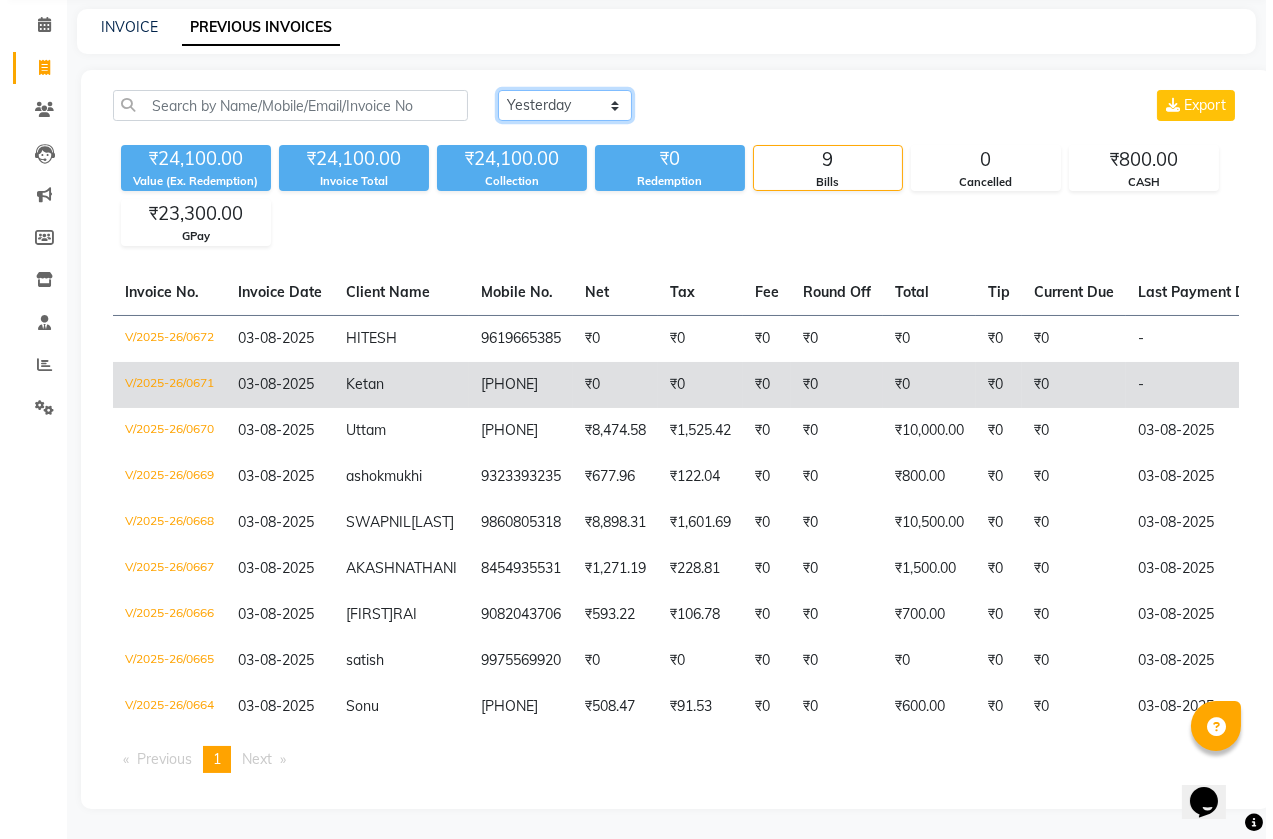 scroll, scrollTop: 0, scrollLeft: 0, axis: both 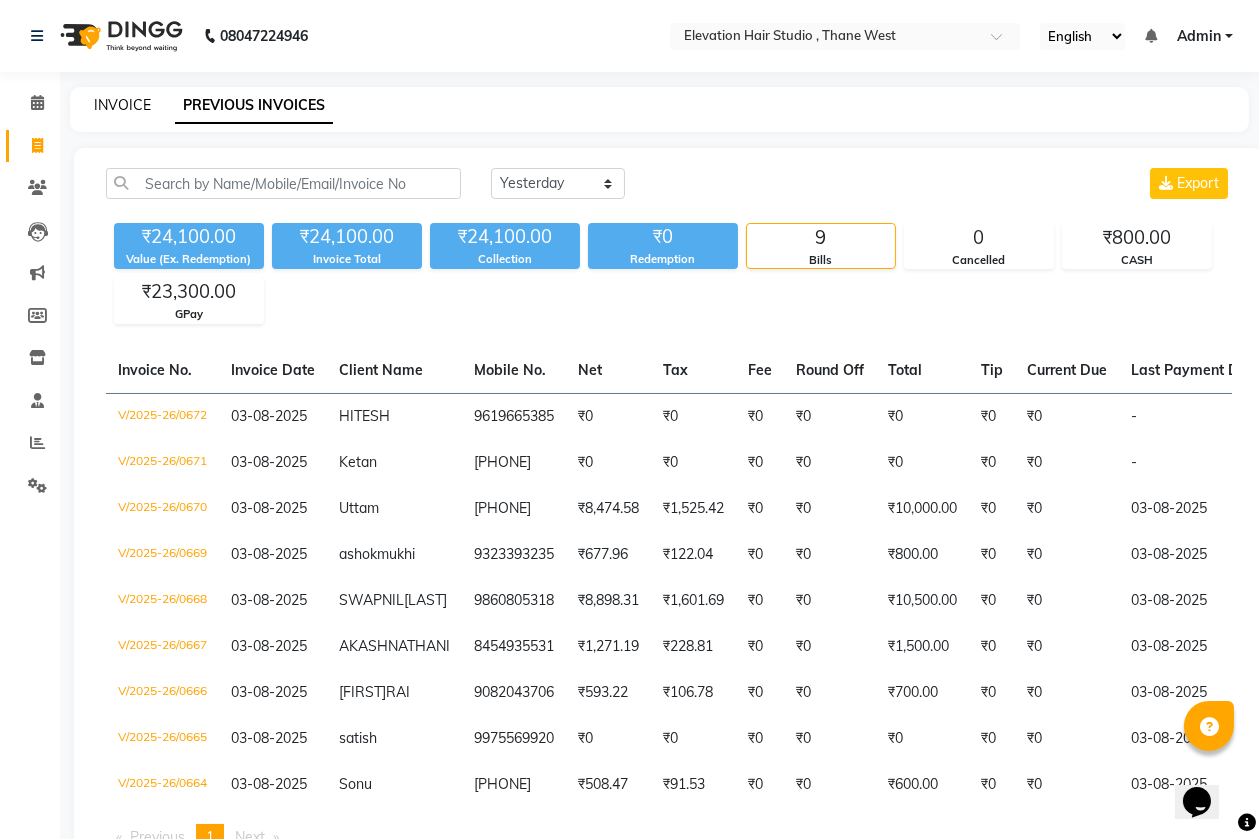 click on "INVOICE" 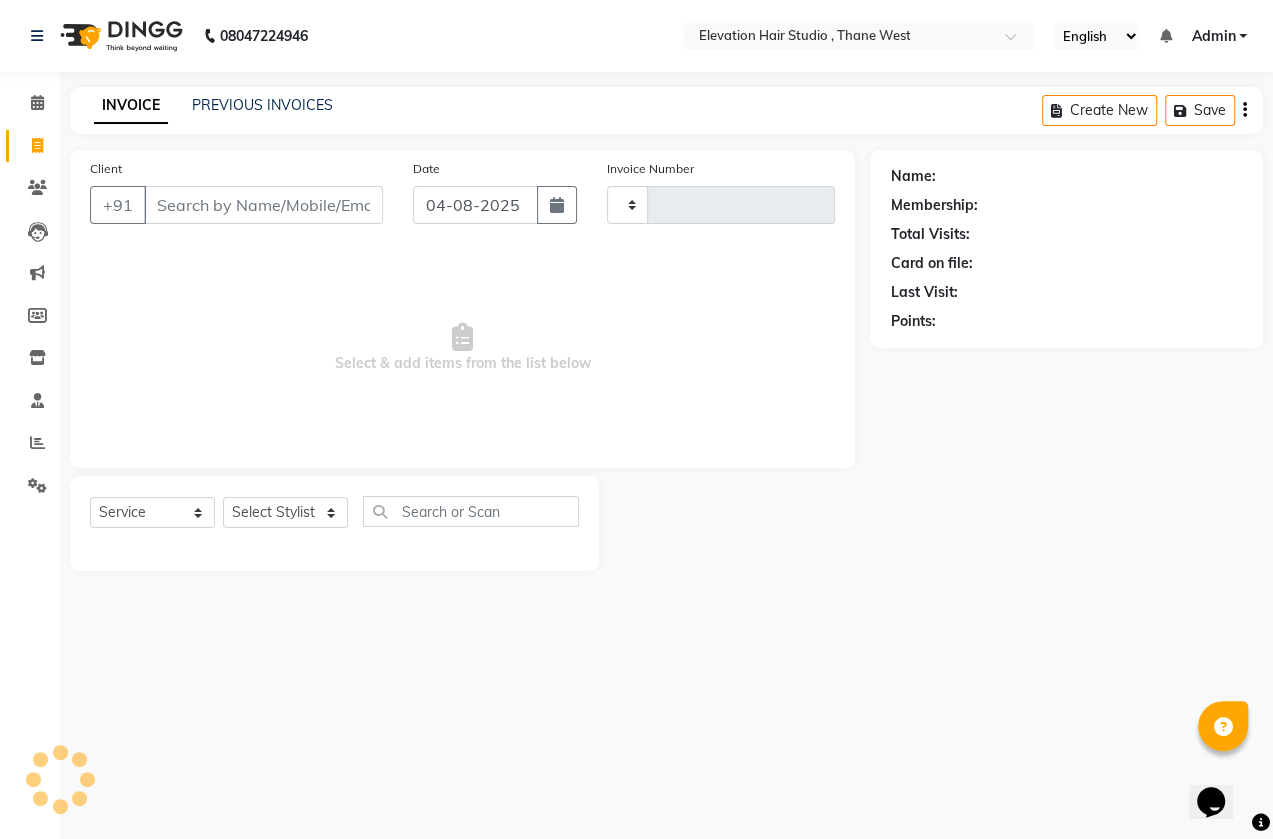 type on "0673" 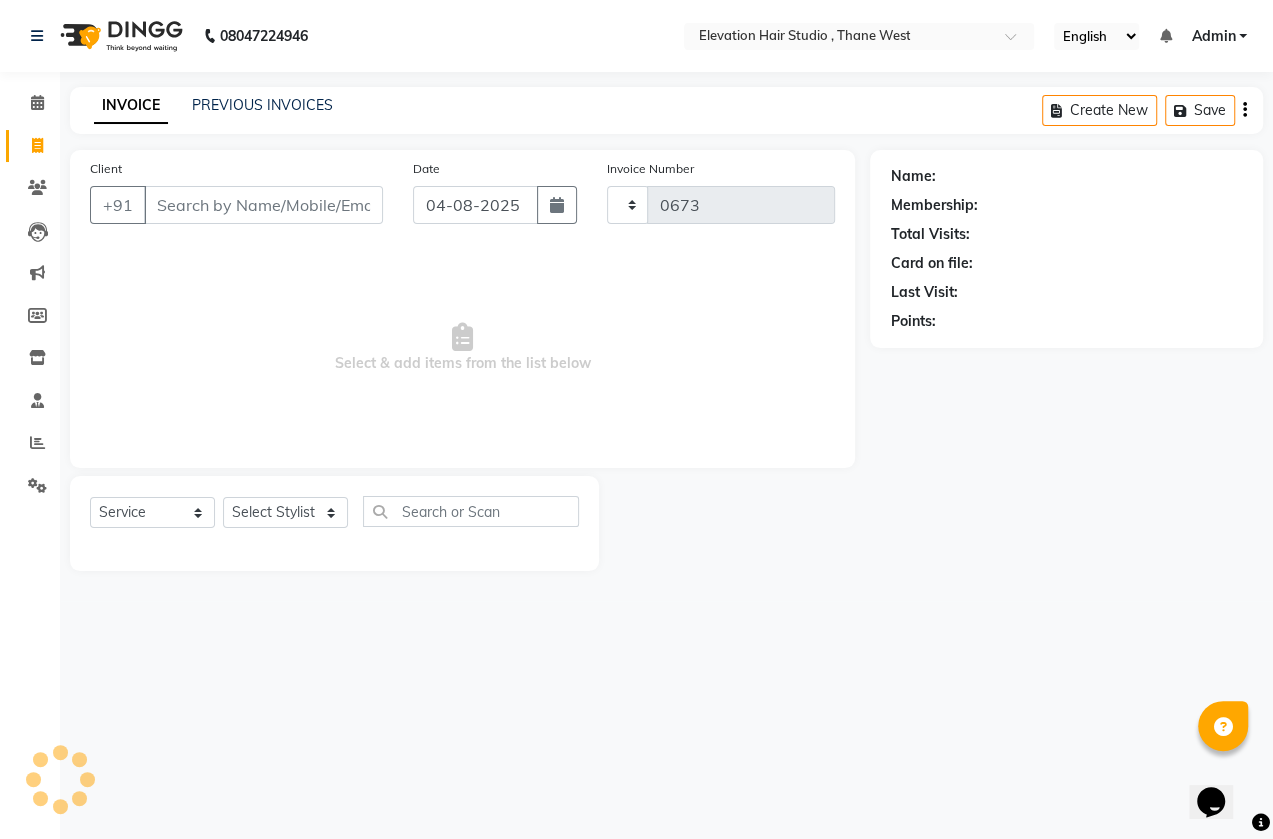 select on "6886" 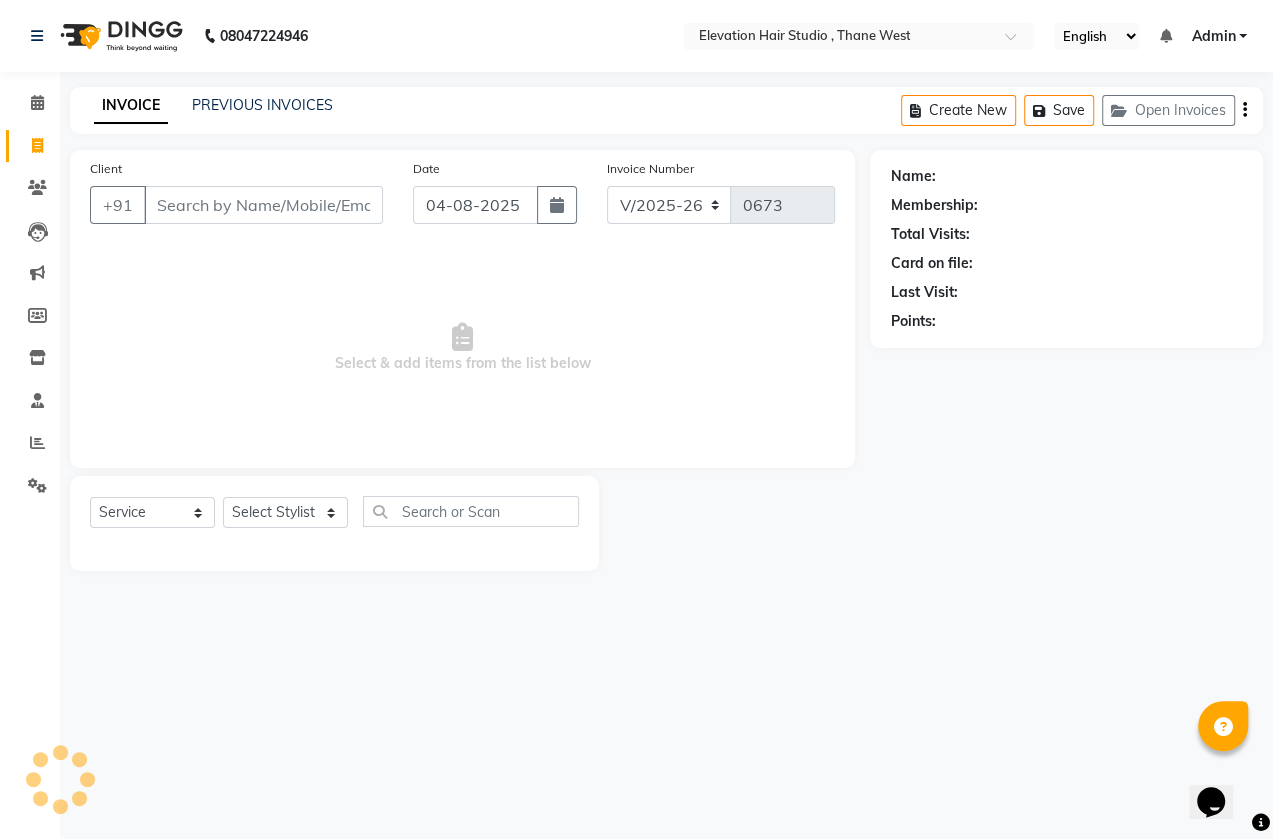 click on "Client" at bounding box center [263, 205] 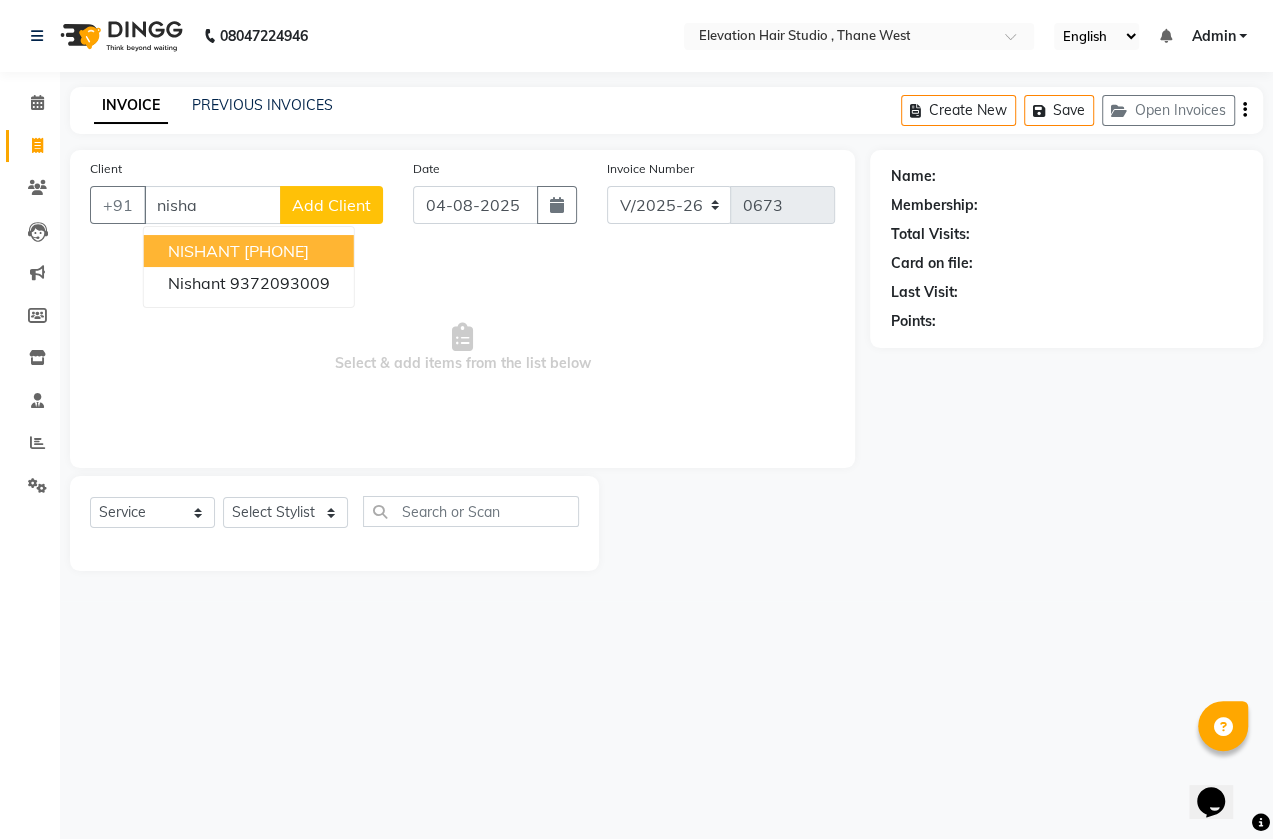 click on "NISHANT  7045002110" at bounding box center (249, 251) 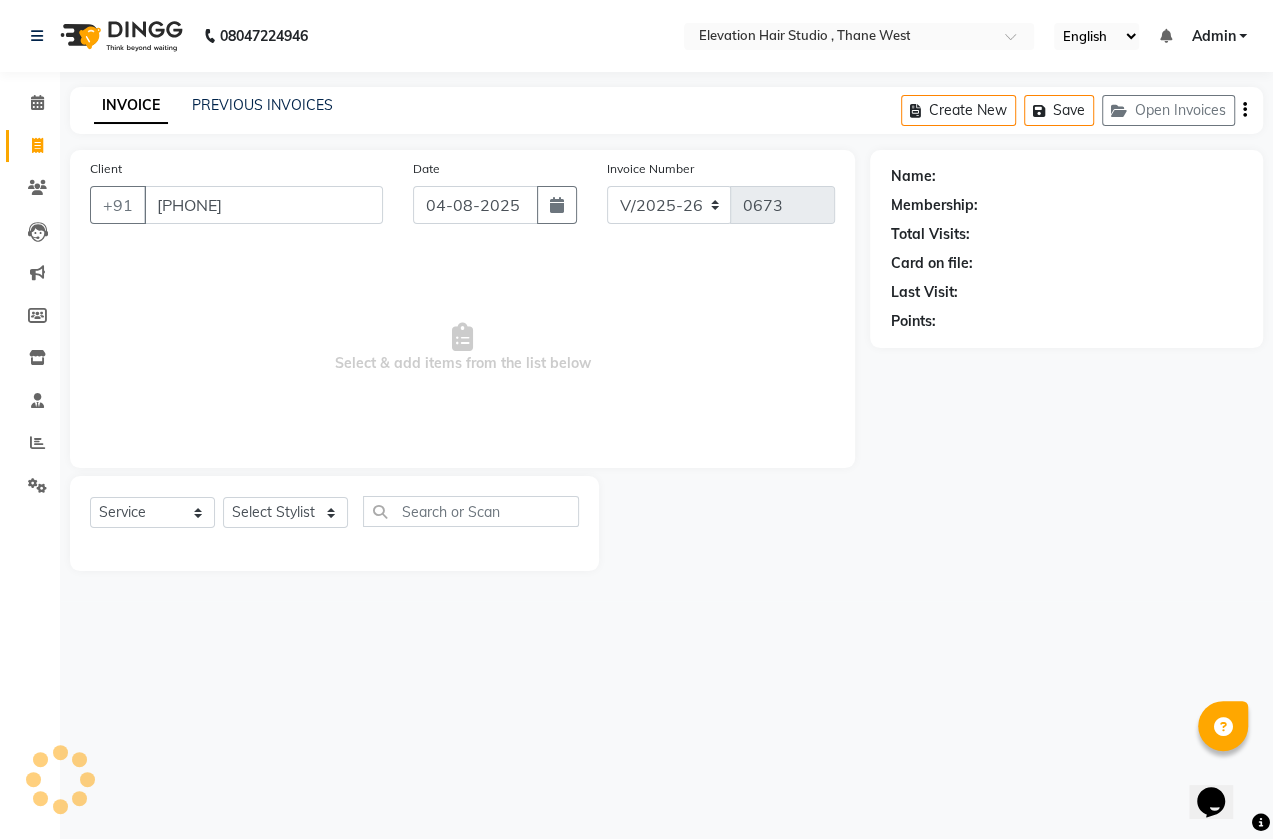 type on "[PHONE]" 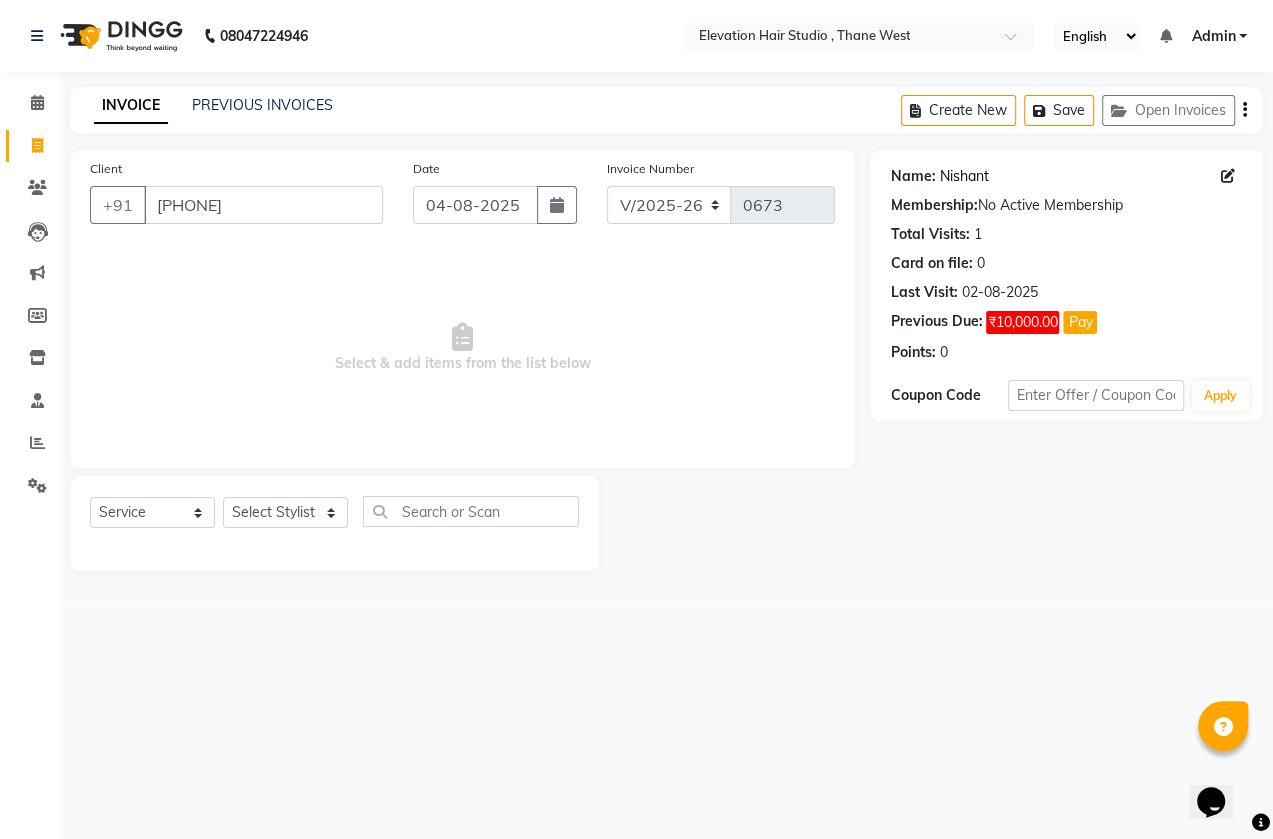 click on "Nishant" 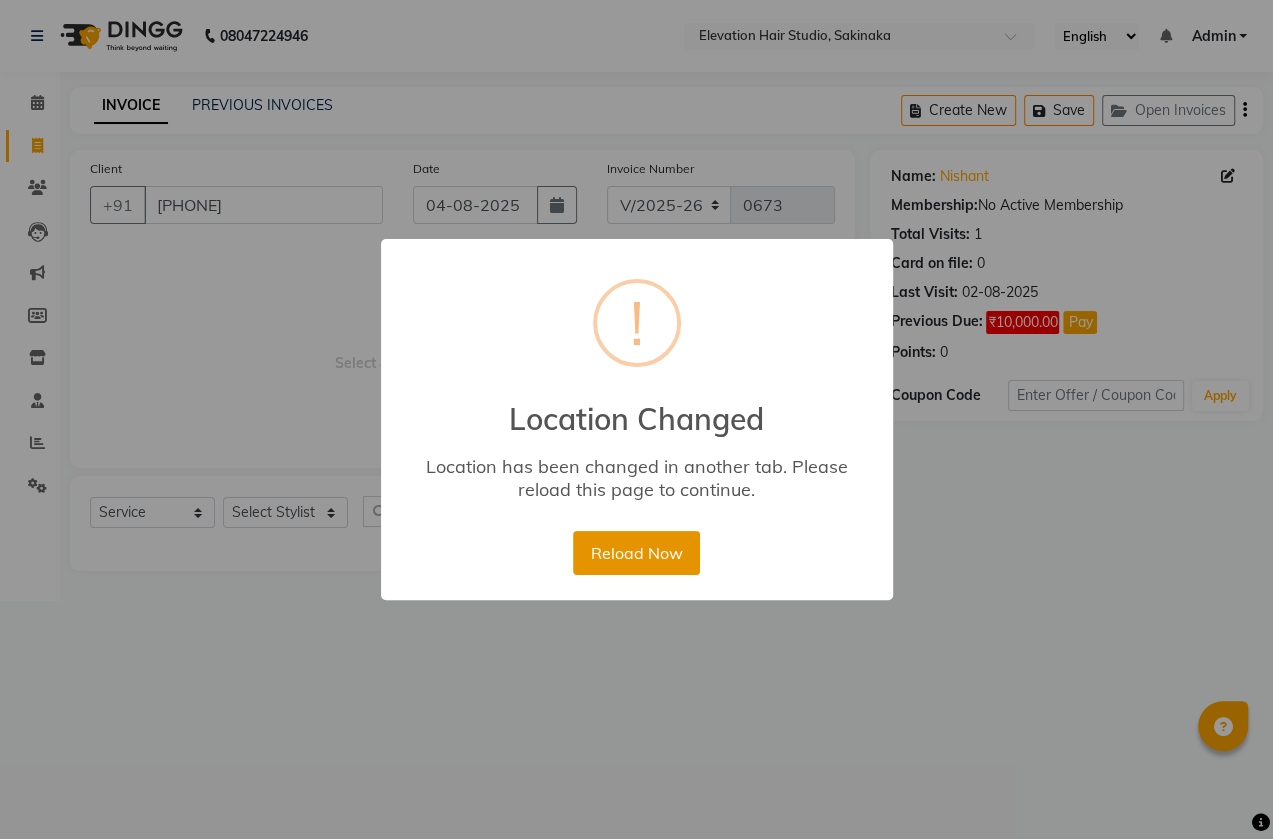 click on "Reload Now" at bounding box center [636, 553] 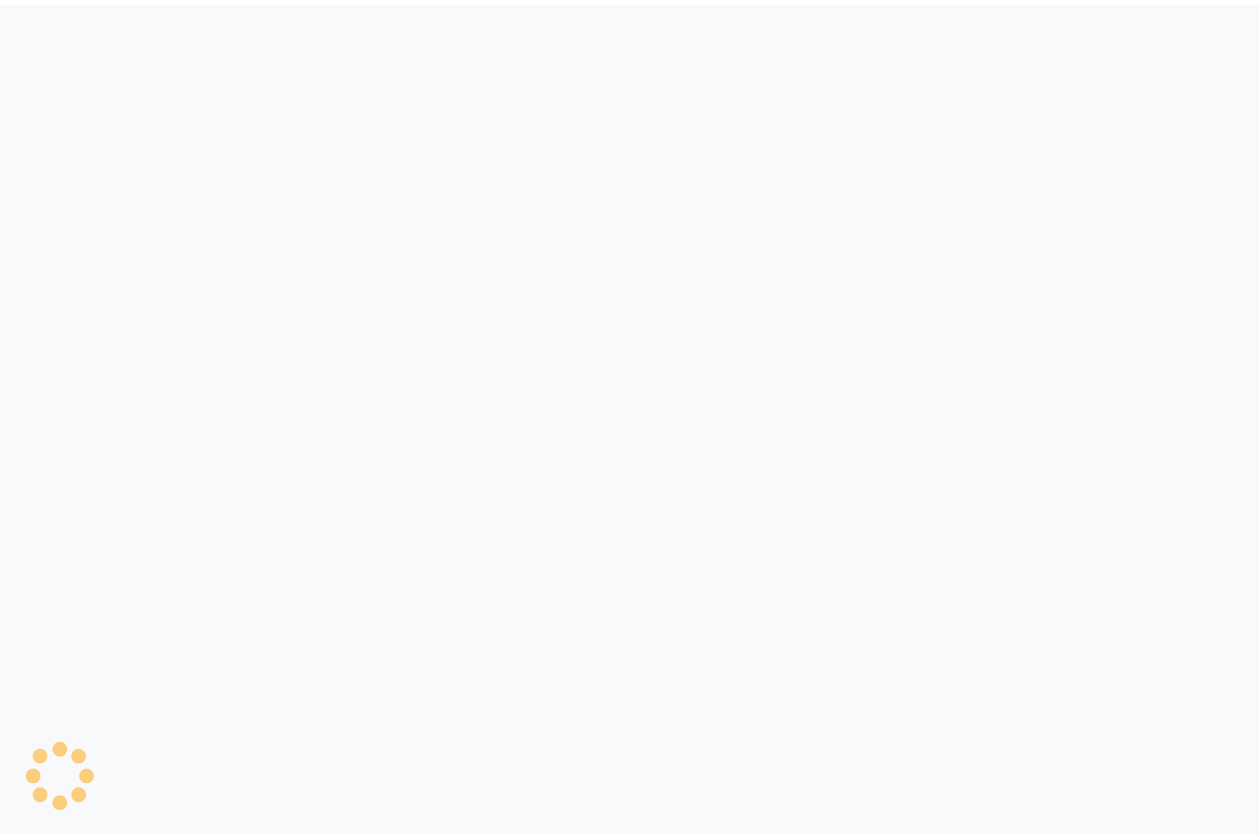 scroll, scrollTop: 0, scrollLeft: 0, axis: both 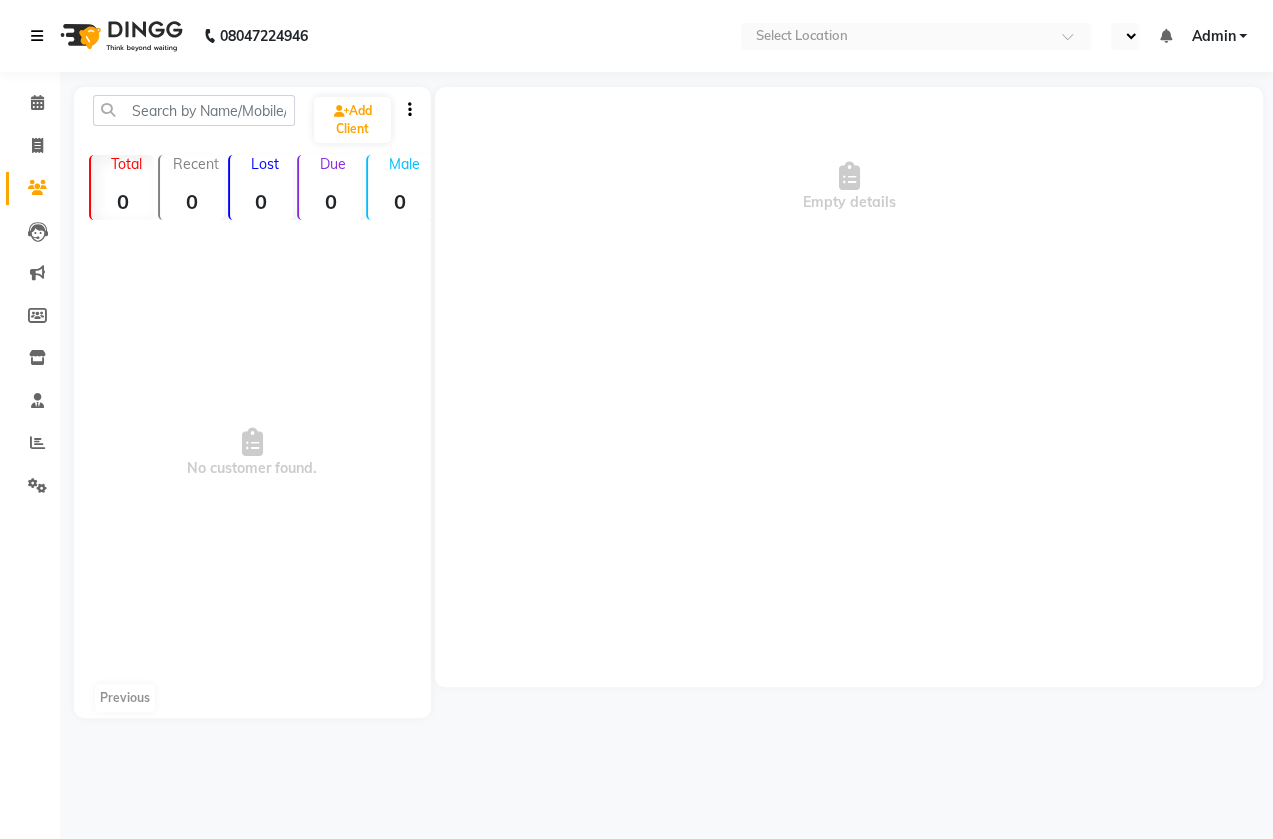 select on "en" 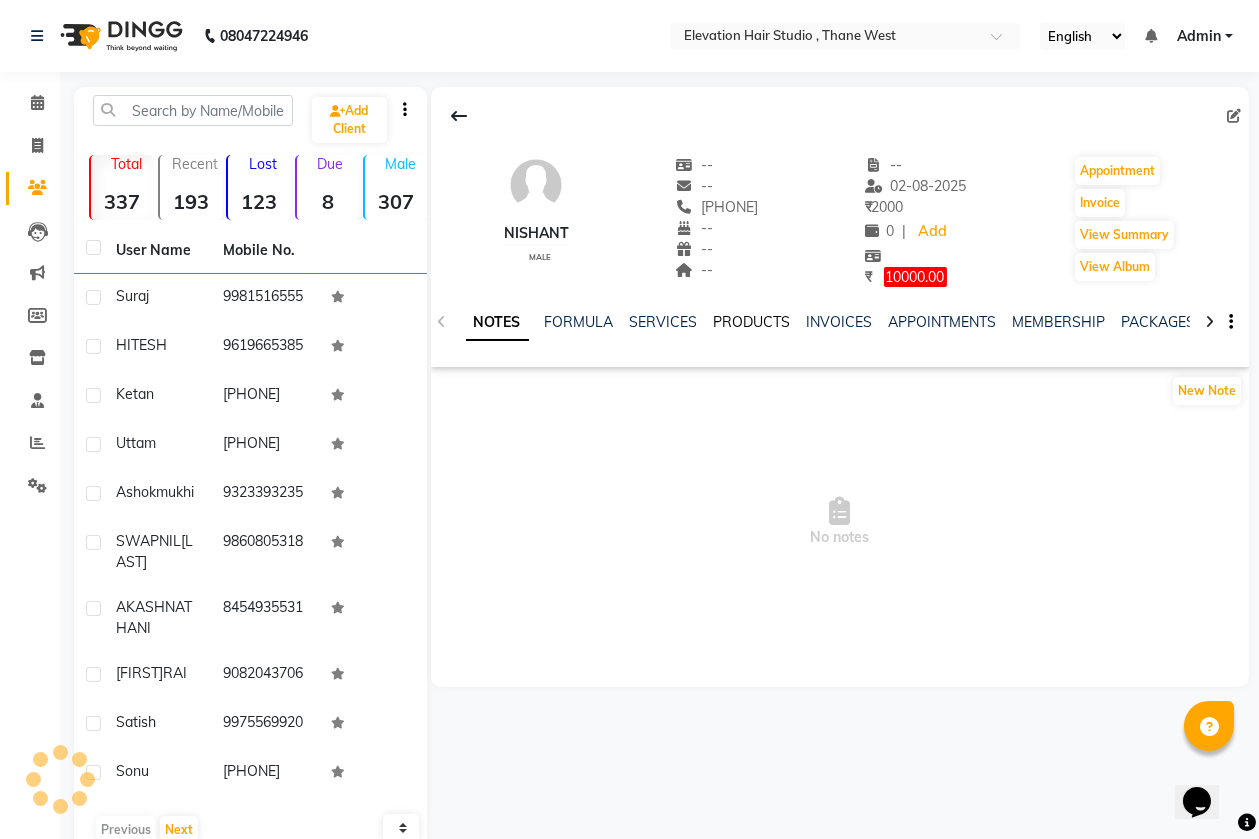 scroll, scrollTop: 0, scrollLeft: 0, axis: both 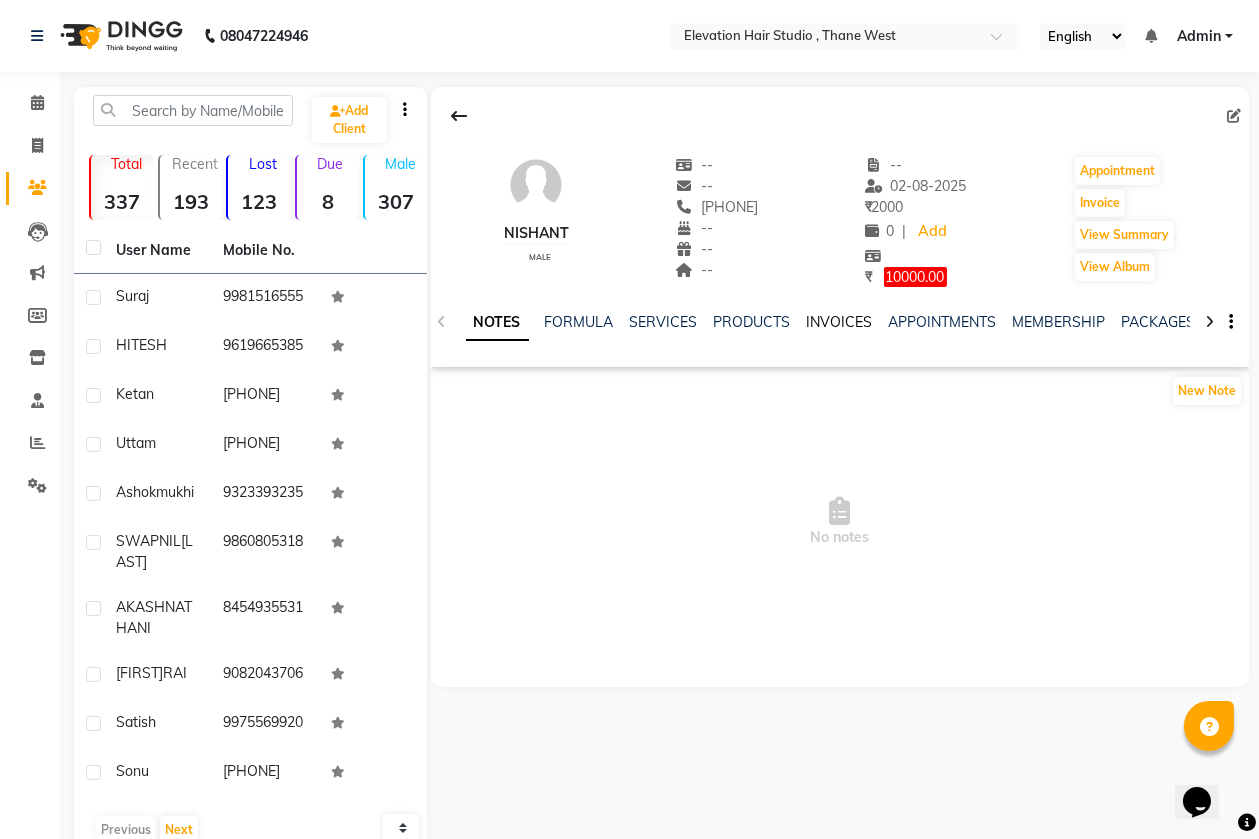 click on "INVOICES" 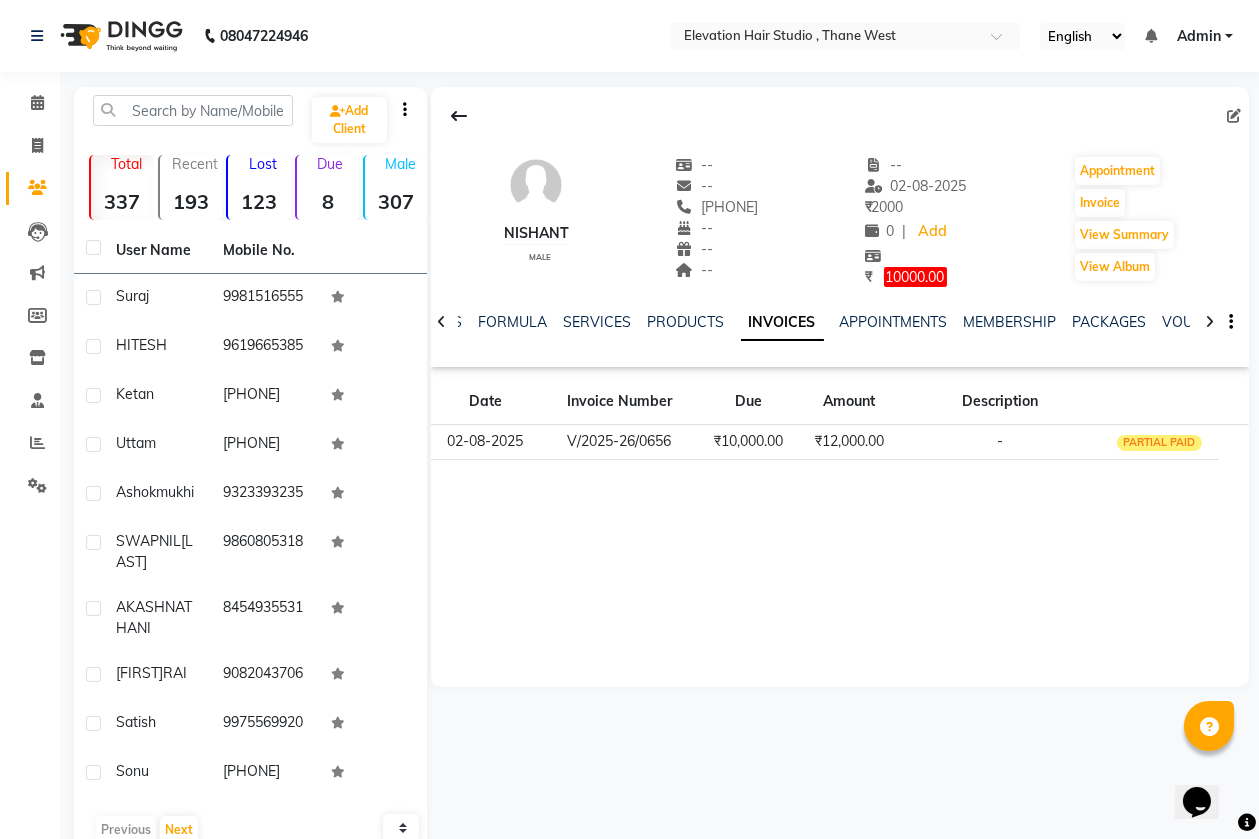 click on "[NUMBER] Select Location × Elevation Hair Studio , [CITY] English ENGLISH Español العربية मराठी हिंदी ગુજરાતી தமிழ் 中文 Notifications nothing to show Admin Manage Profile Change Password Sign out Version:3.16.0" 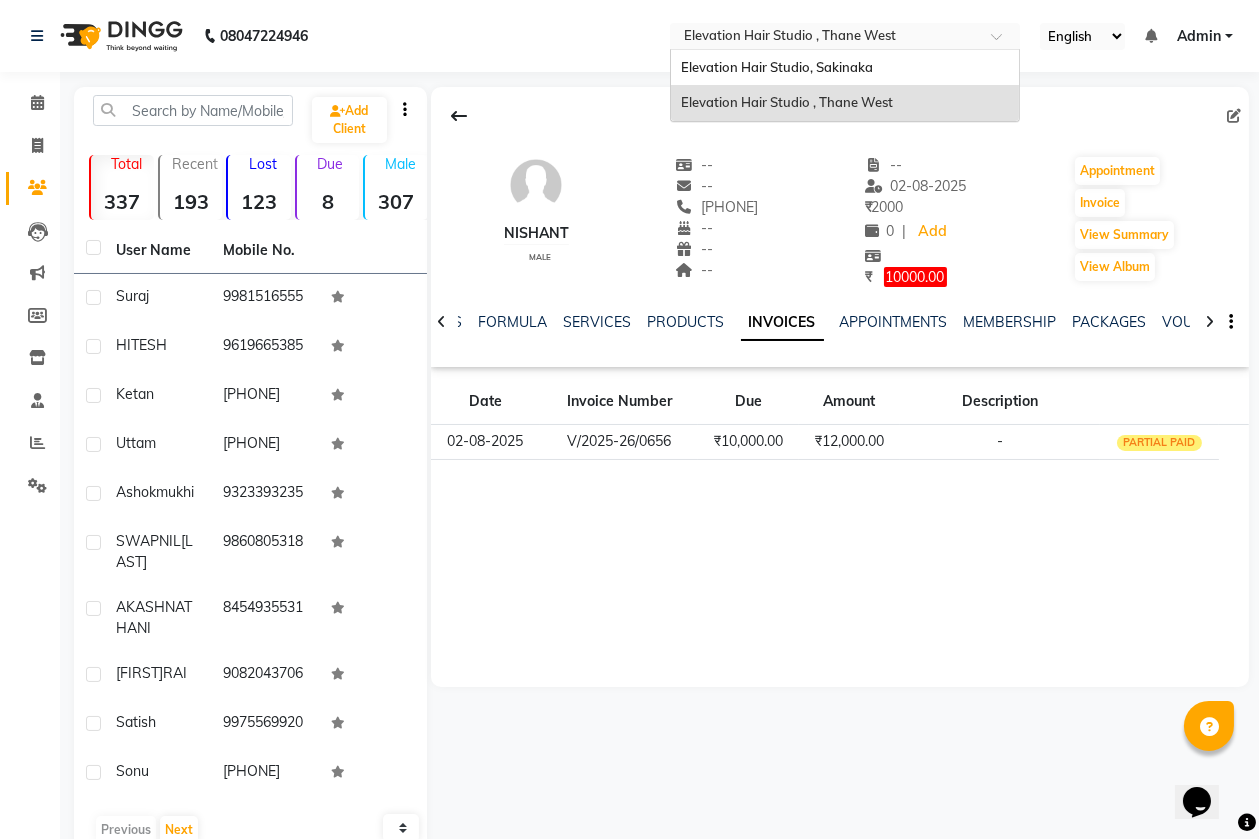 click at bounding box center [825, 38] 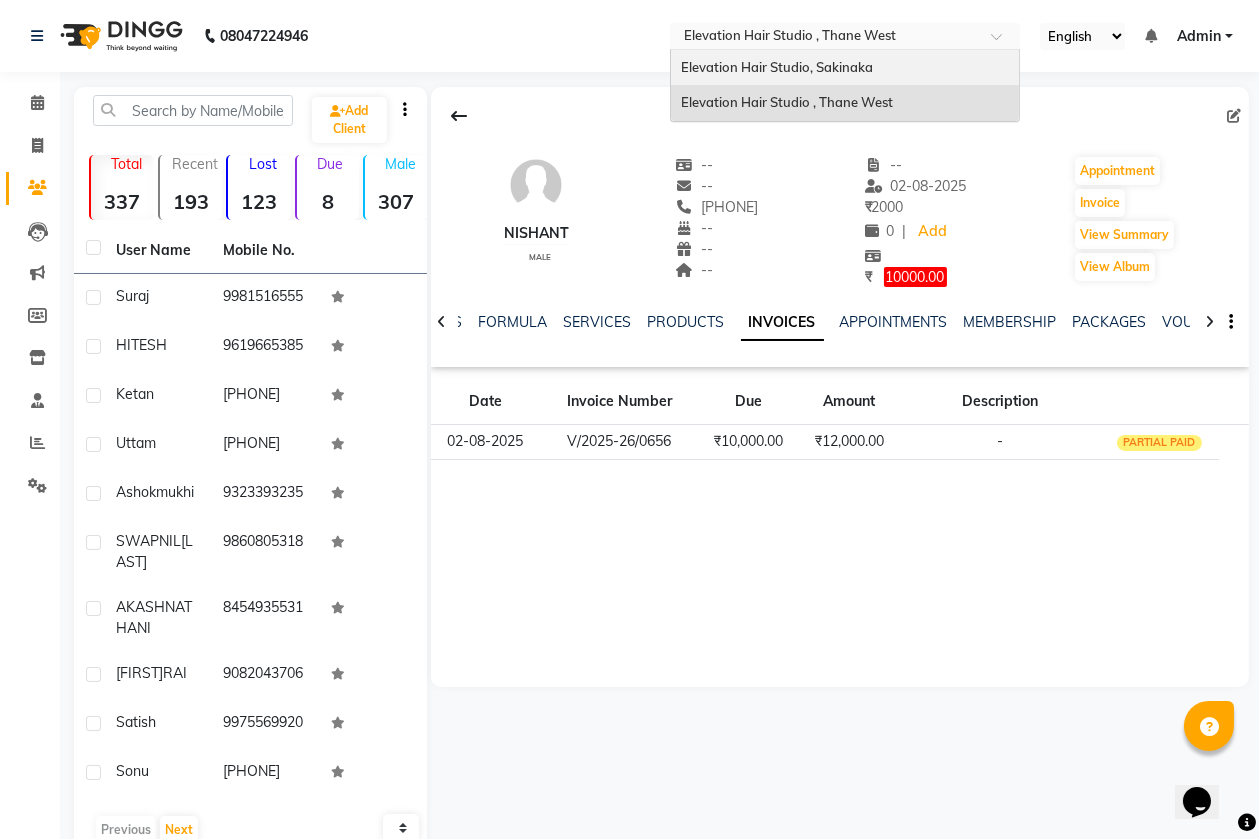 click on "Elevation Hair Studio, Sakinaka Elevation Hair Studio , Thane West" at bounding box center (845, 85) 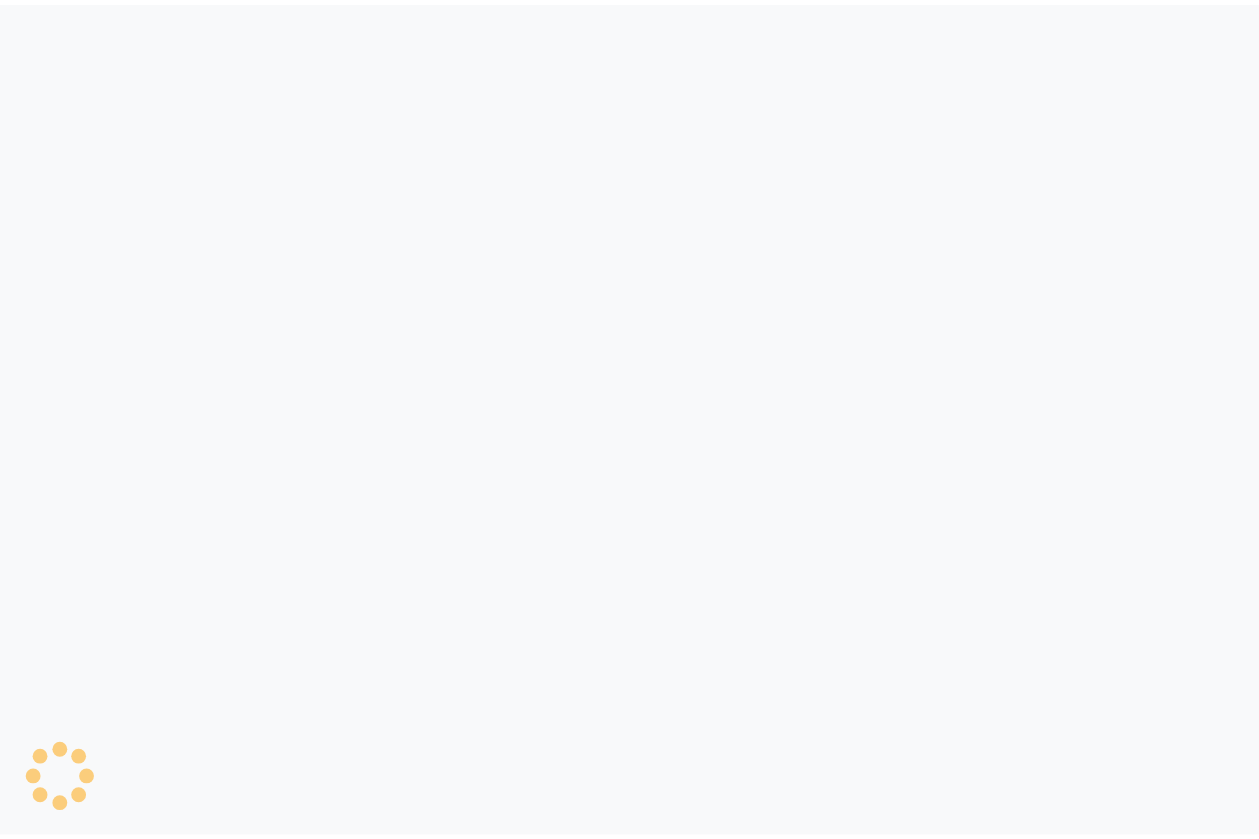 scroll, scrollTop: 0, scrollLeft: 0, axis: both 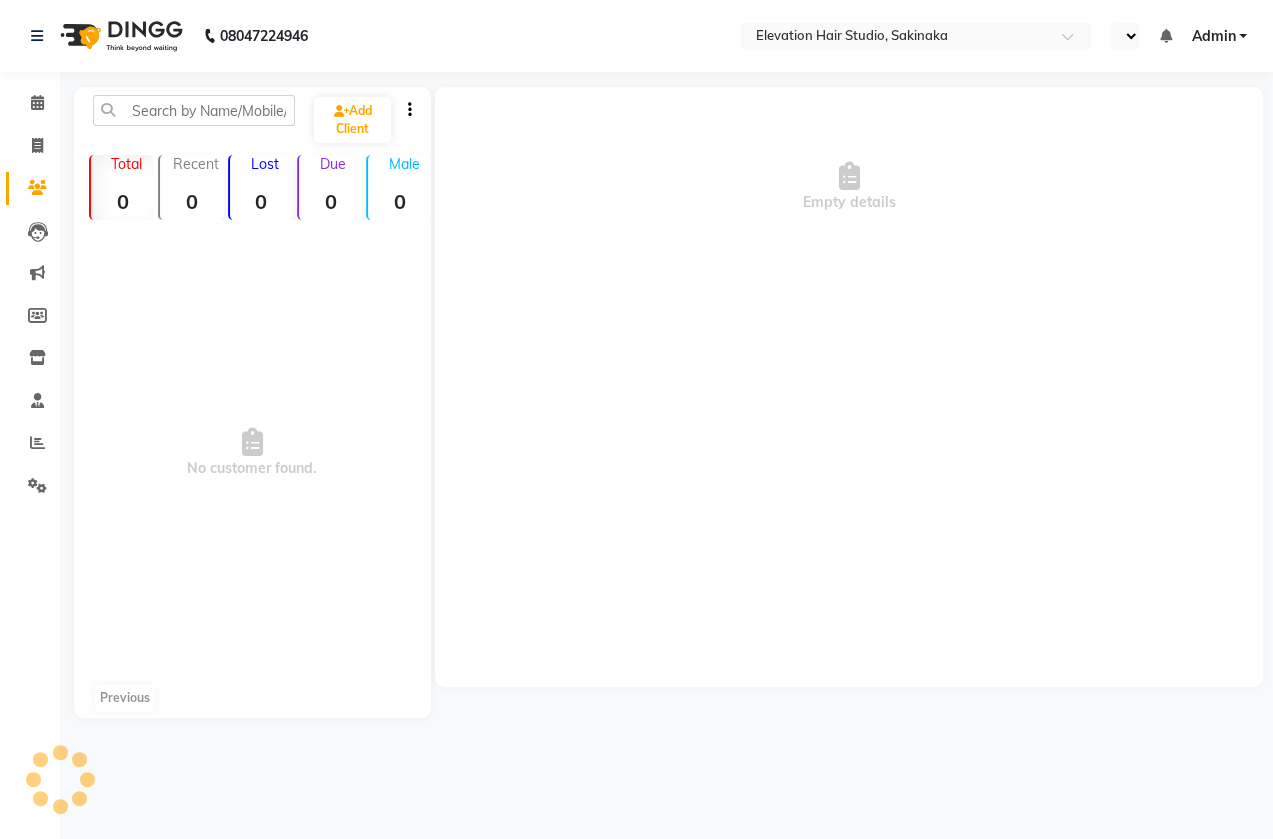 select on "en" 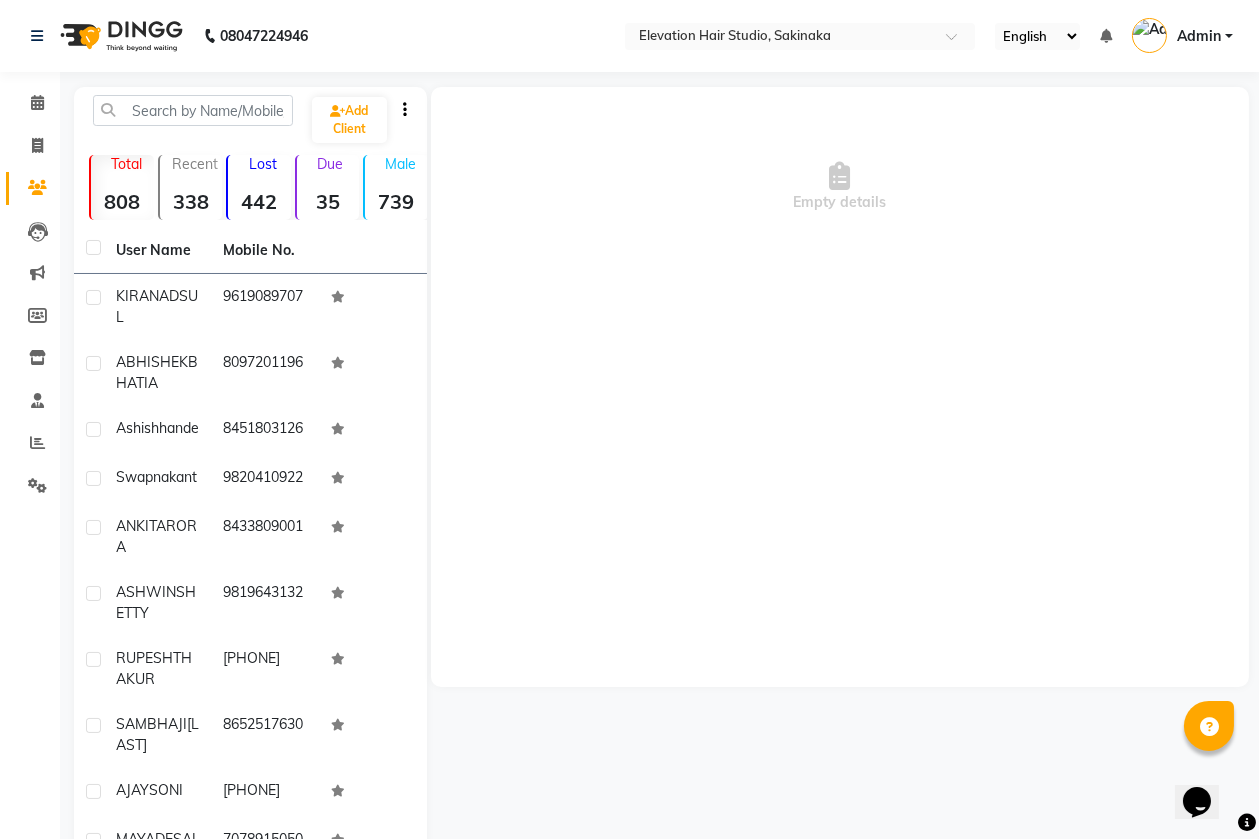 scroll, scrollTop: 0, scrollLeft: 0, axis: both 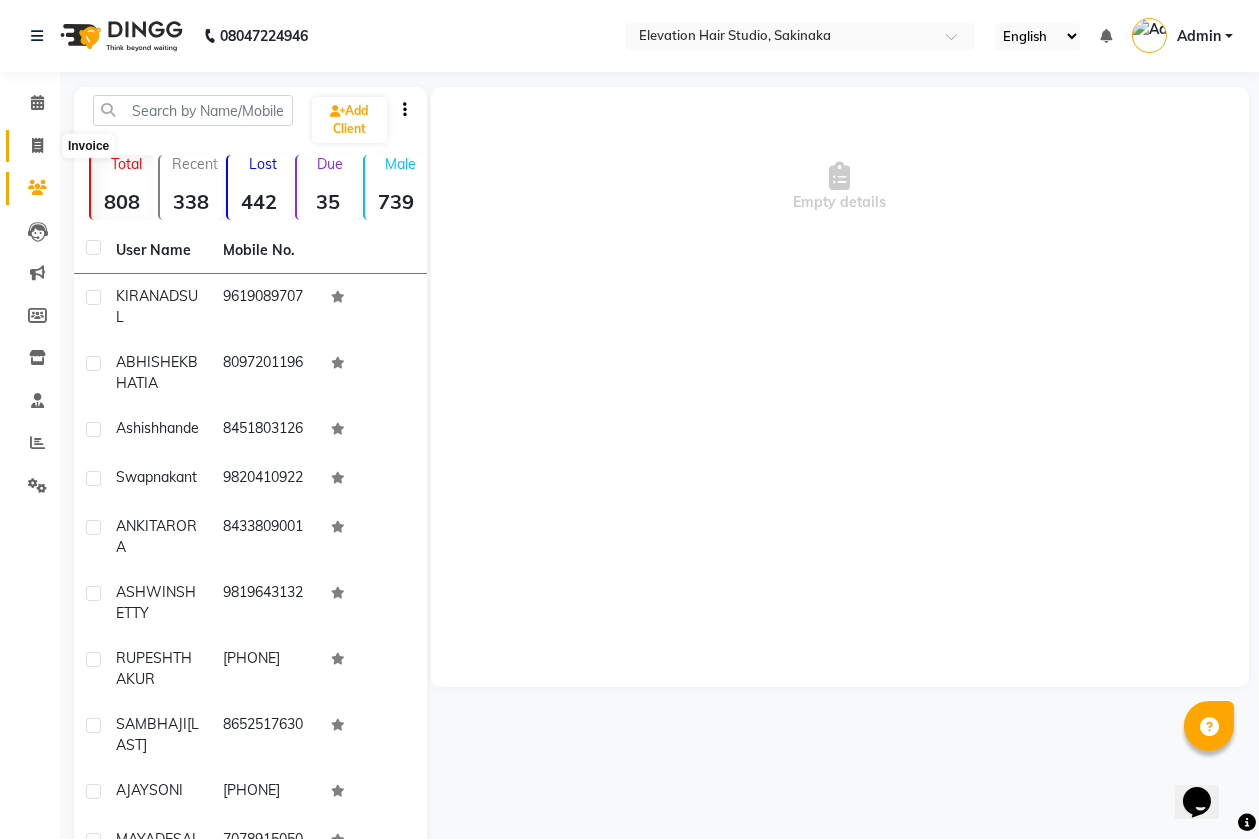 click 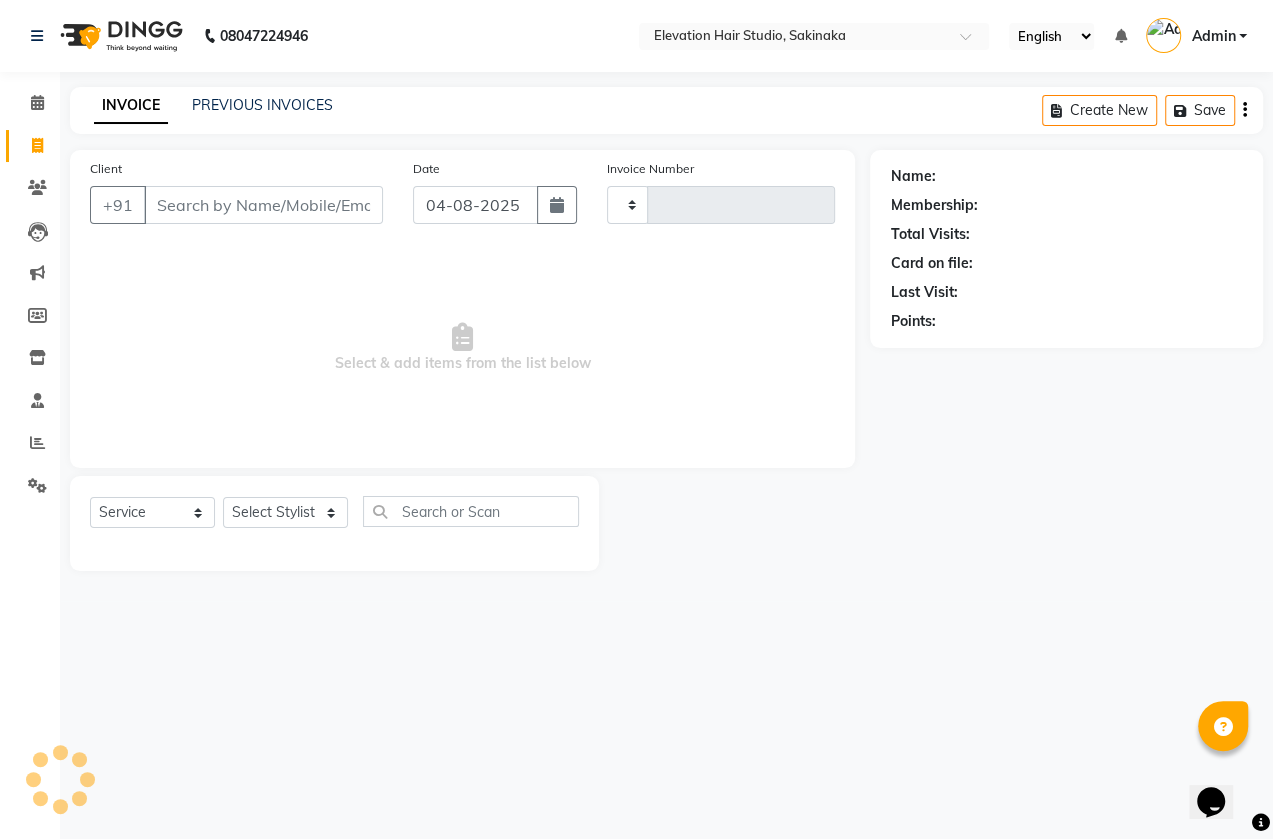 type on "1319" 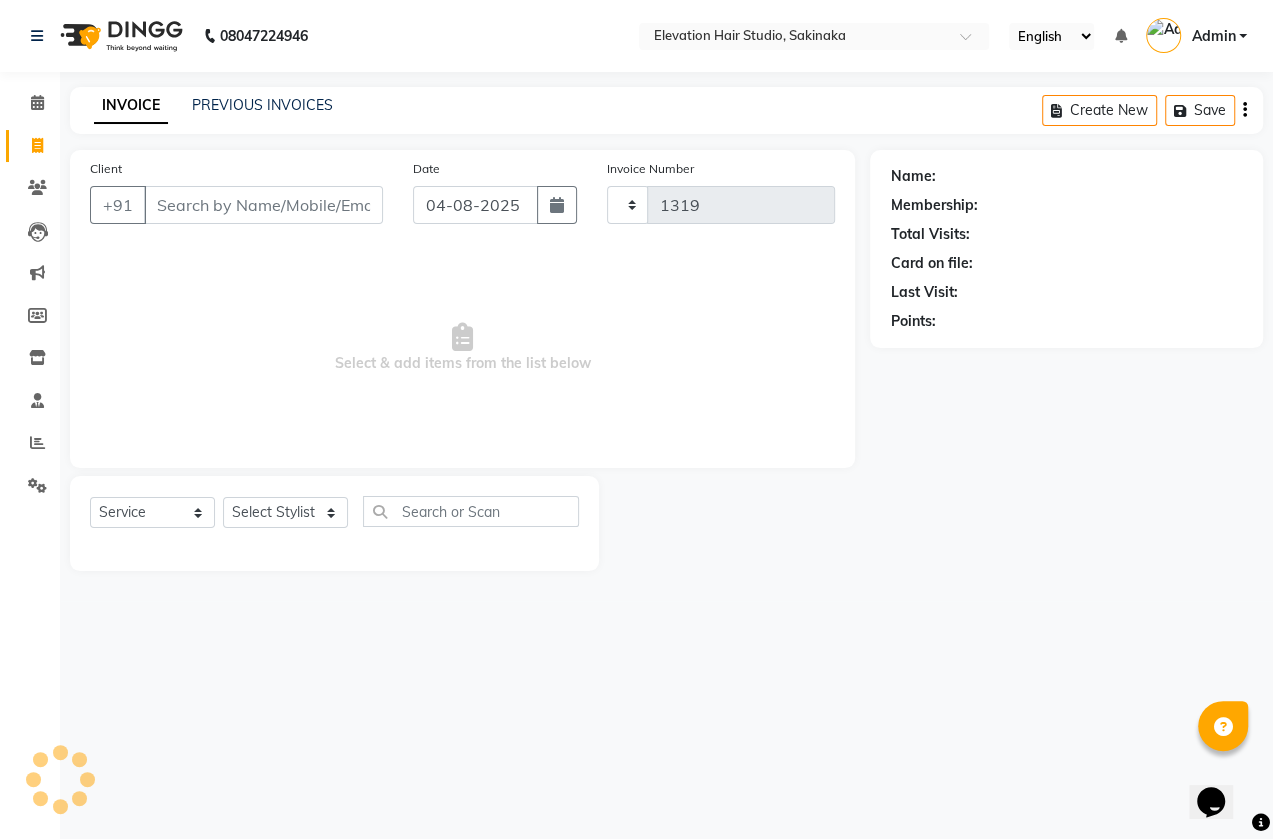 select on "4949" 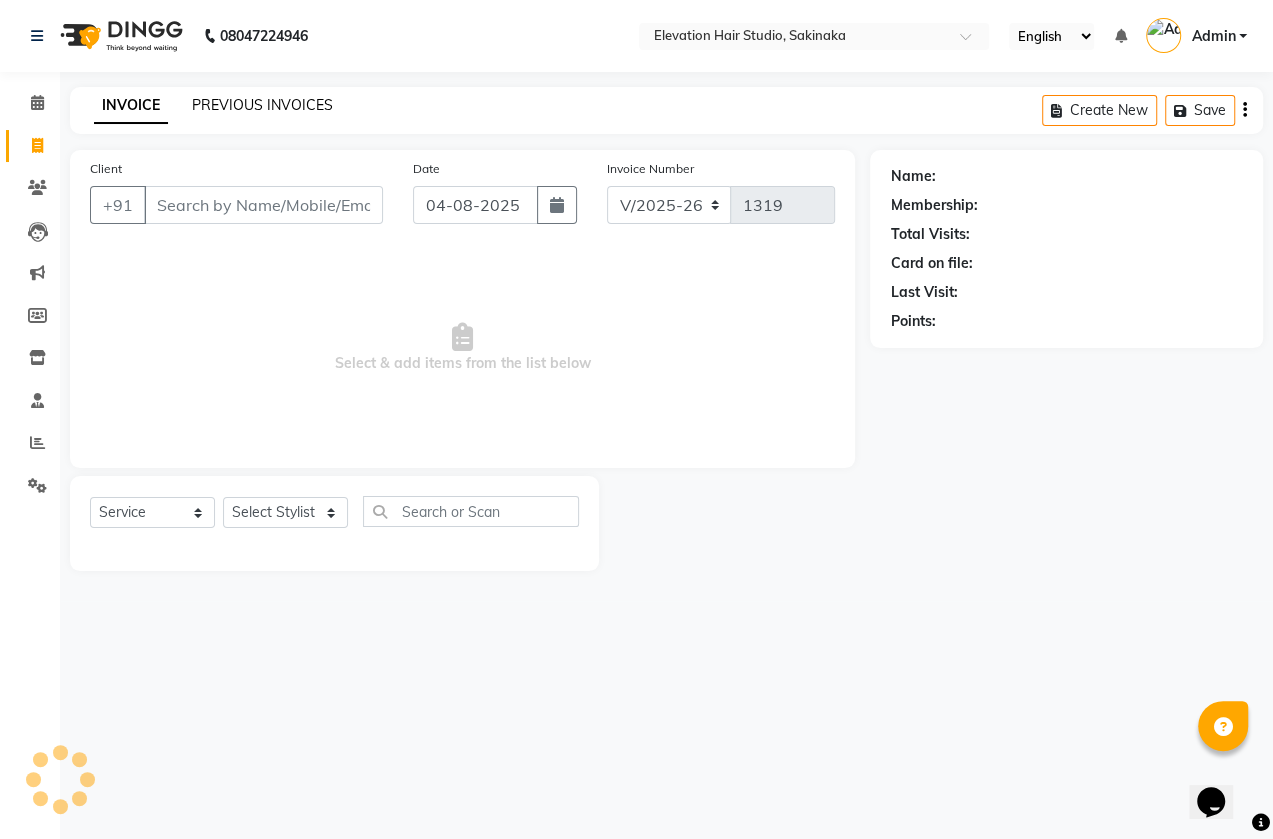 click on "PREVIOUS INVOICES" 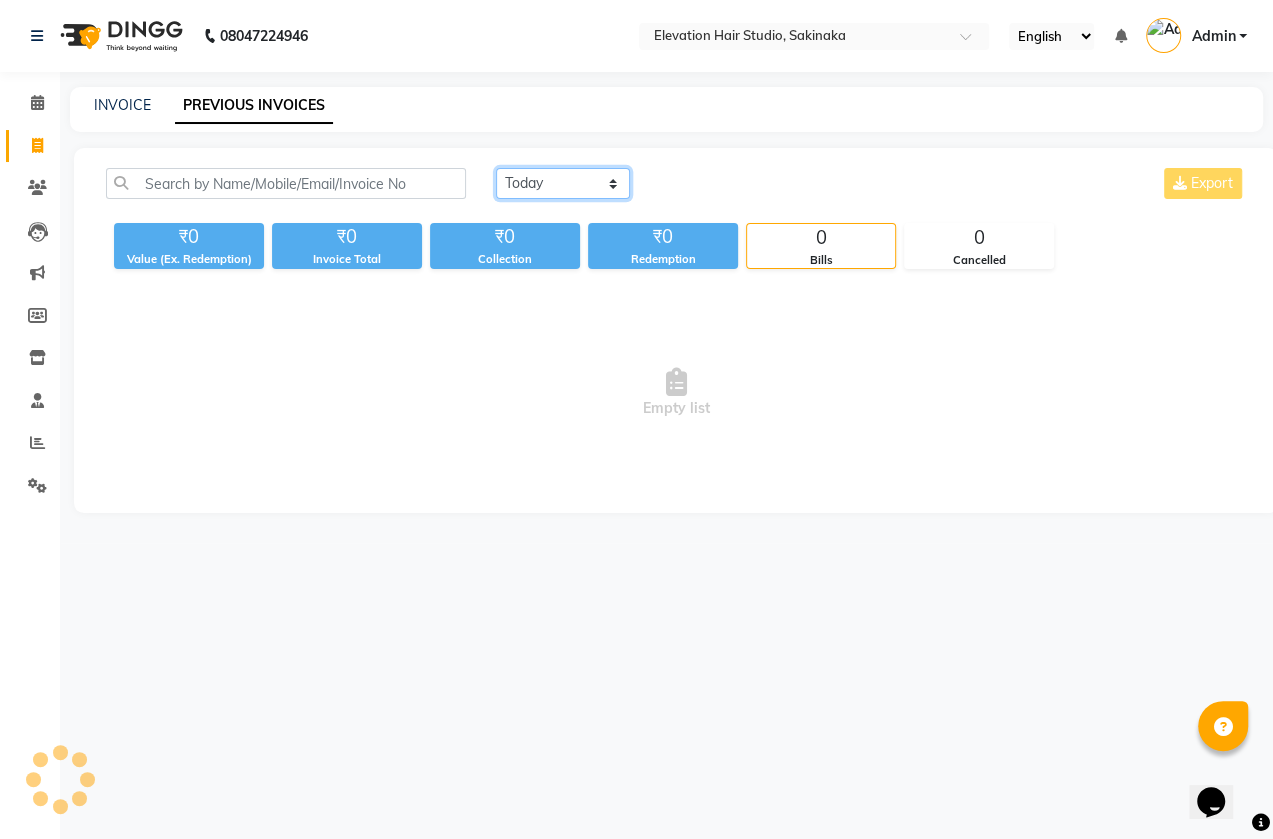 click on "Today Yesterday Custom Range" 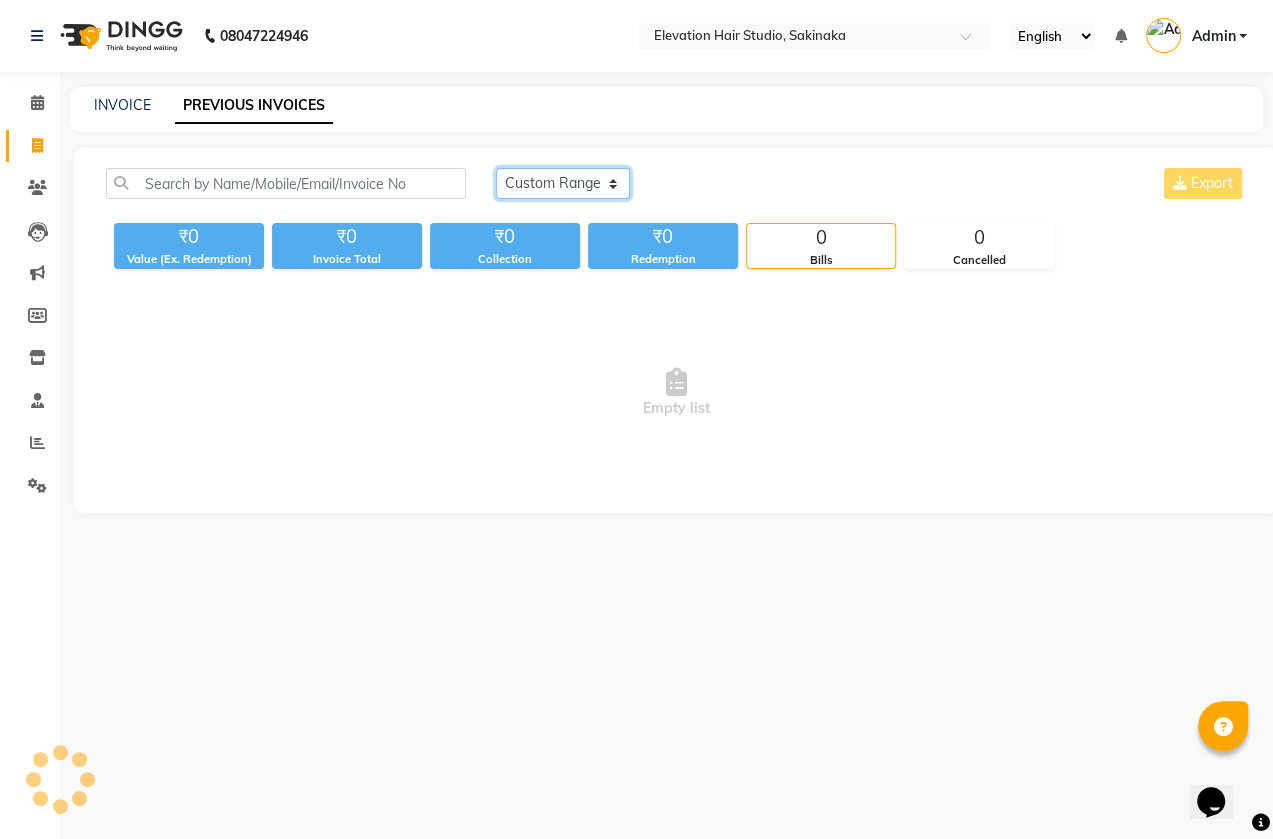 click on "Today Yesterday Custom Range" 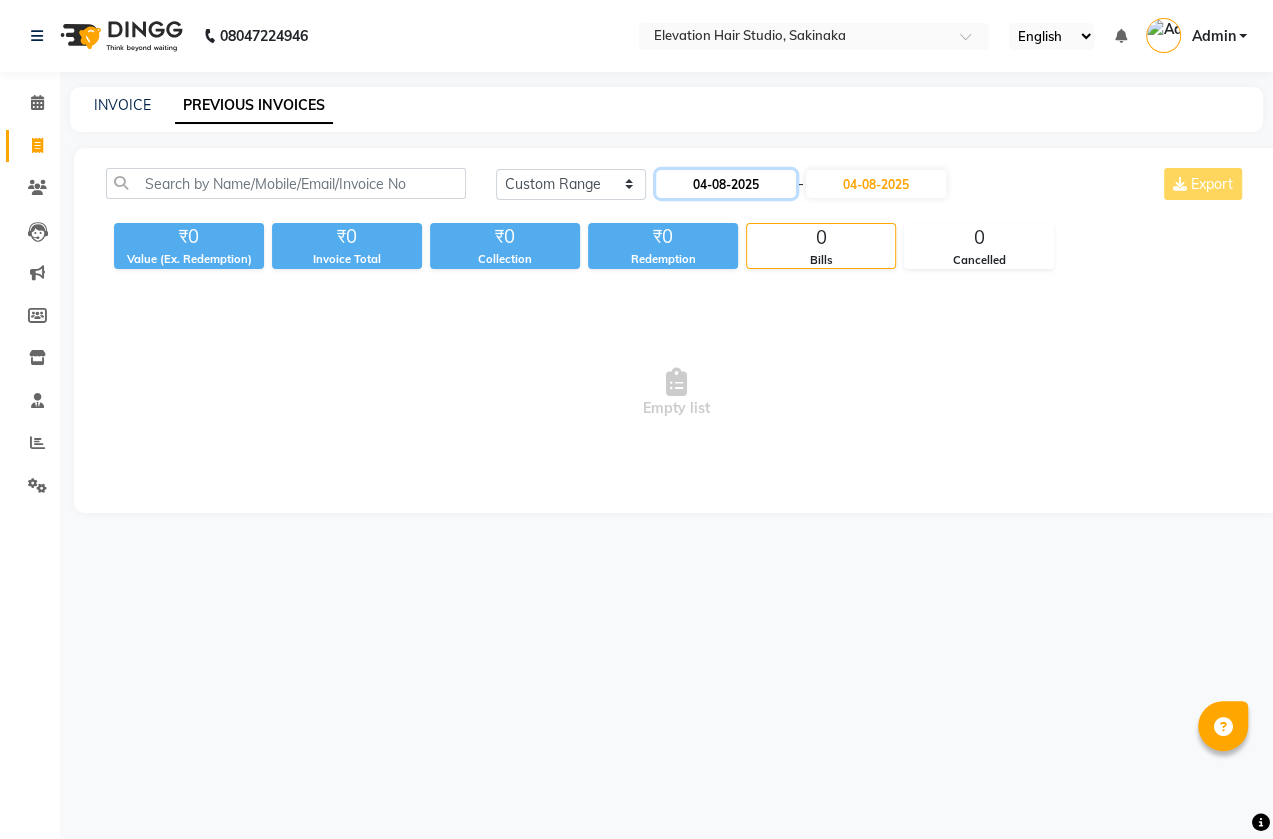 click on "04-08-2025" 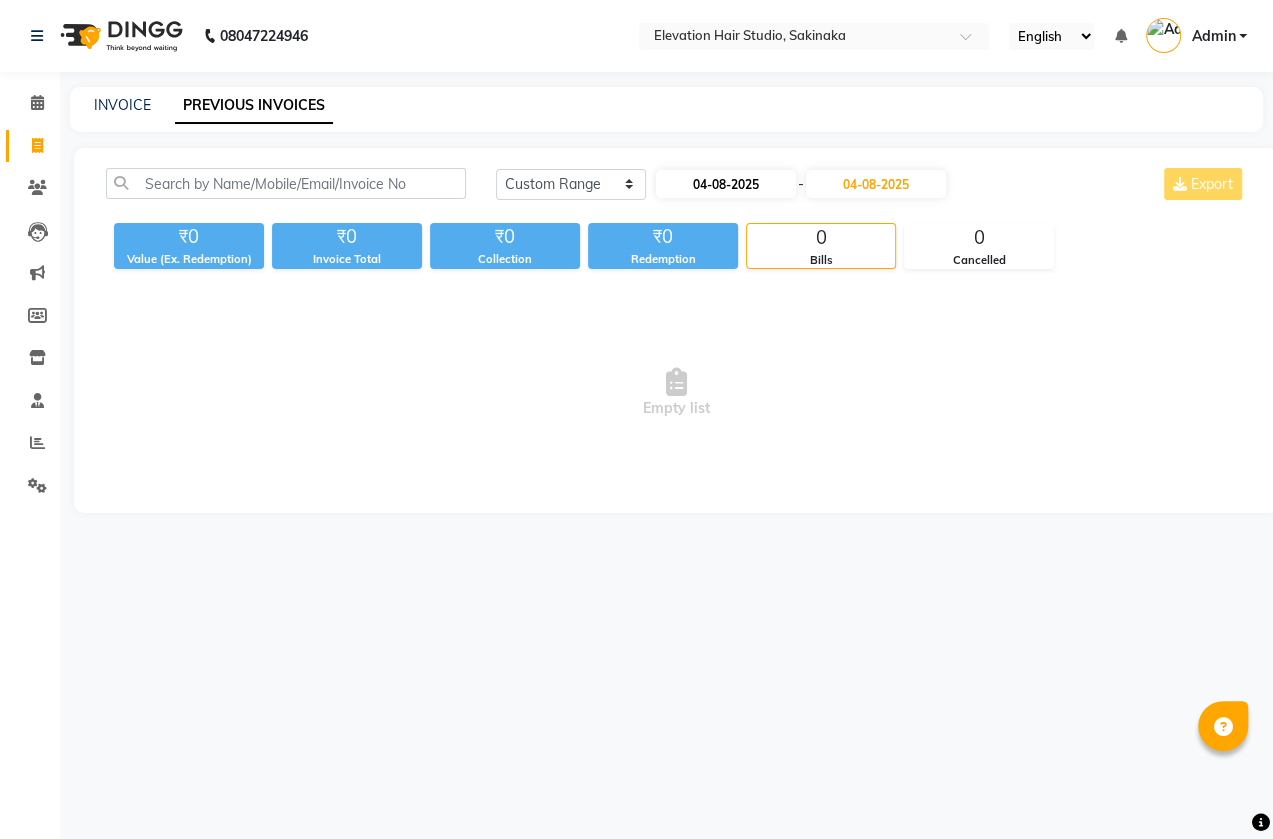 select on "8" 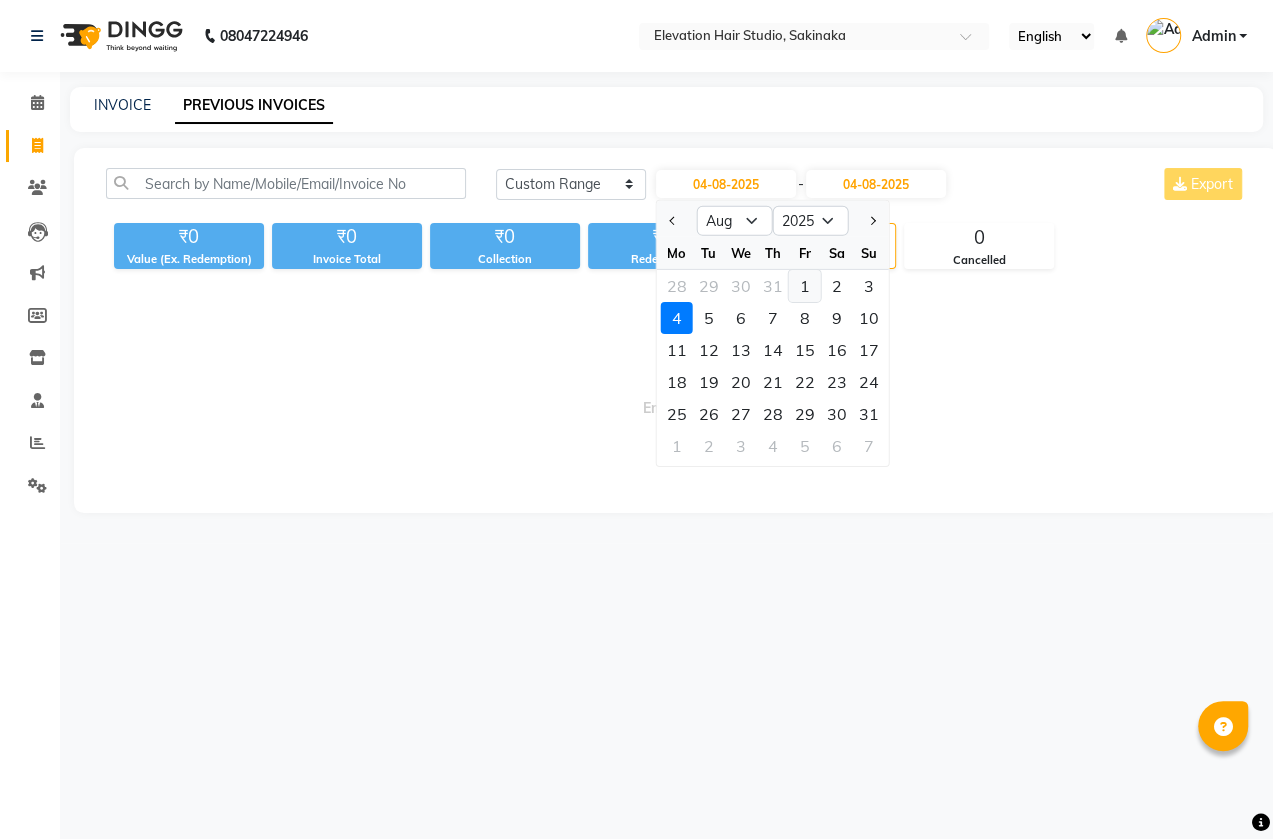 click on "1" 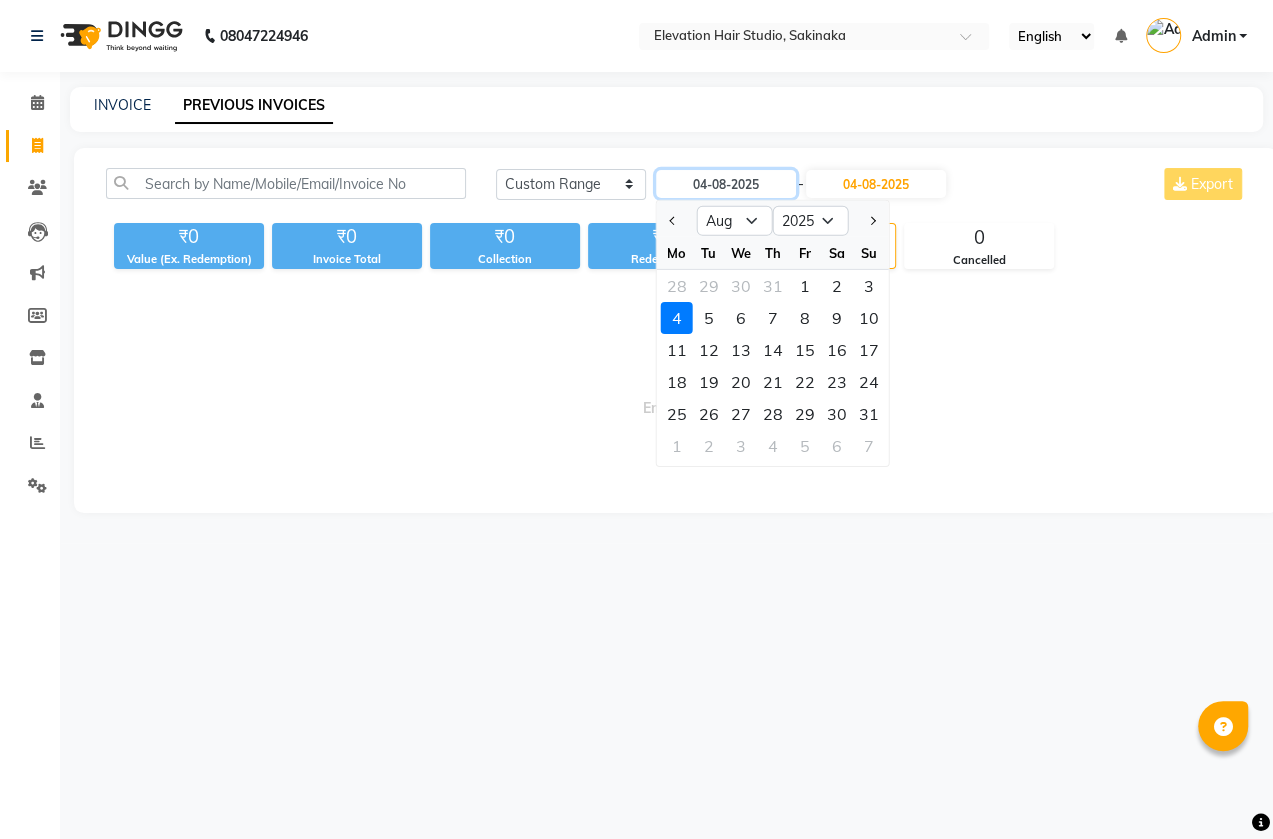 type on "01-08-2025" 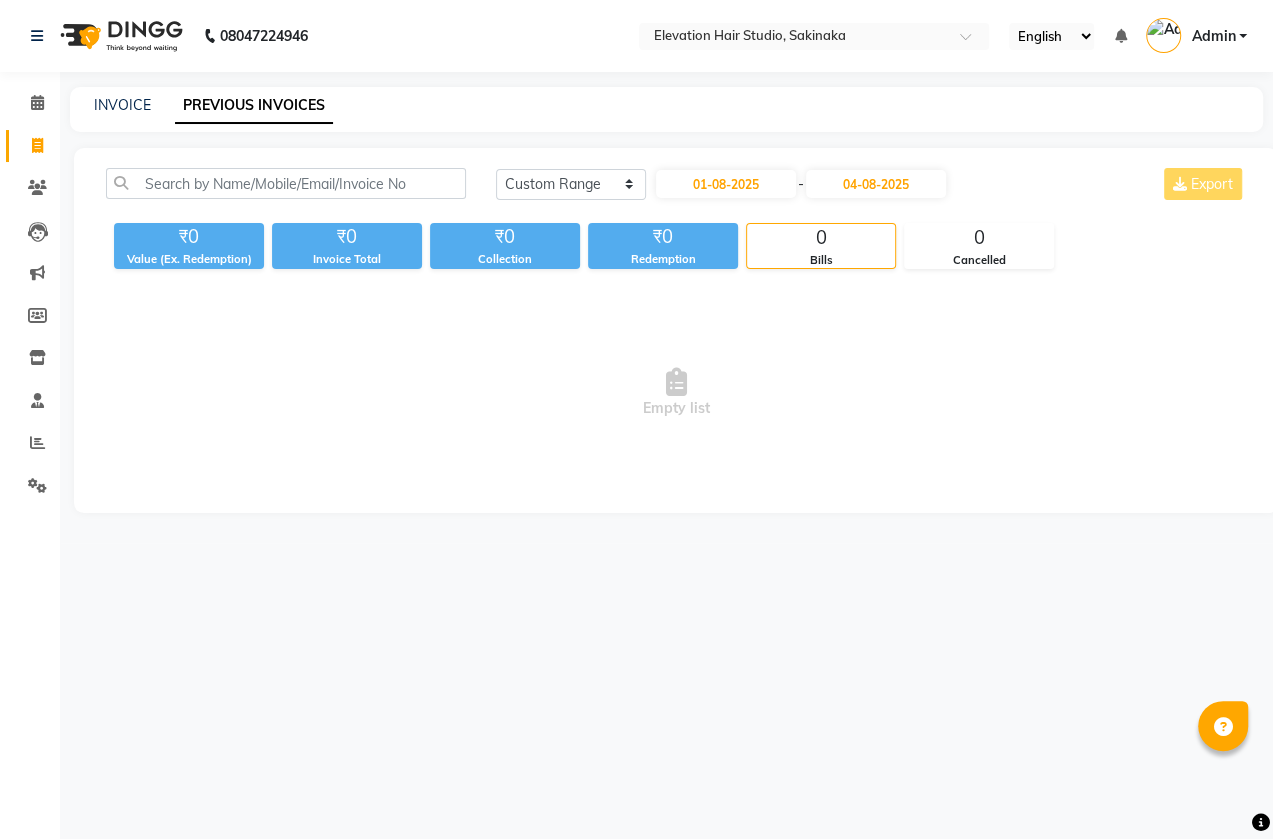 click on "Today Yesterday Custom Range 01-08-2025 - 04-08-2025 Export ₹0 Value (Ex. Redemption) ₹0 Invoice Total  ₹0 Collection ₹0 Redemption 0 Bills 0 Cancelled  Empty list" 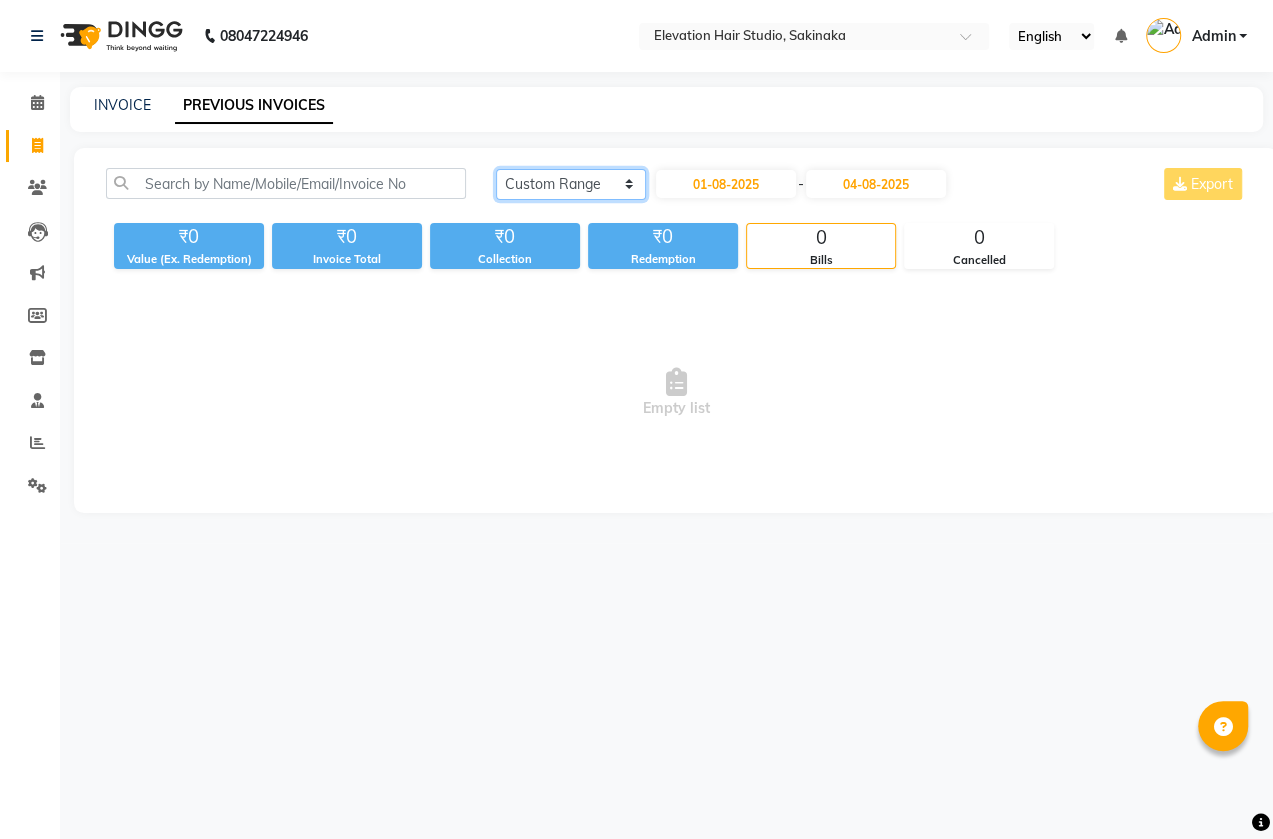 click on "Today Yesterday Custom Range" 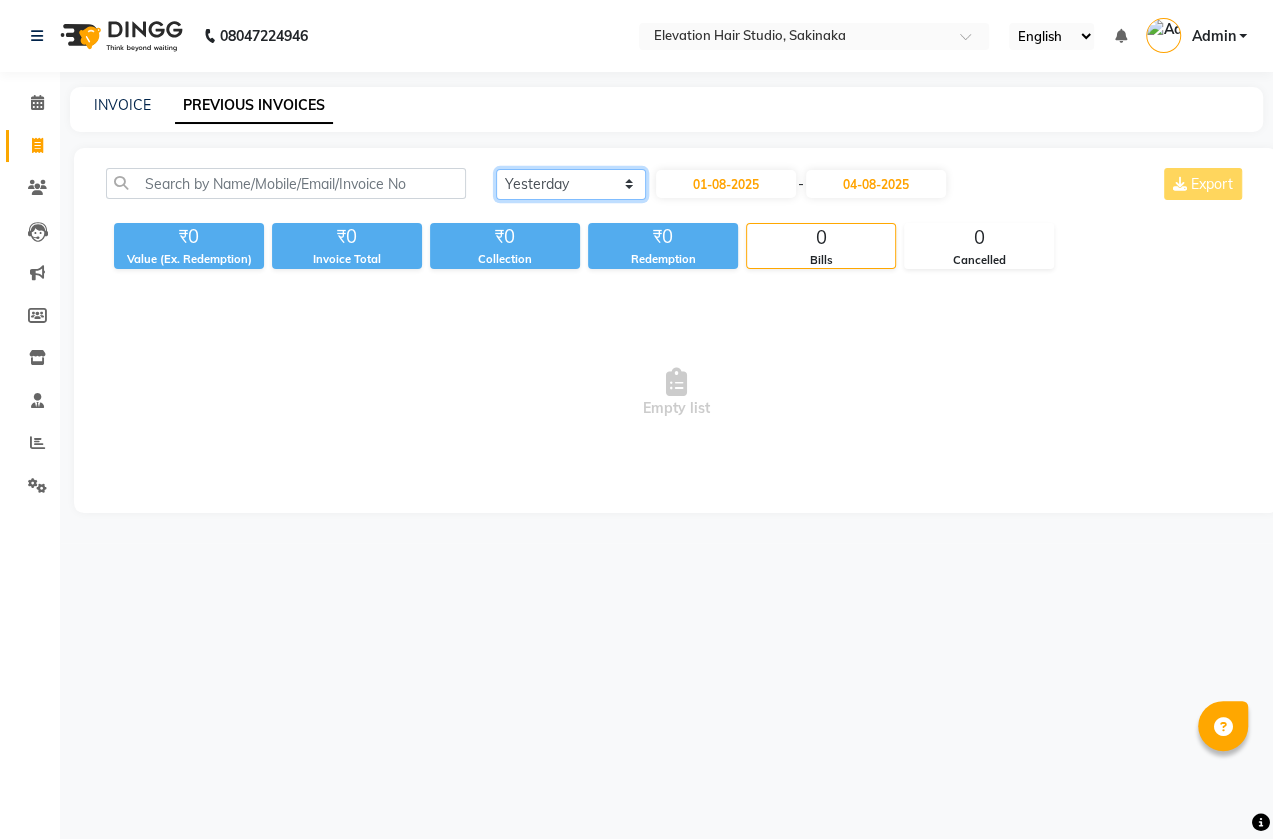click on "Today Yesterday Custom Range" 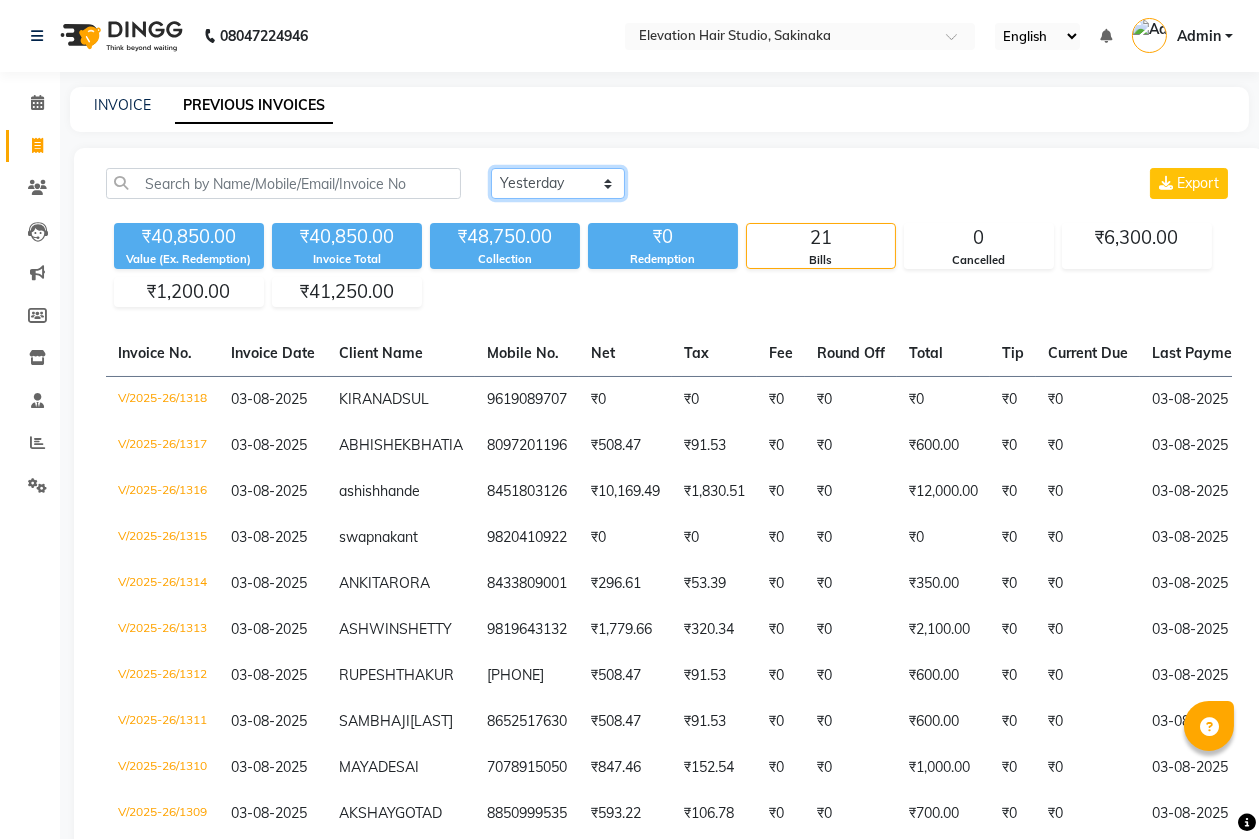 click on "Today Yesterday Custom Range" 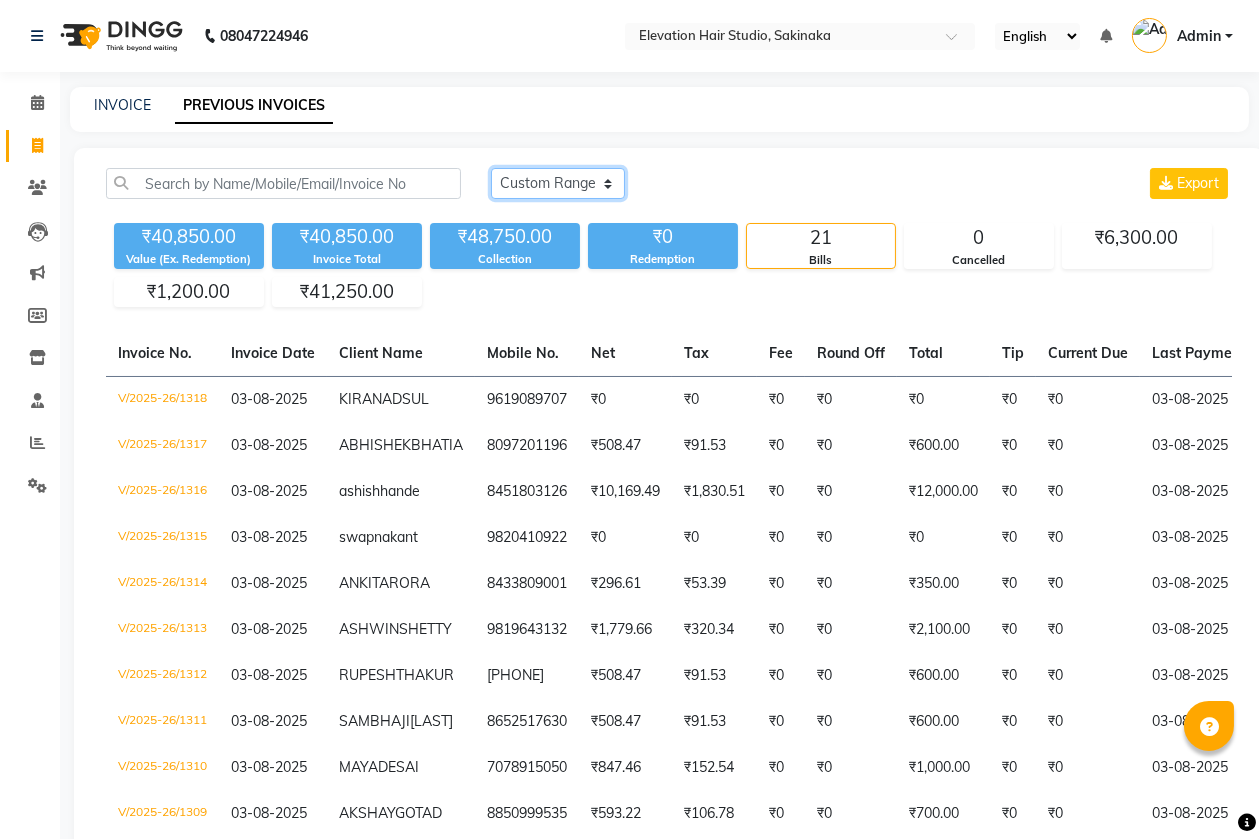 click on "Today Yesterday Custom Range" 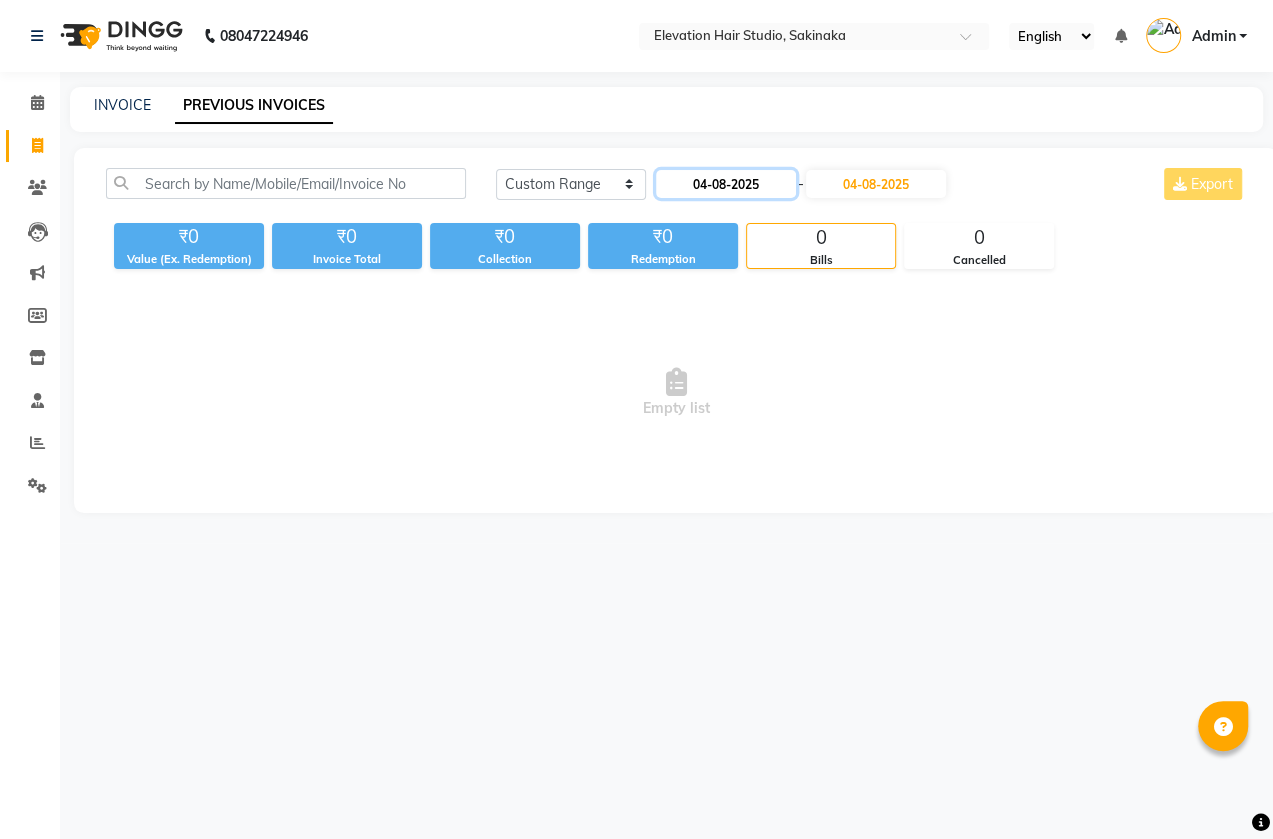 click on "04-08-2025" 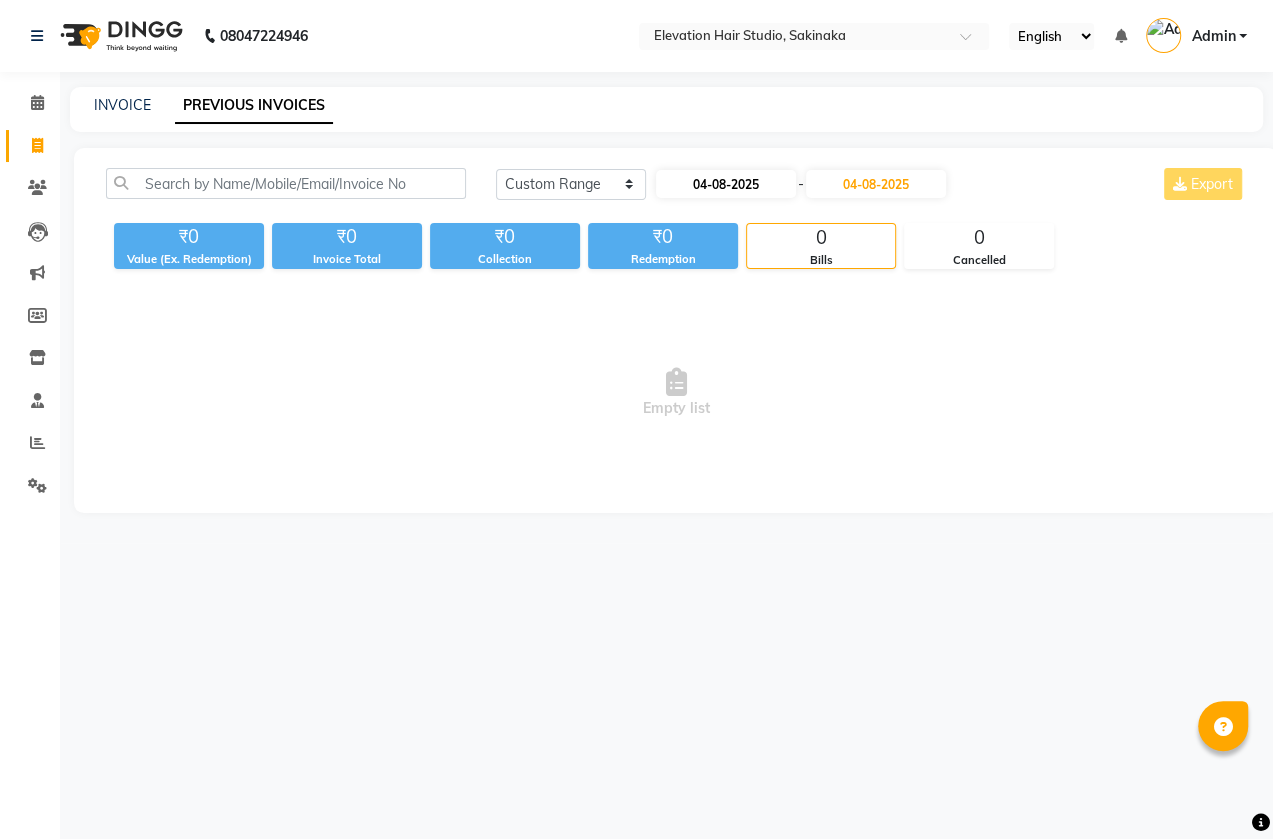 select on "8" 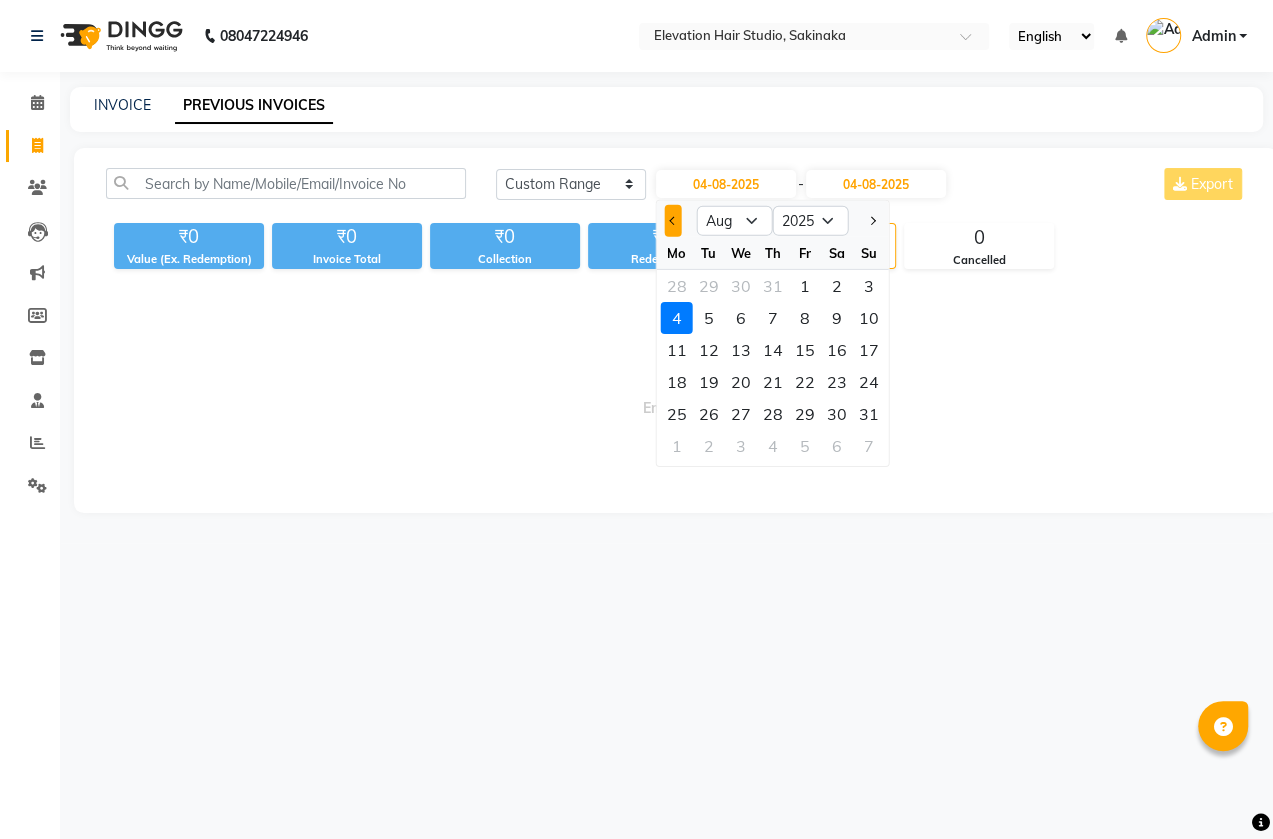 click 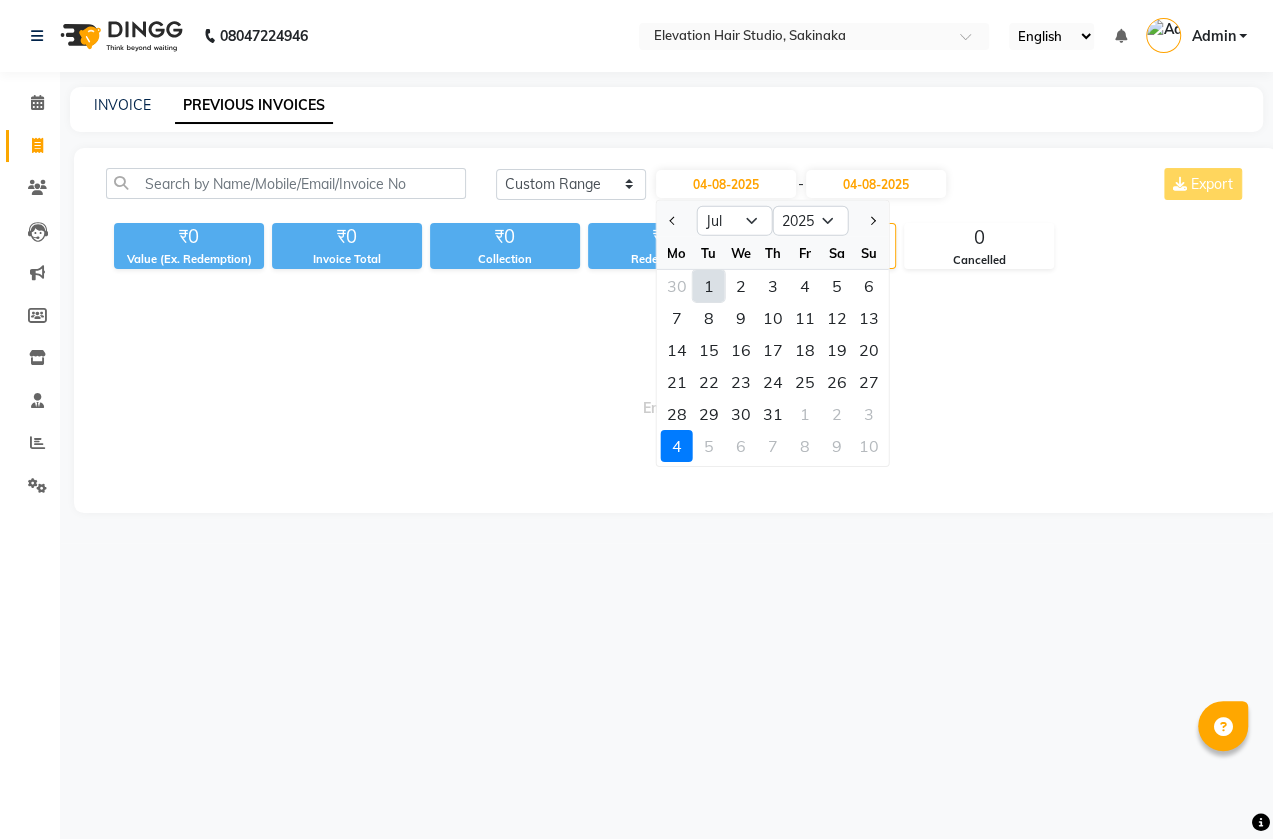 click on "6" 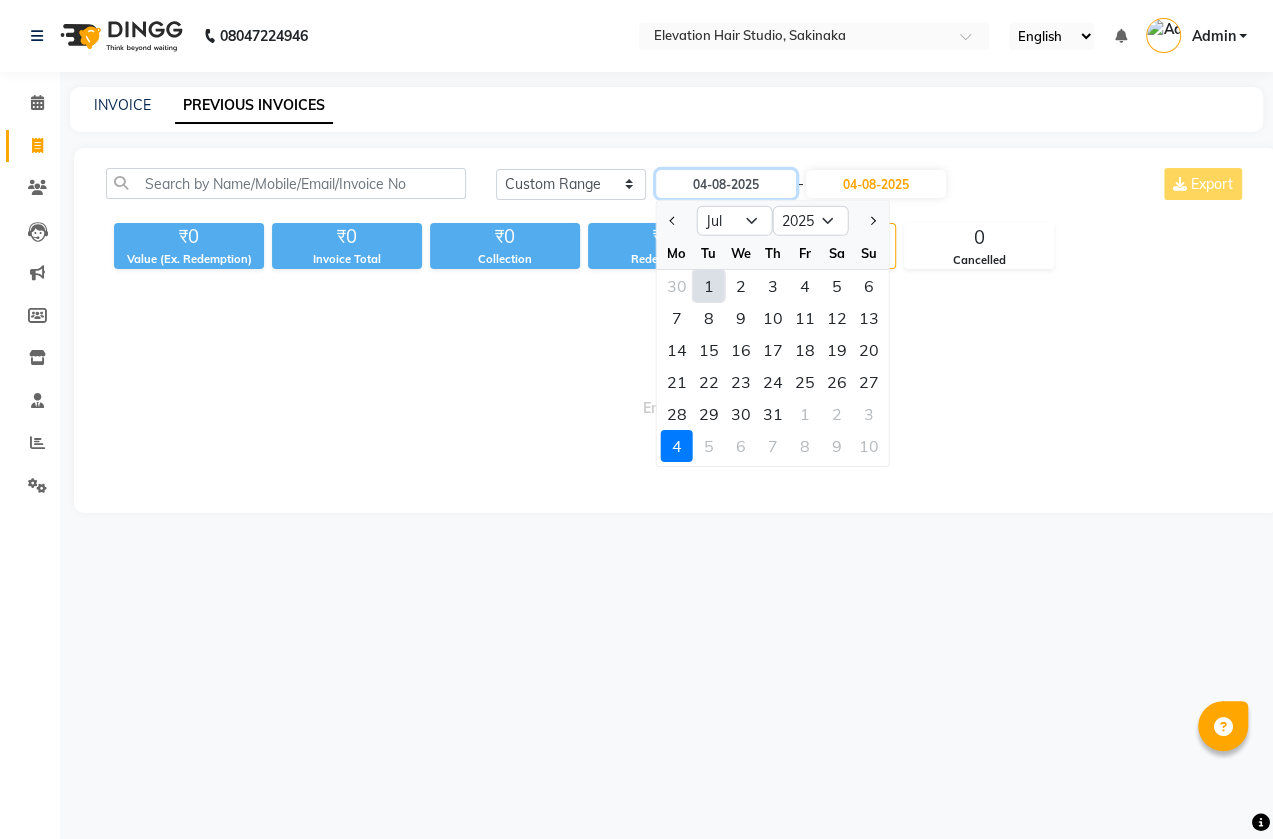 type on "06-07-2025" 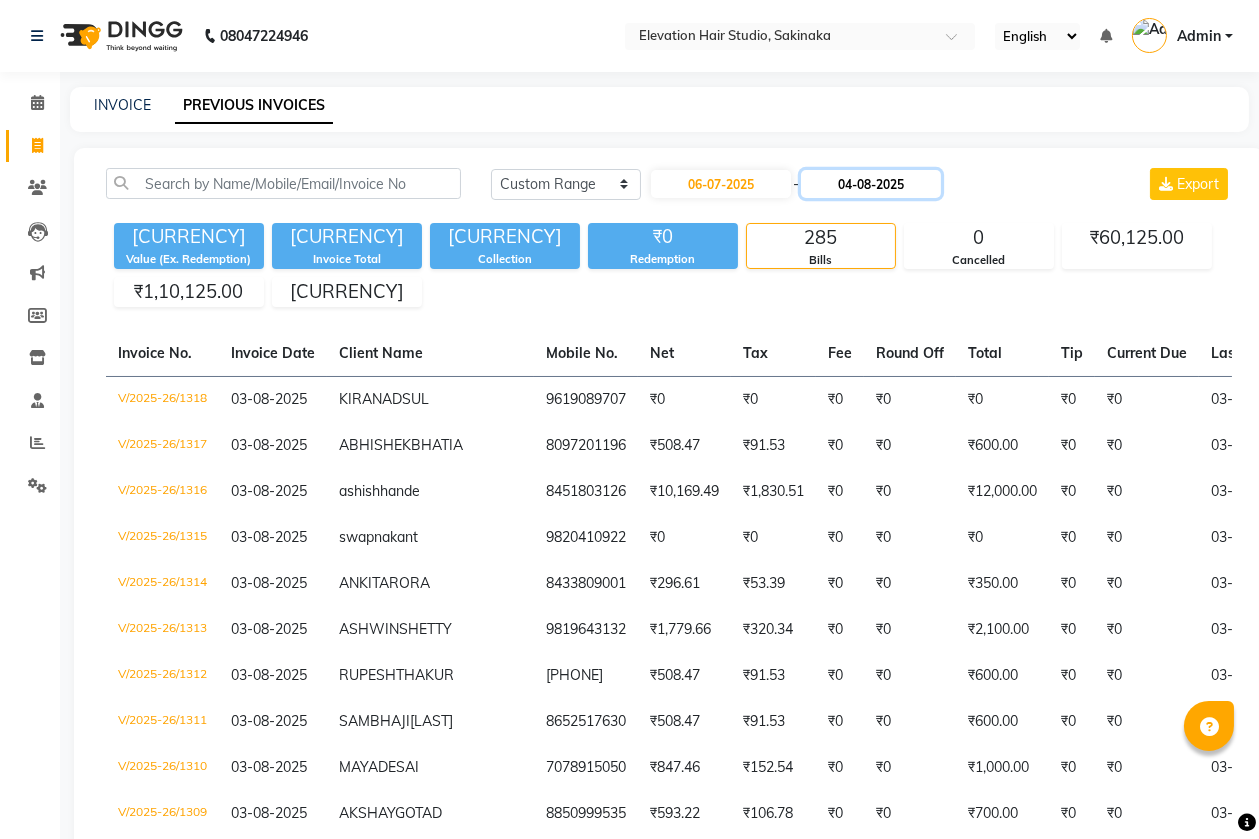 click on "04-08-2025" 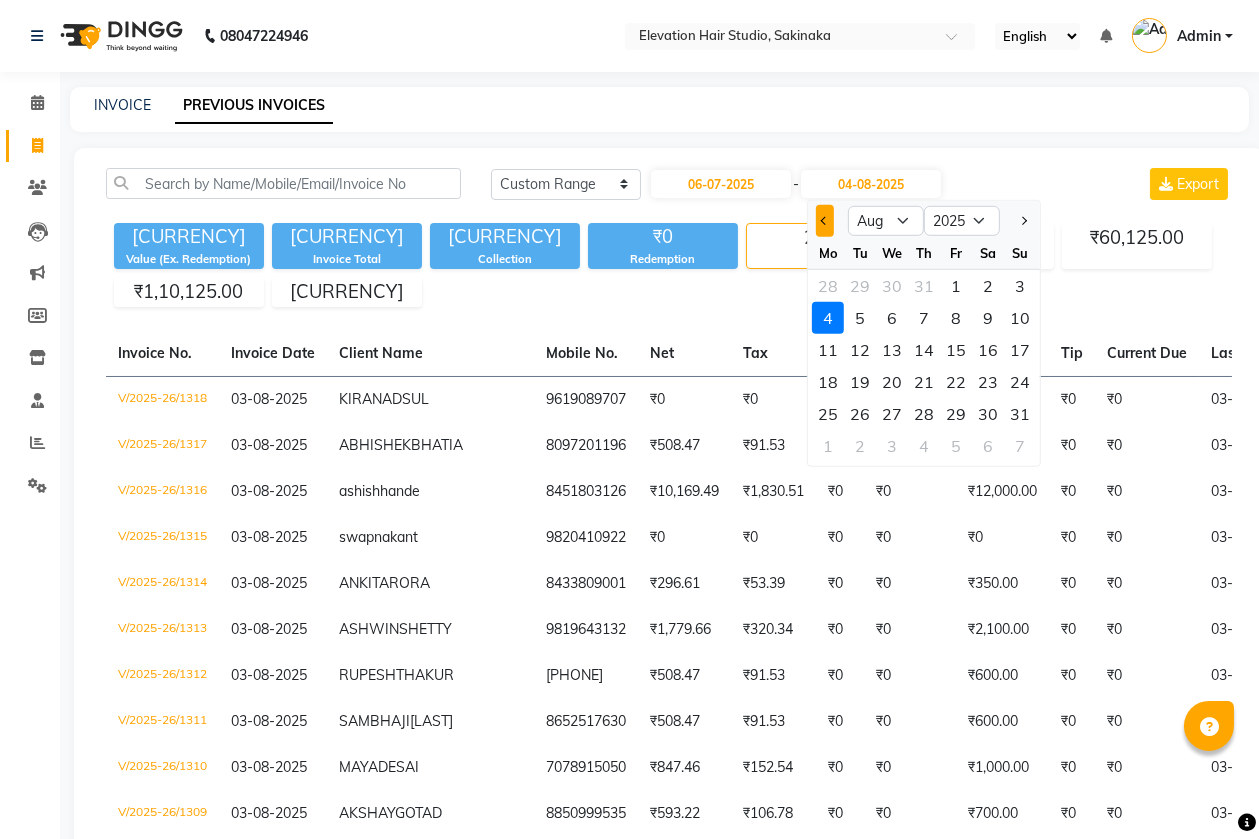 click 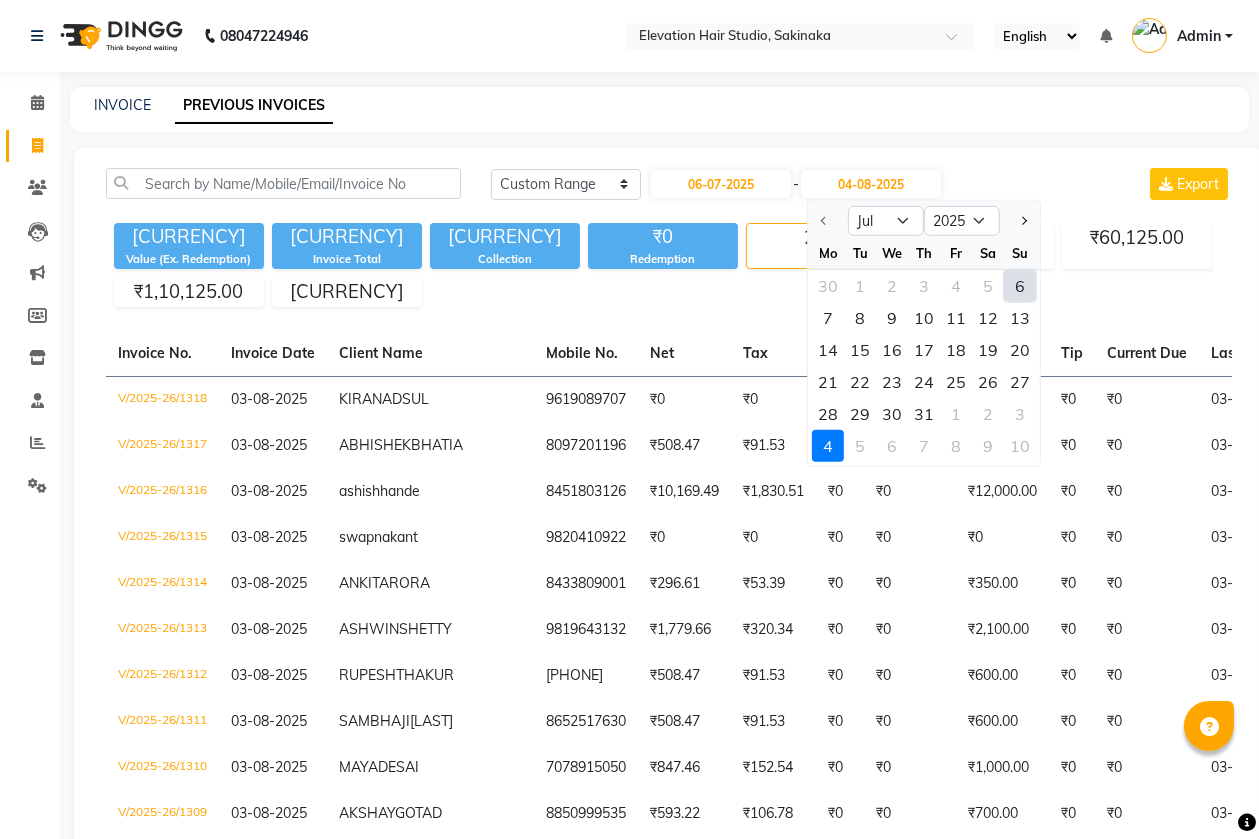click on "10" 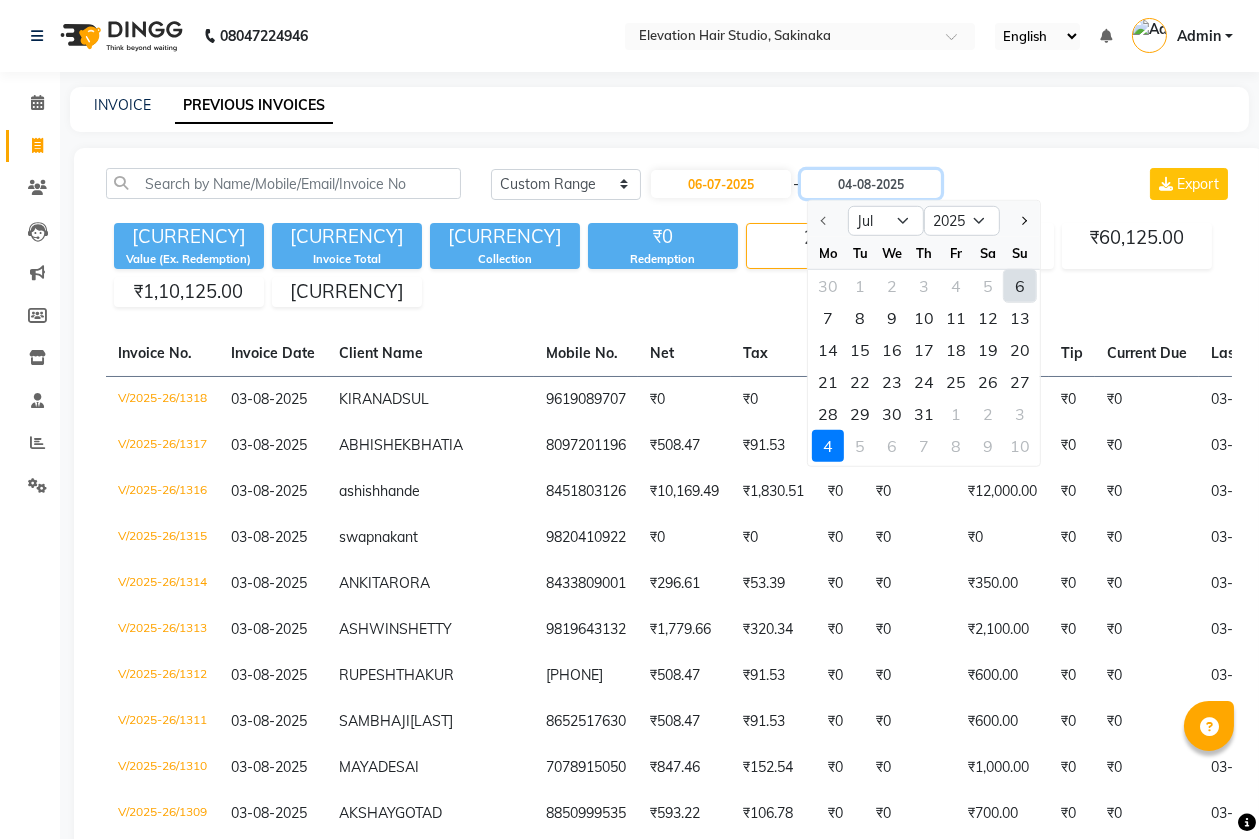 type on "10-07-2025" 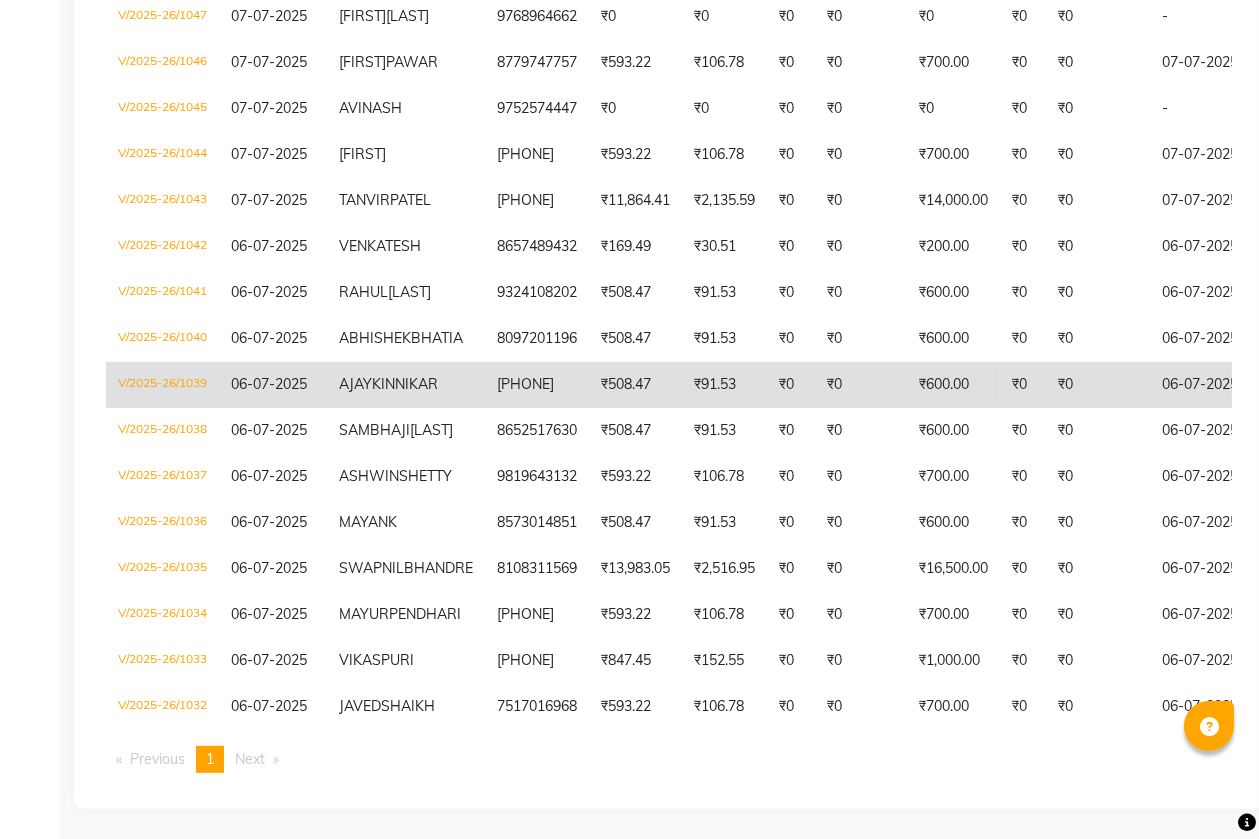 scroll, scrollTop: 1899, scrollLeft: 0, axis: vertical 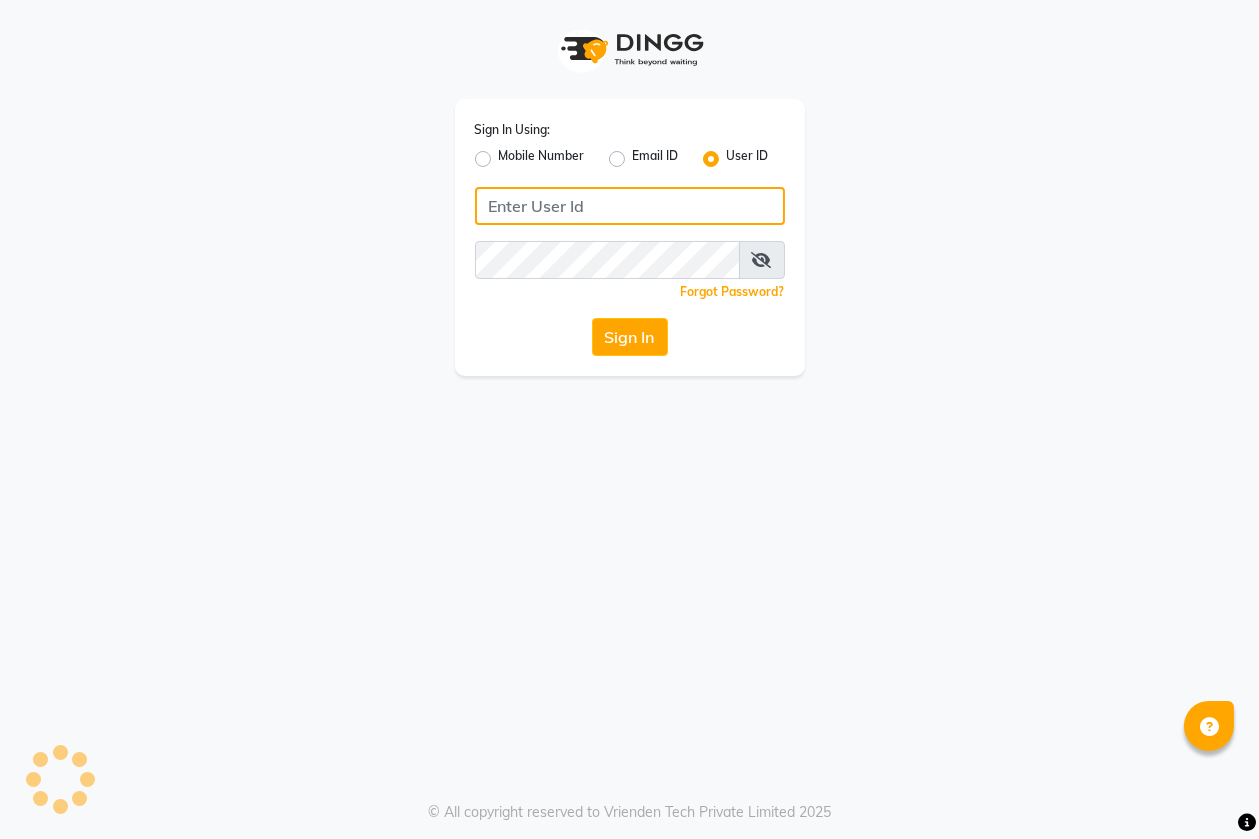 type on "shahid" 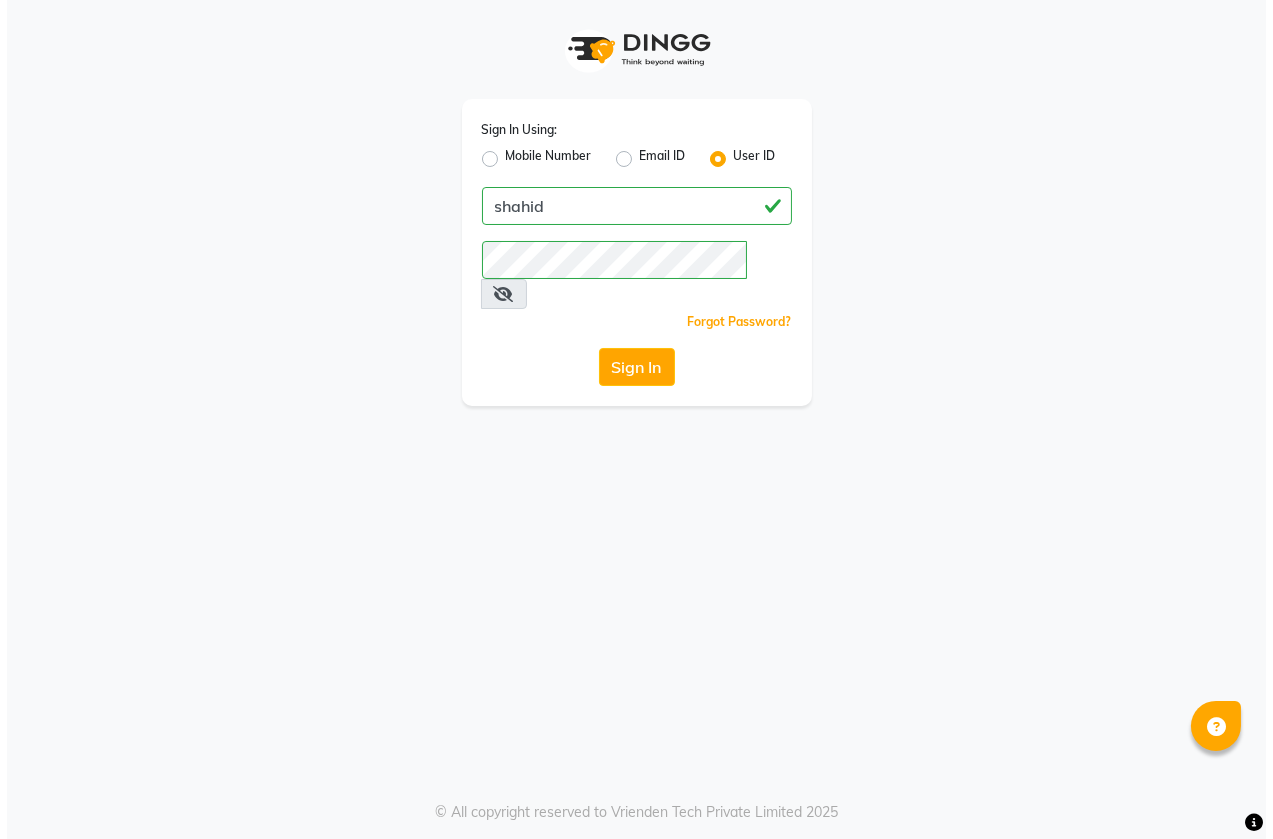 scroll, scrollTop: 0, scrollLeft: 0, axis: both 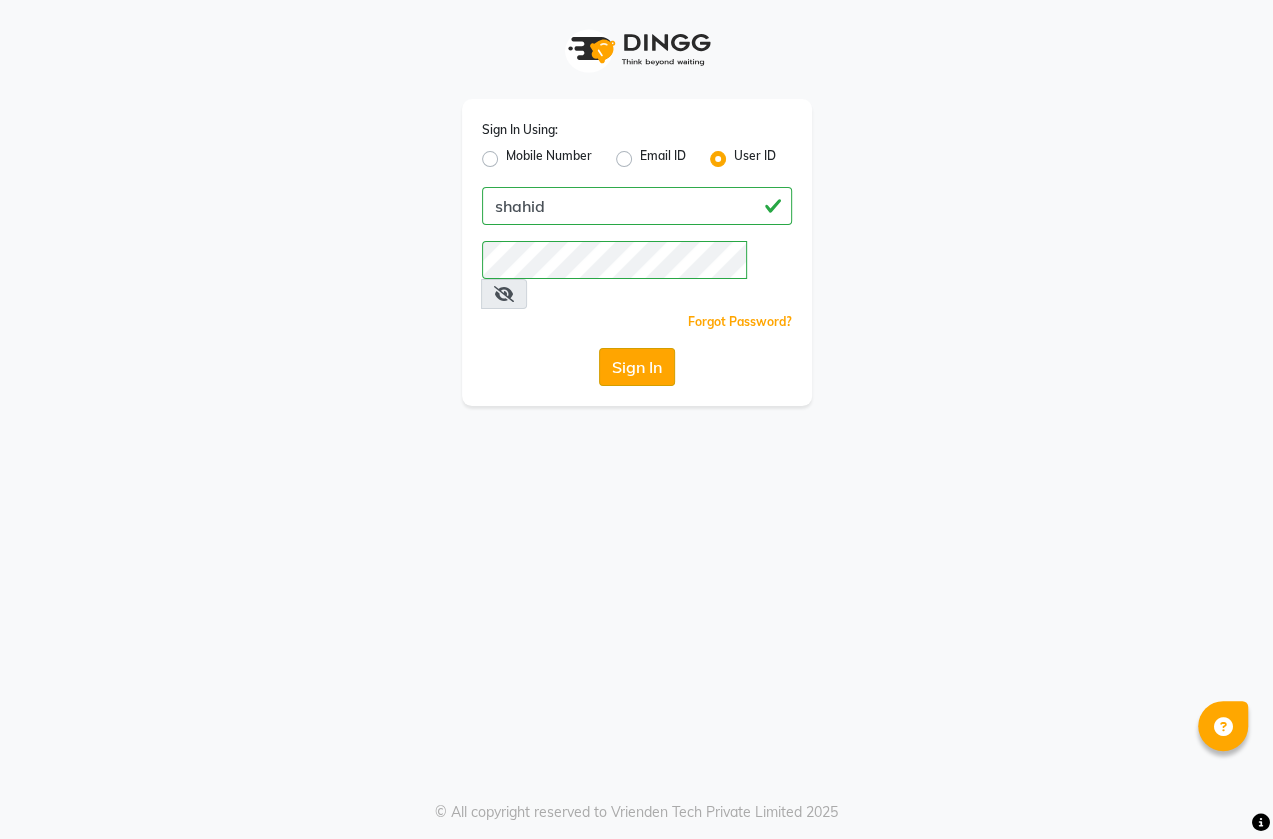 click on "Sign In" 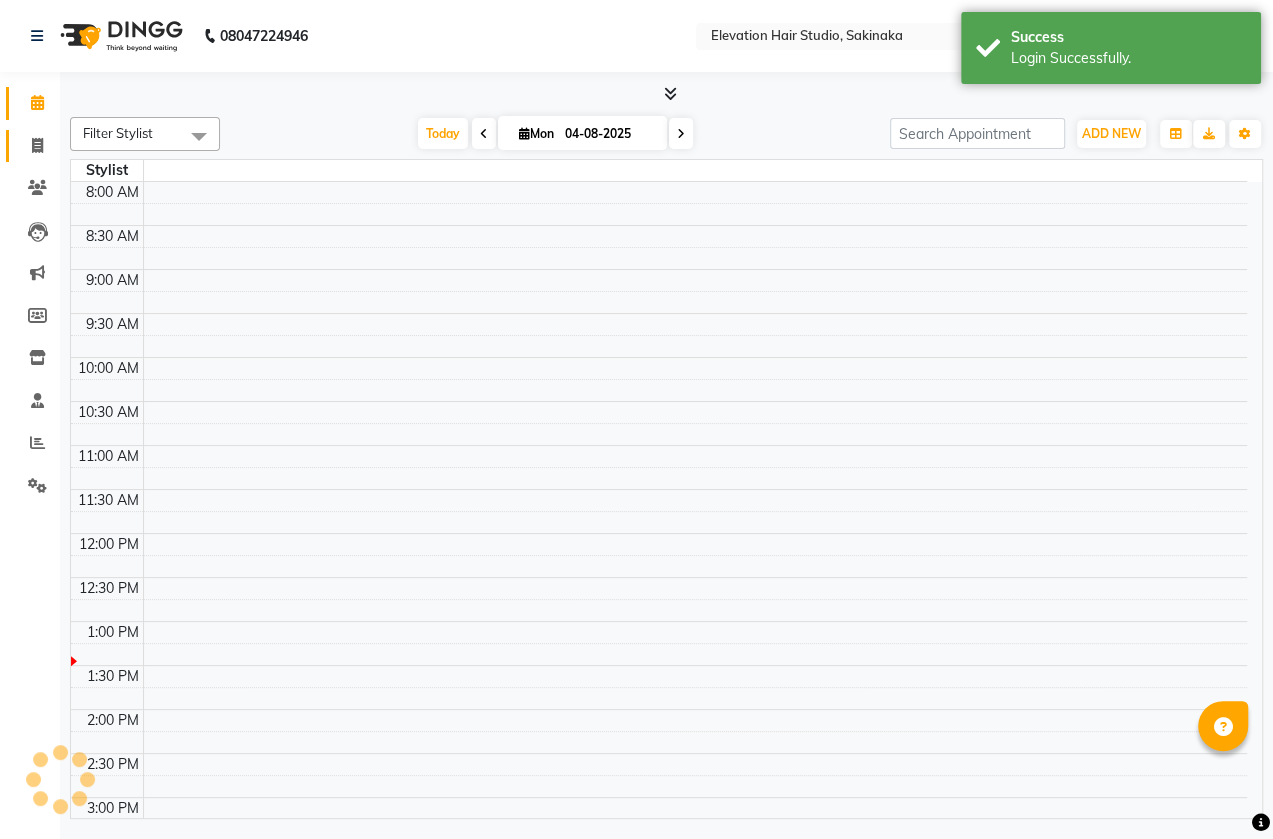 select on "en" 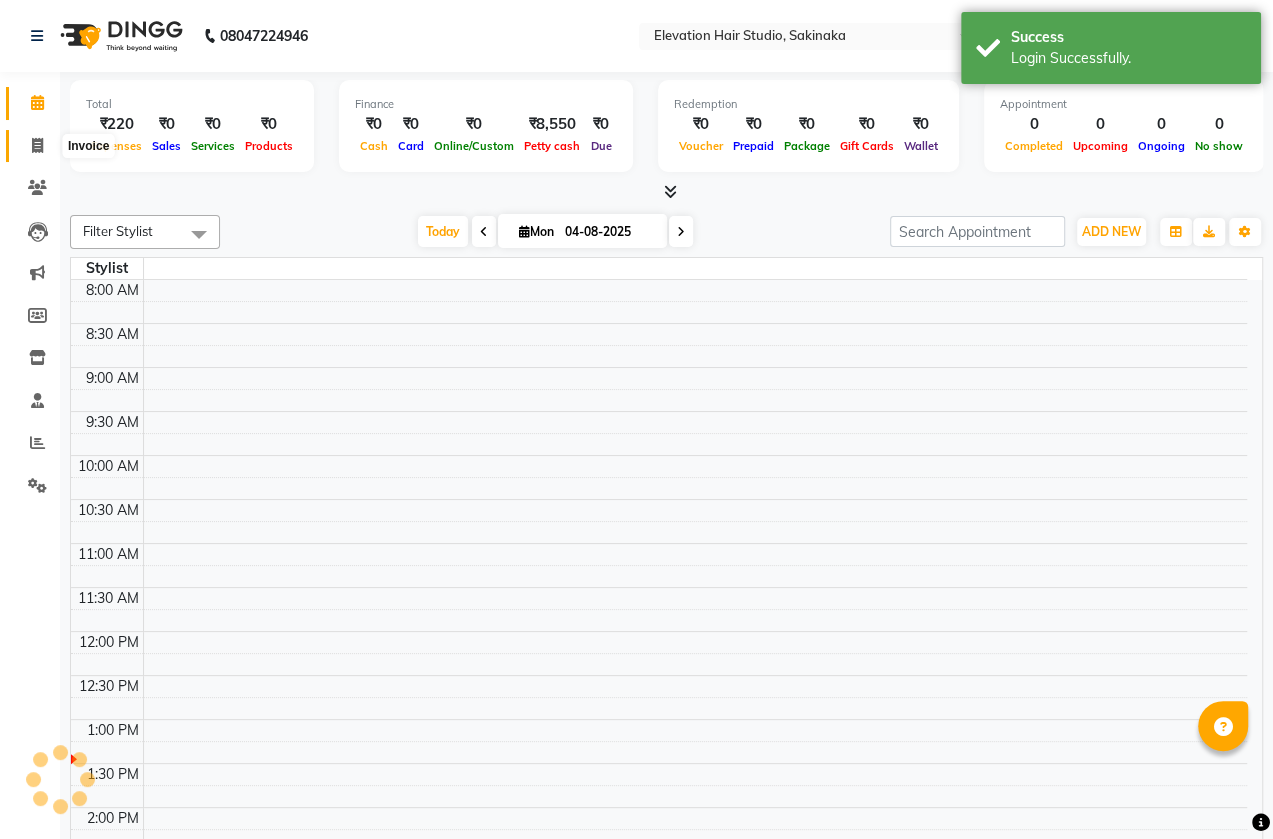 click 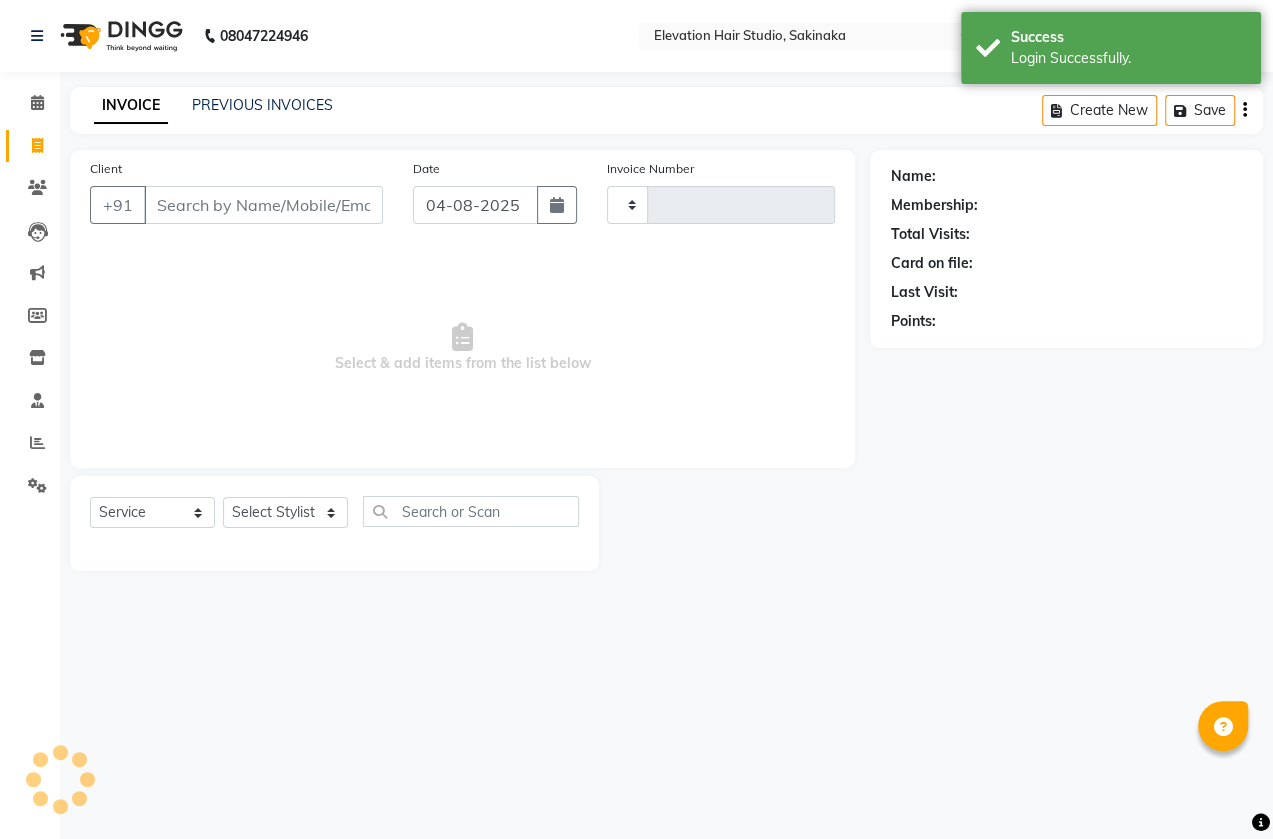 click on "Client" at bounding box center [263, 205] 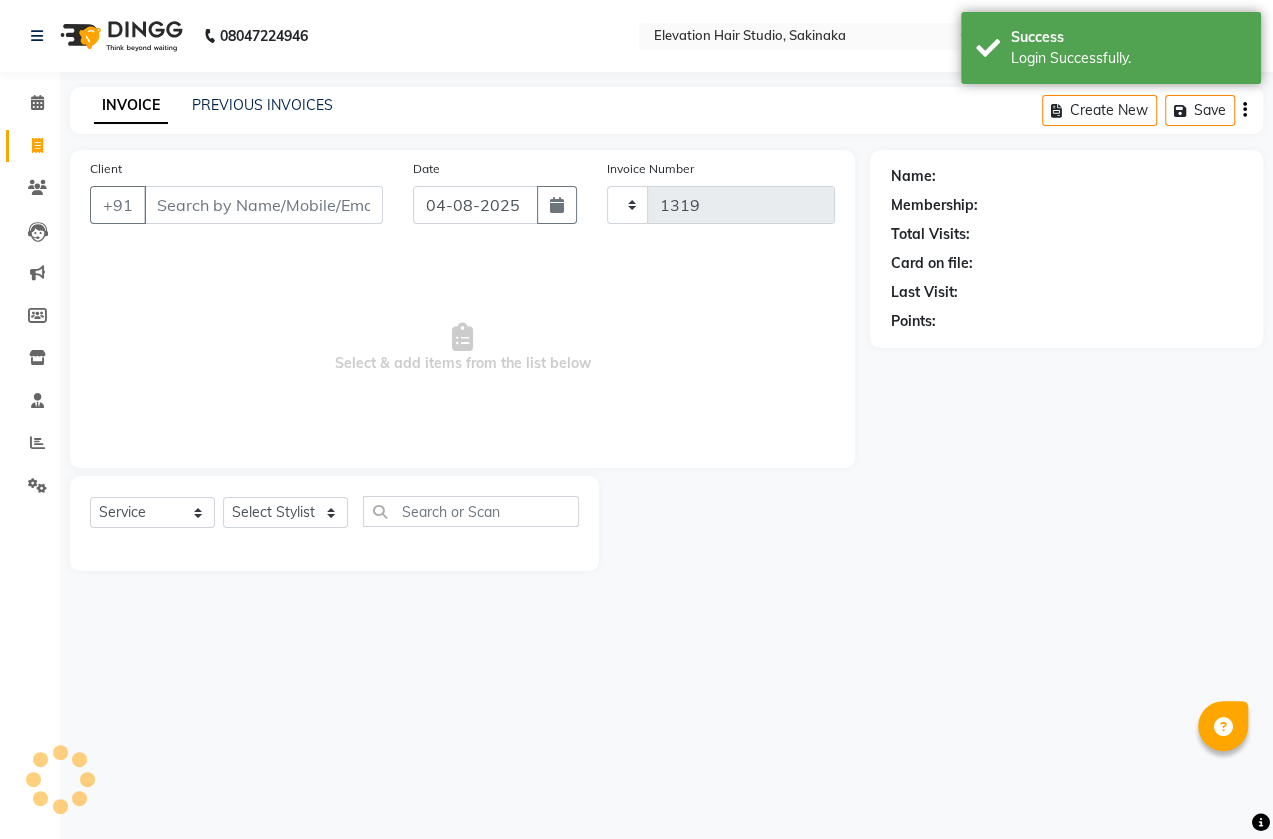 select on "4949" 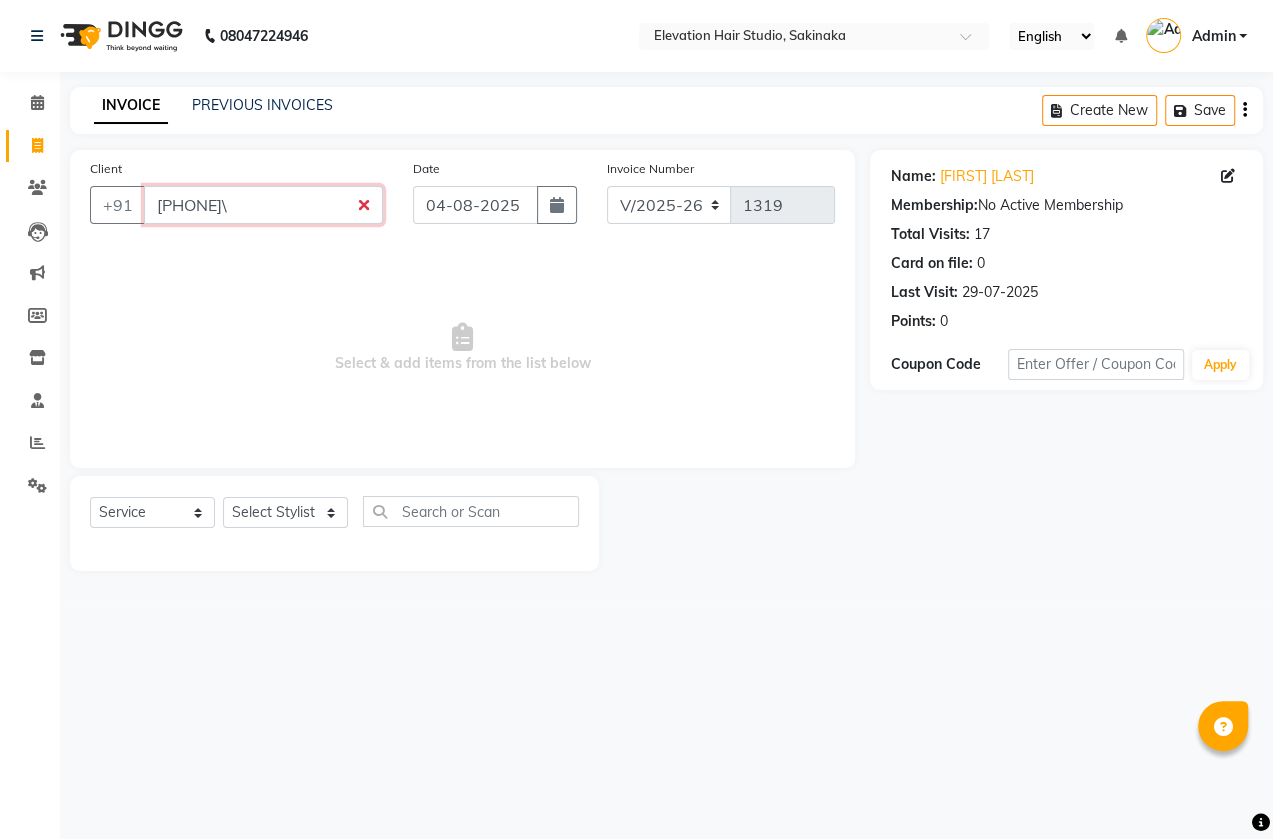 click on "9594069596\" at bounding box center [263, 205] 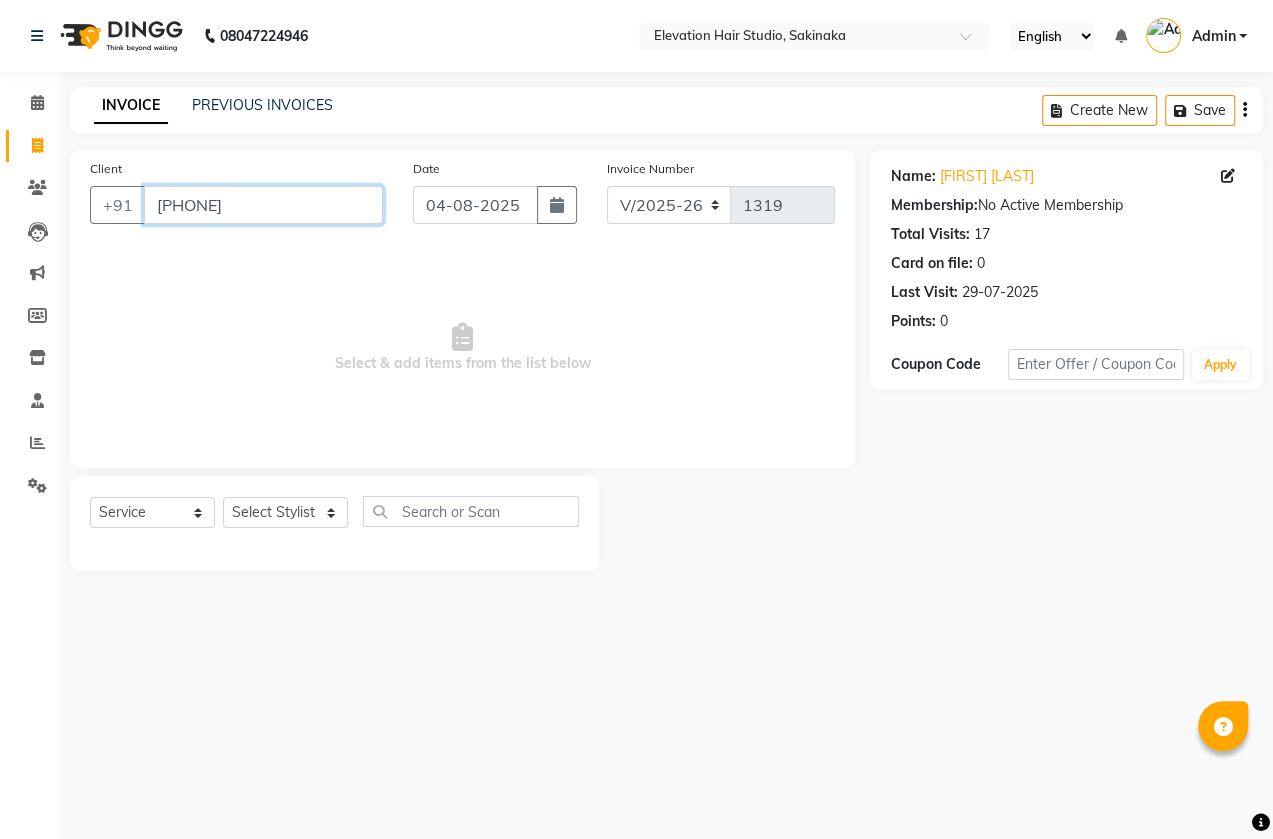 click on "[PHONE]" at bounding box center [263, 205] 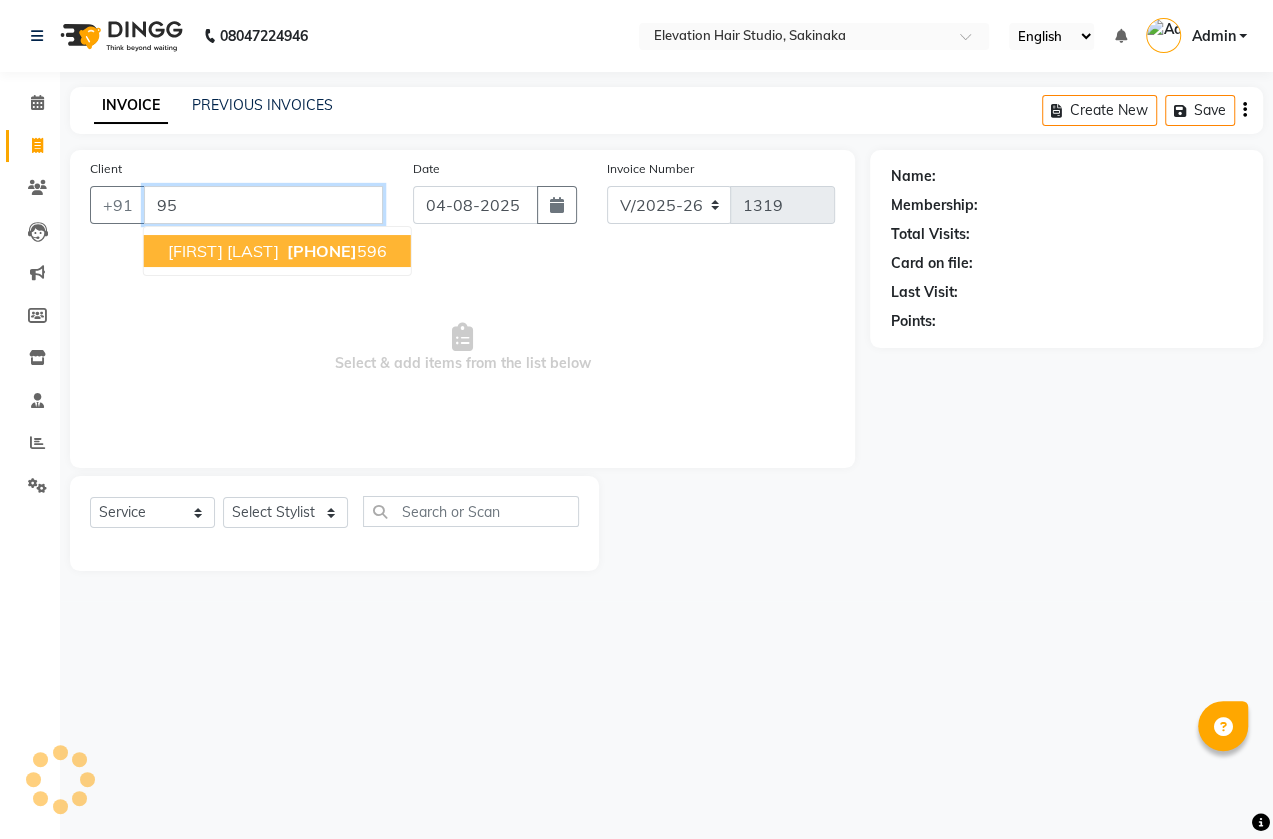 type on "9" 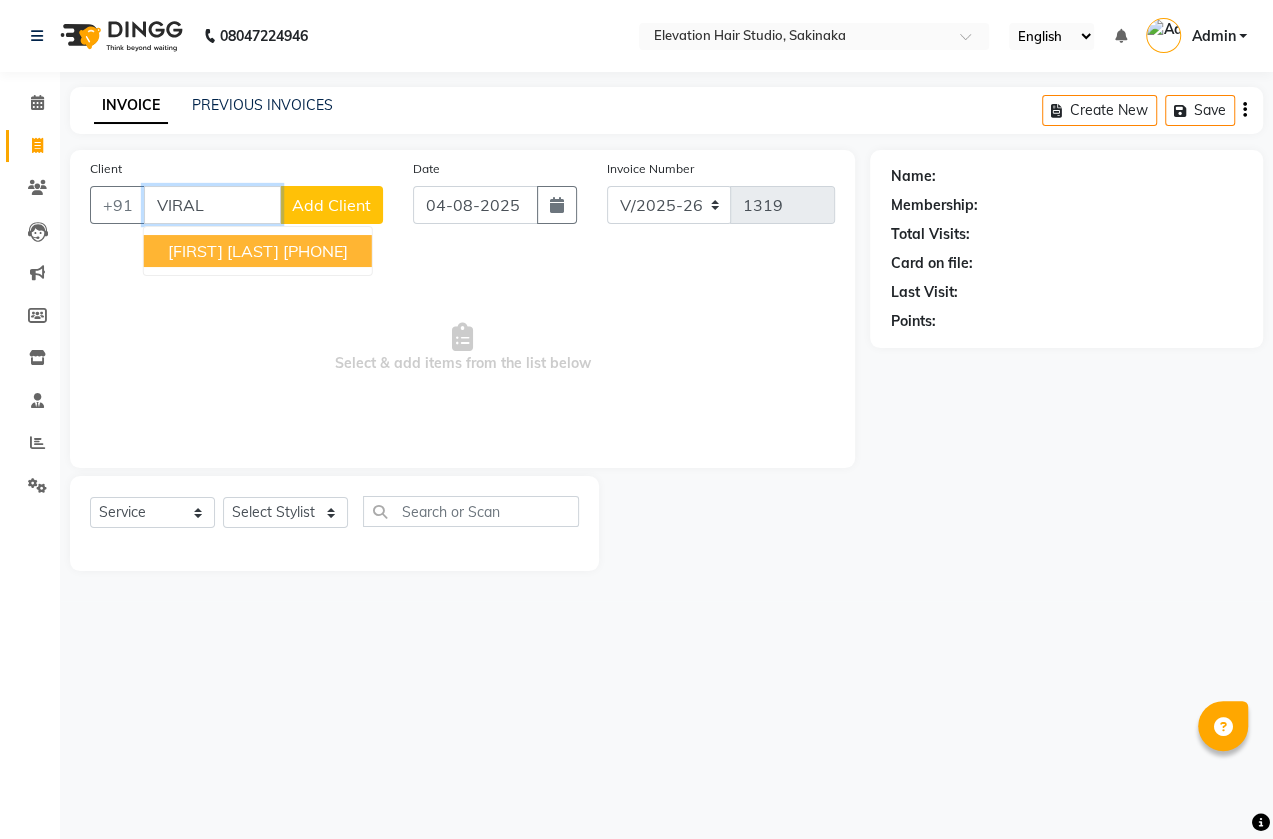 drag, startPoint x: 267, startPoint y: 262, endPoint x: 252, endPoint y: 290, distance: 31.764761 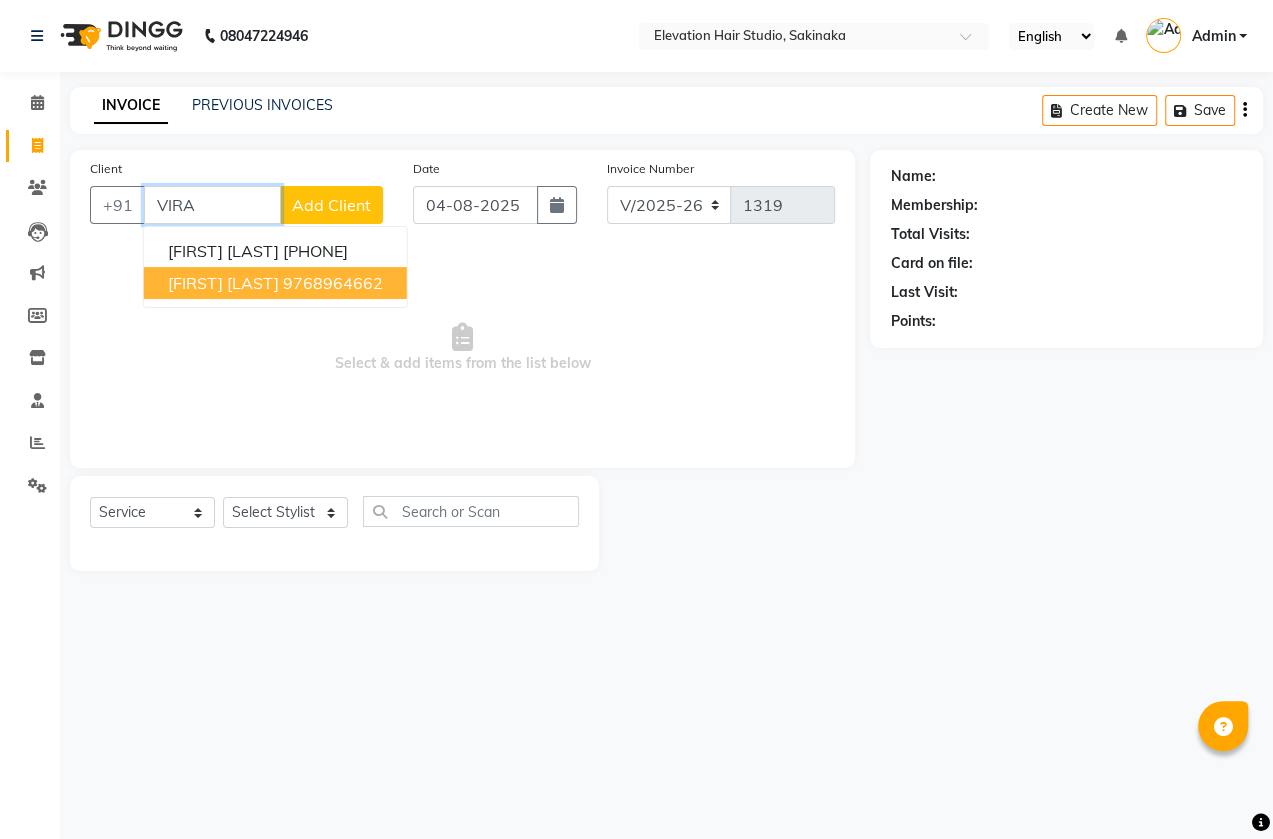 click on "VIRAG REPAL" at bounding box center (223, 283) 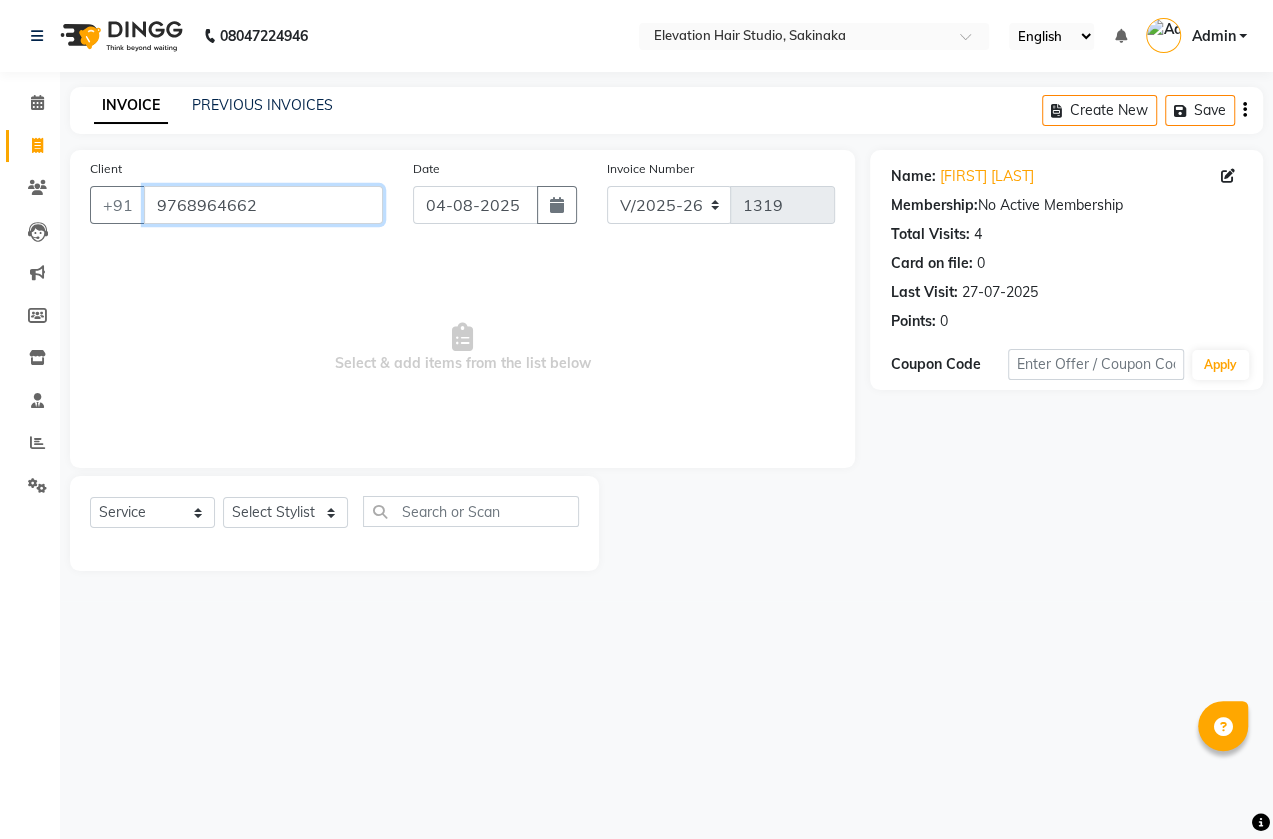 drag, startPoint x: 250, startPoint y: 217, endPoint x: 243, endPoint y: 208, distance: 11.401754 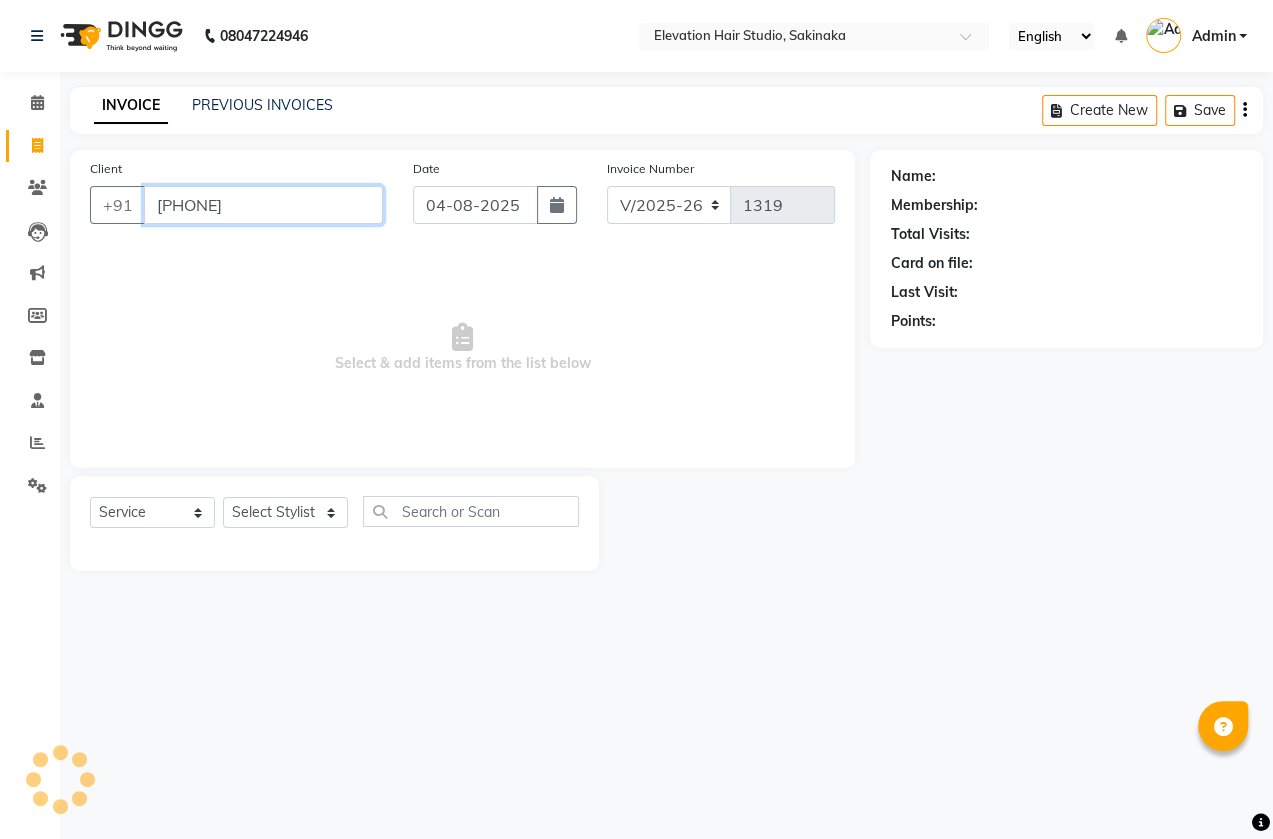 type on "976892" 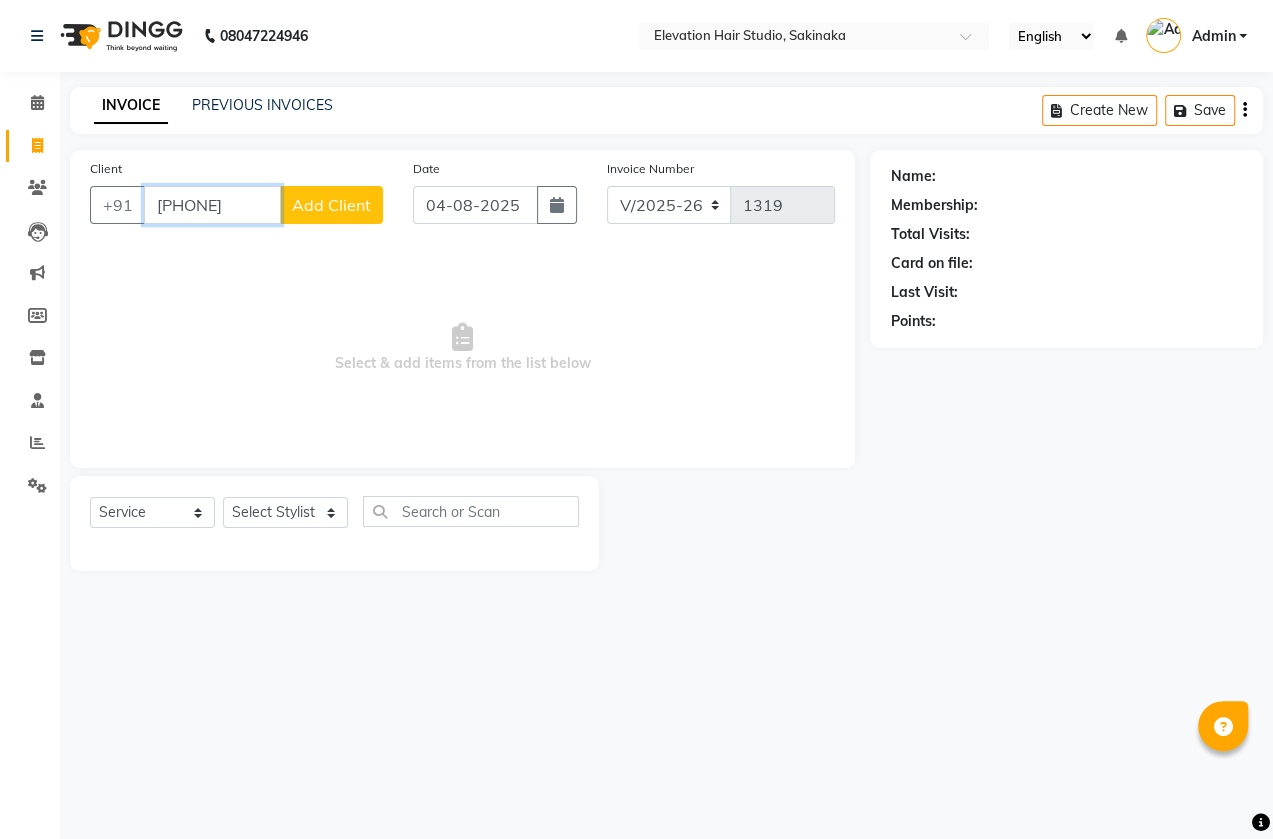 click on "976892" at bounding box center (212, 205) 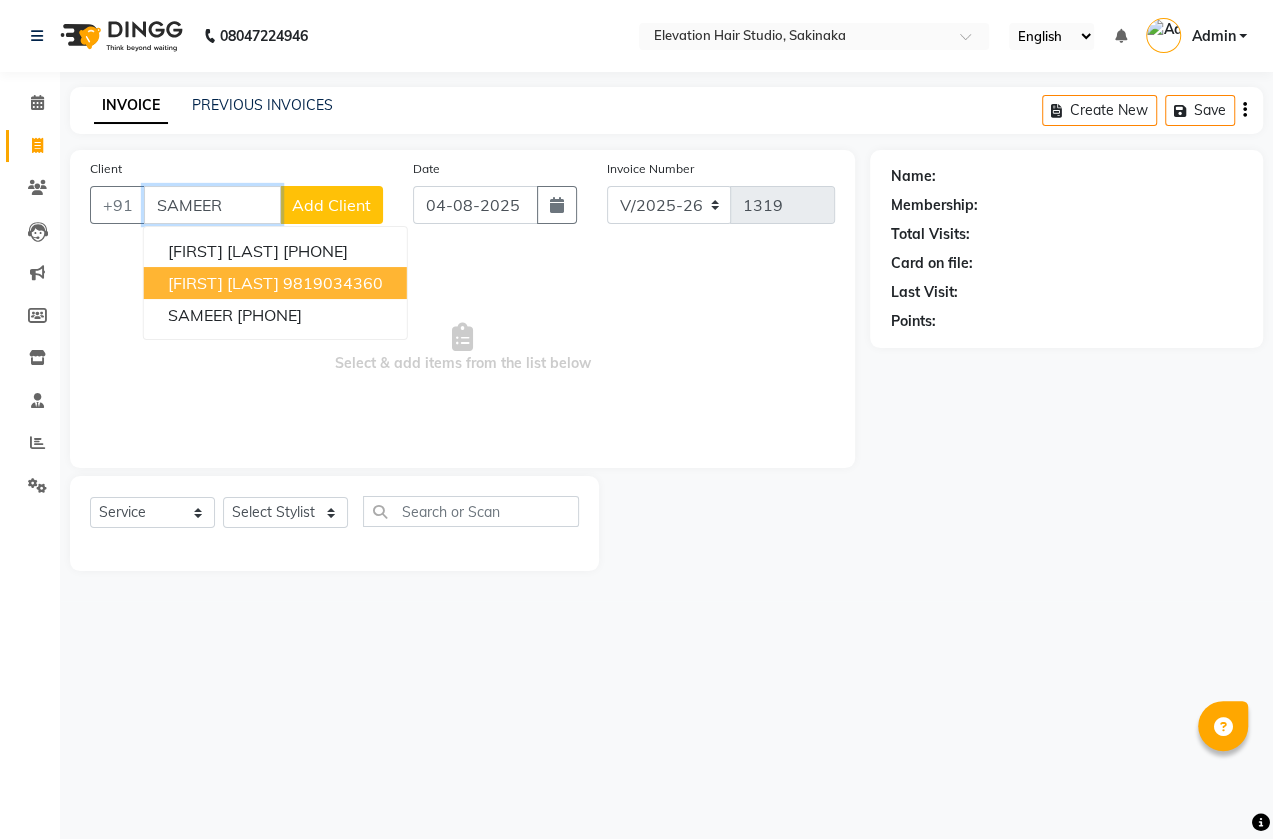 click on "SAMEER NAGWEKAR" at bounding box center (223, 283) 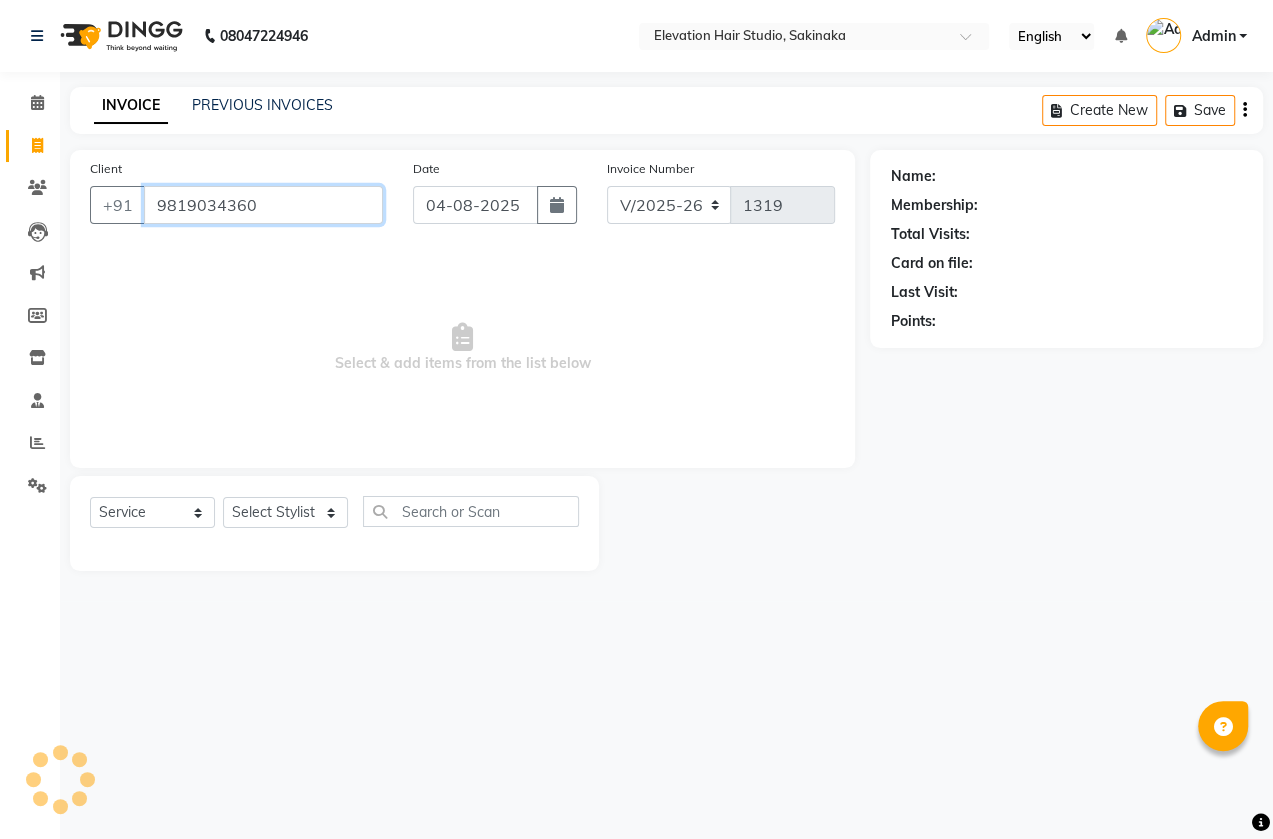 type on "9819034360" 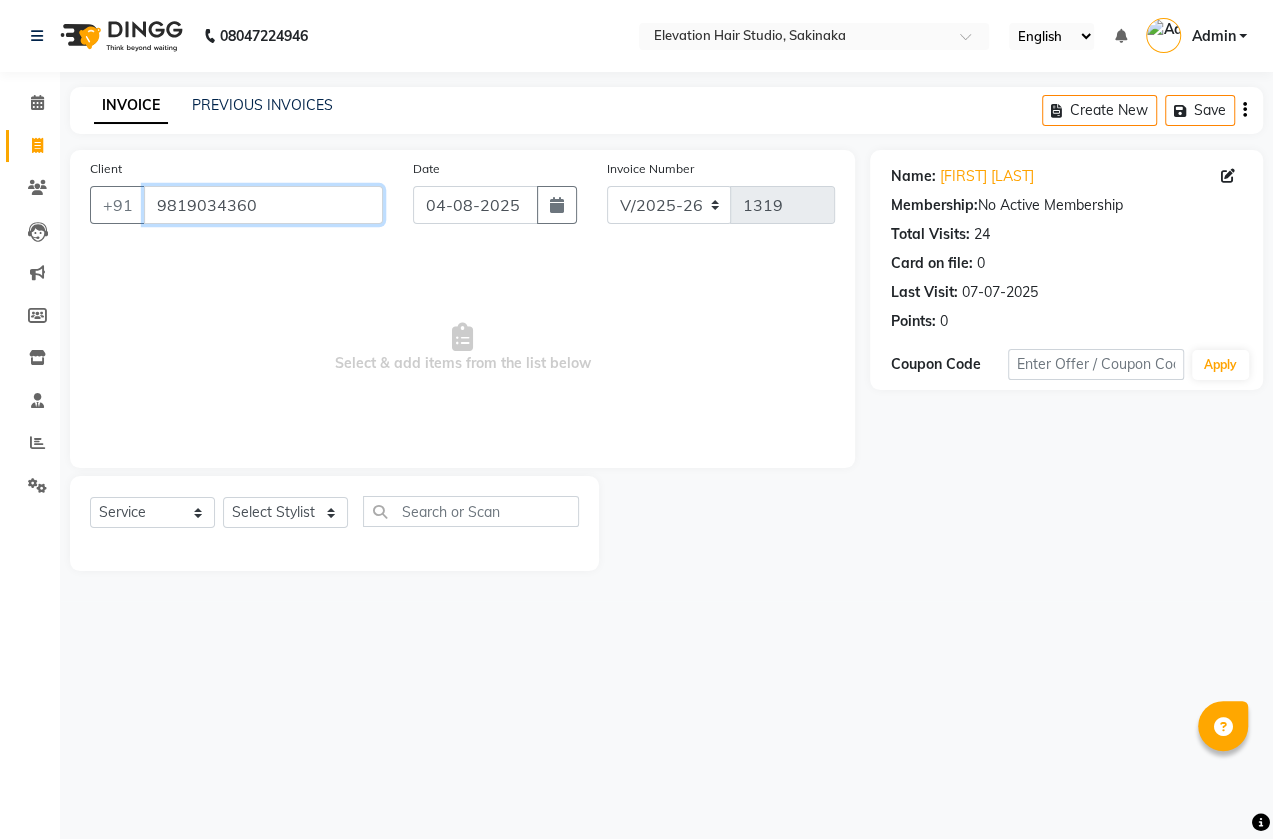 click on "9819034360" at bounding box center (263, 205) 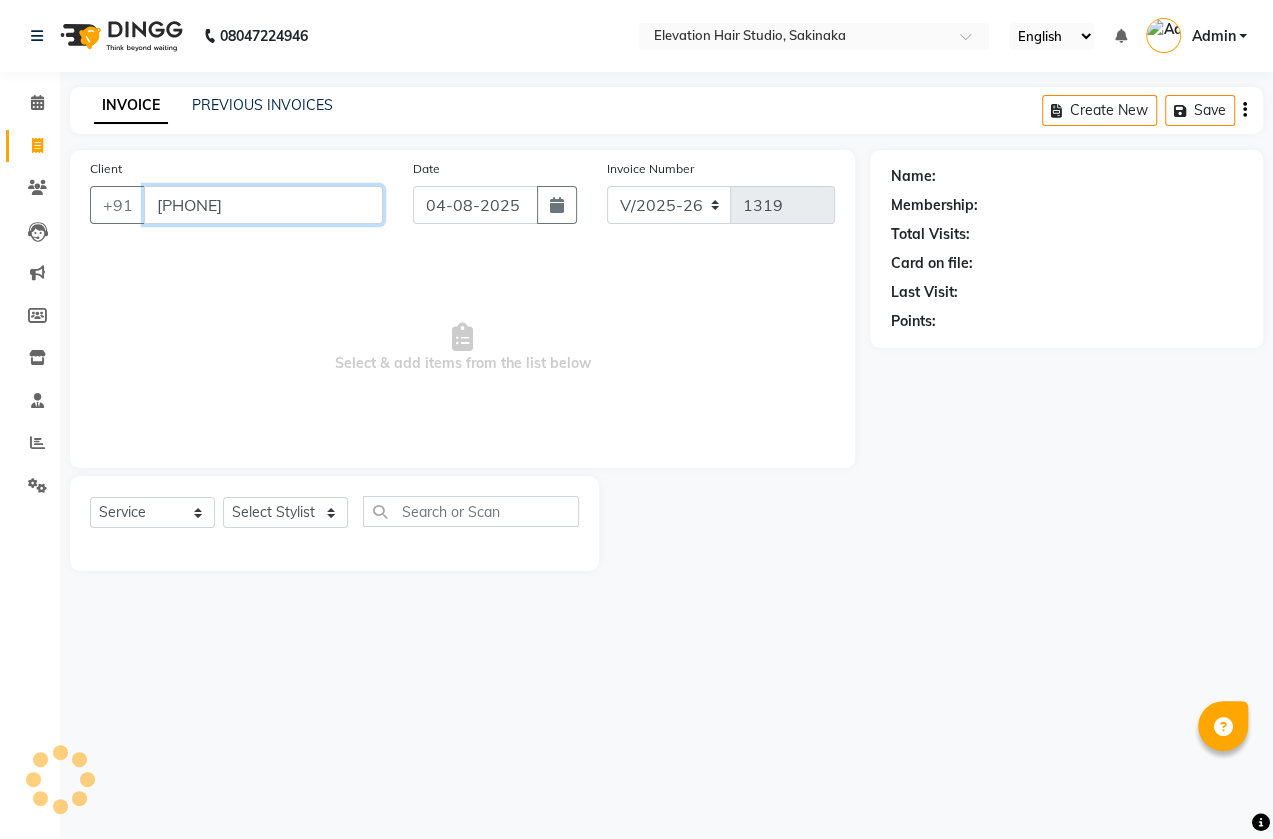 type on "[PHONE]" 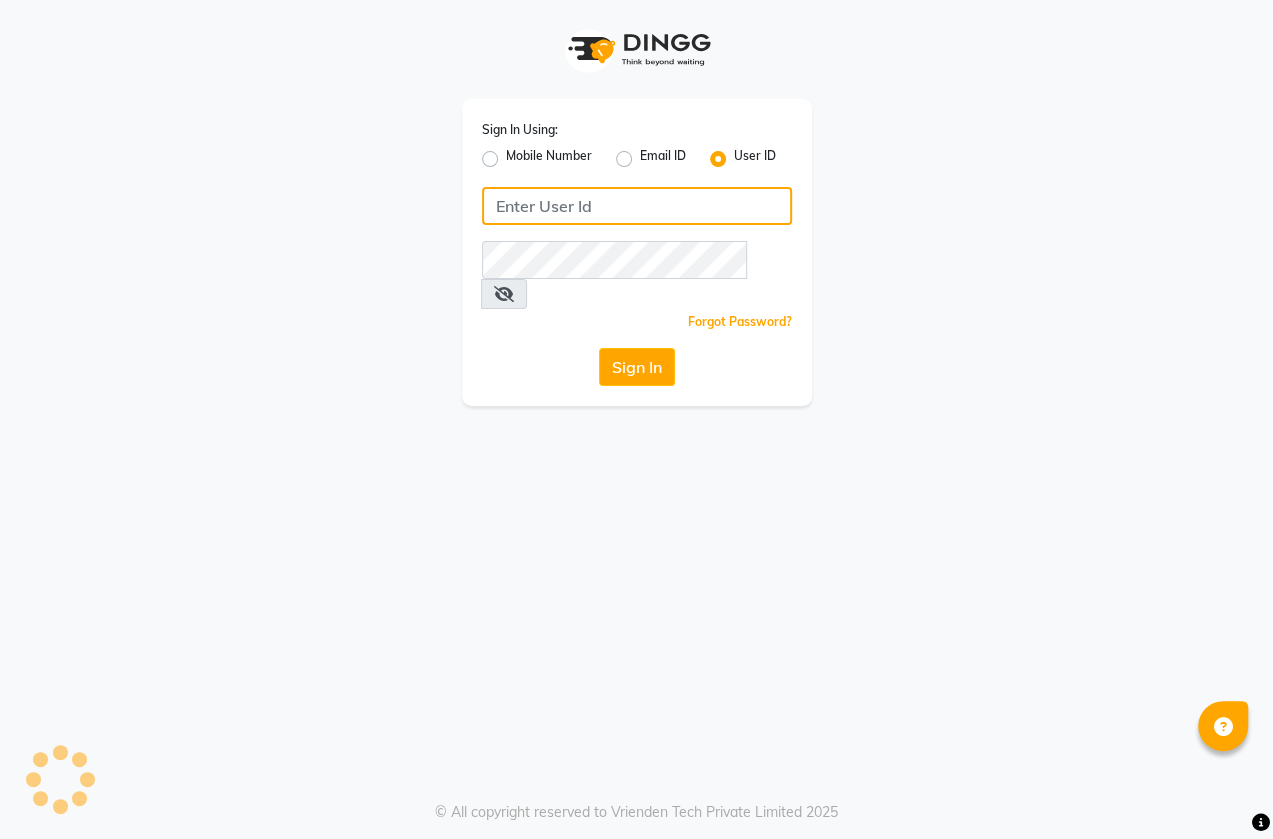 type on "shahid" 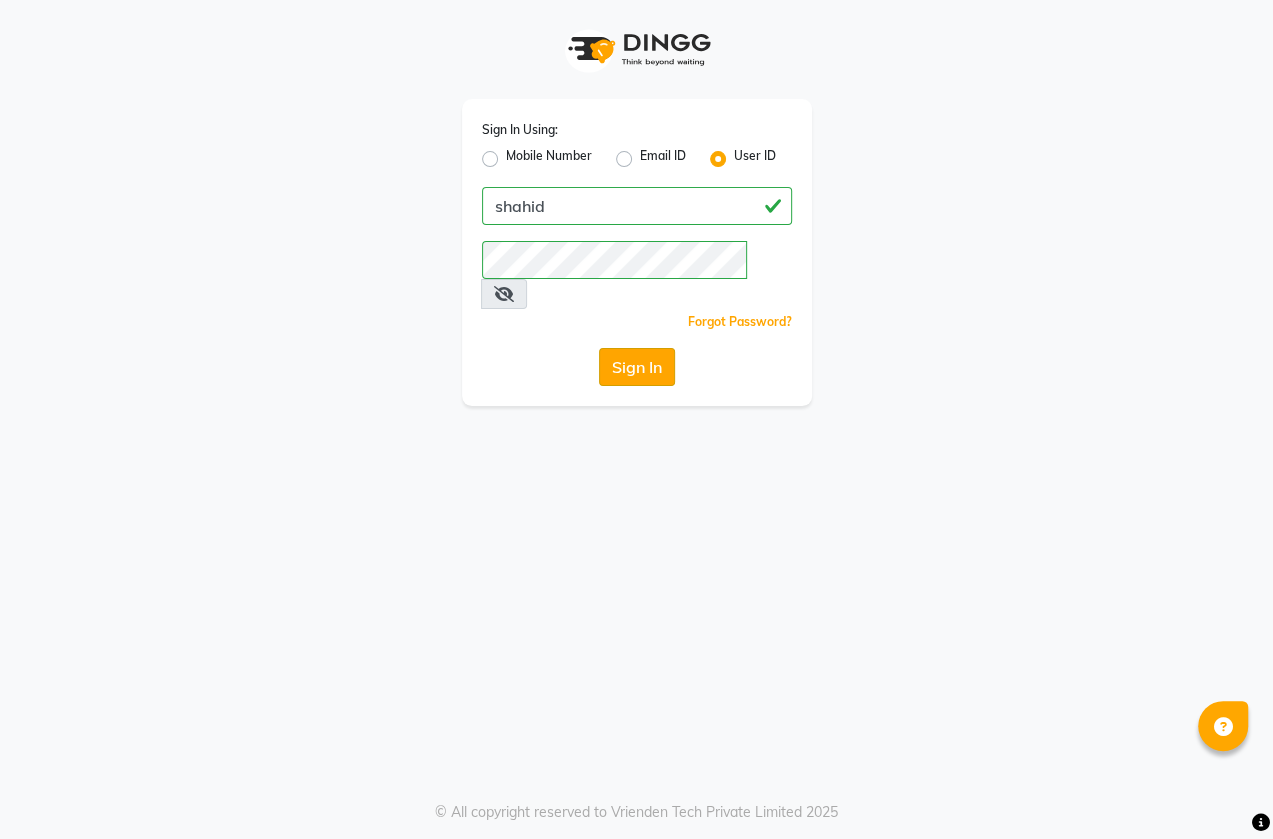 click on "Sign In" 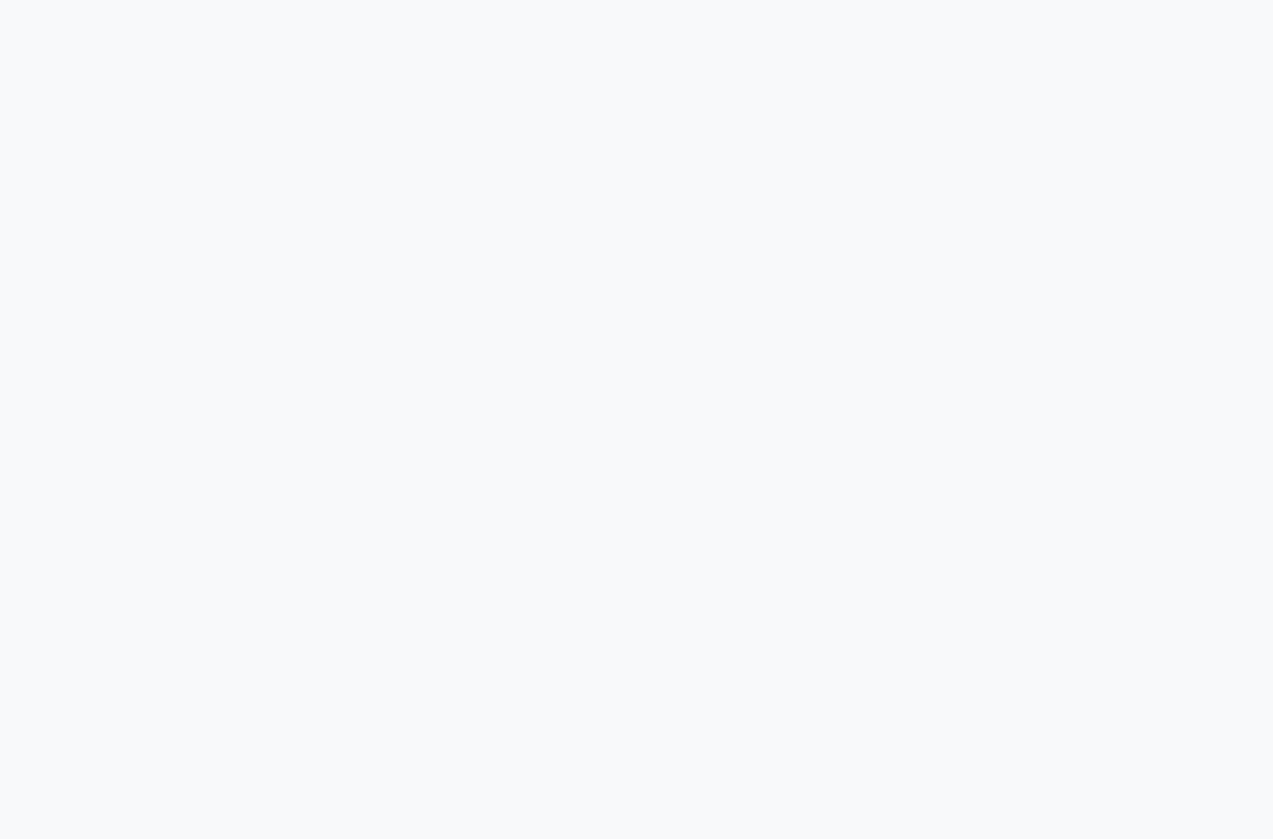 scroll, scrollTop: 0, scrollLeft: 0, axis: both 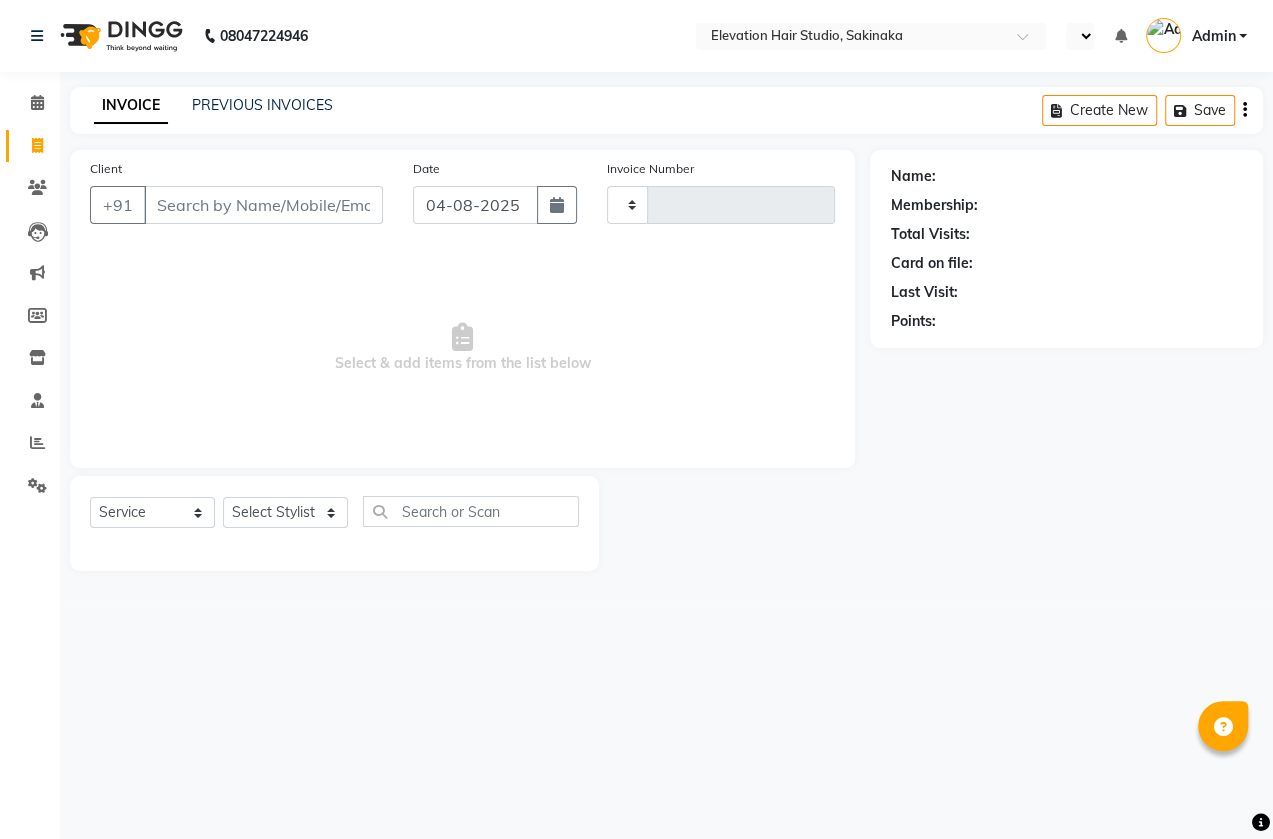 click on "Client" at bounding box center [263, 205] 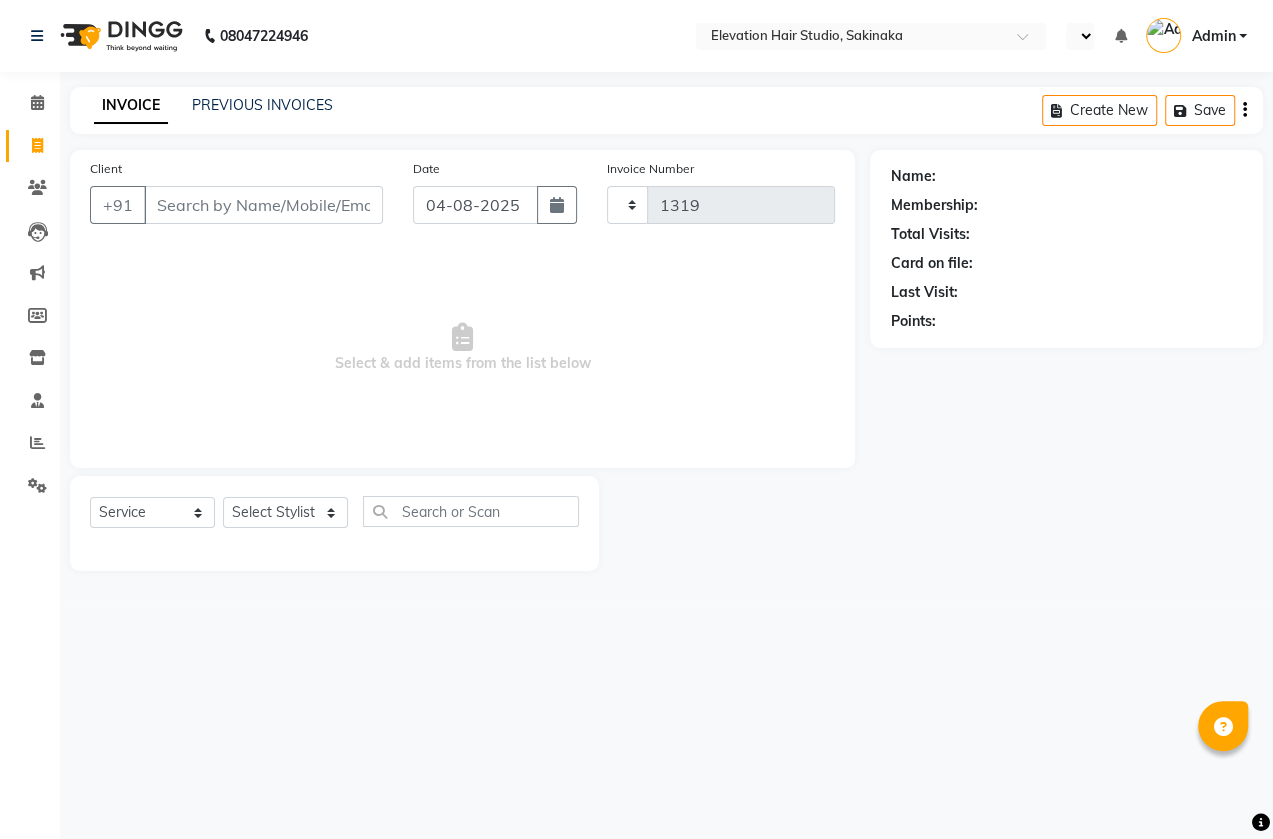 select on "en" 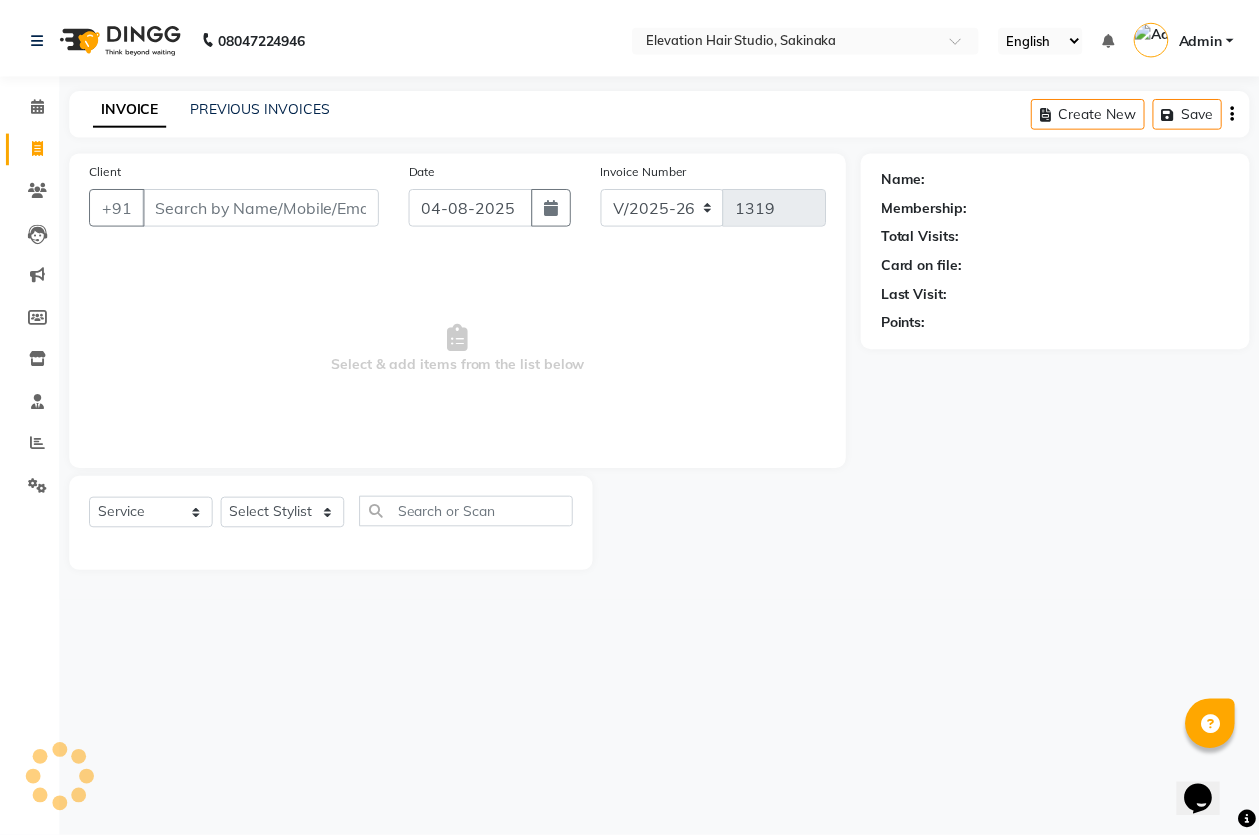 scroll, scrollTop: 0, scrollLeft: 0, axis: both 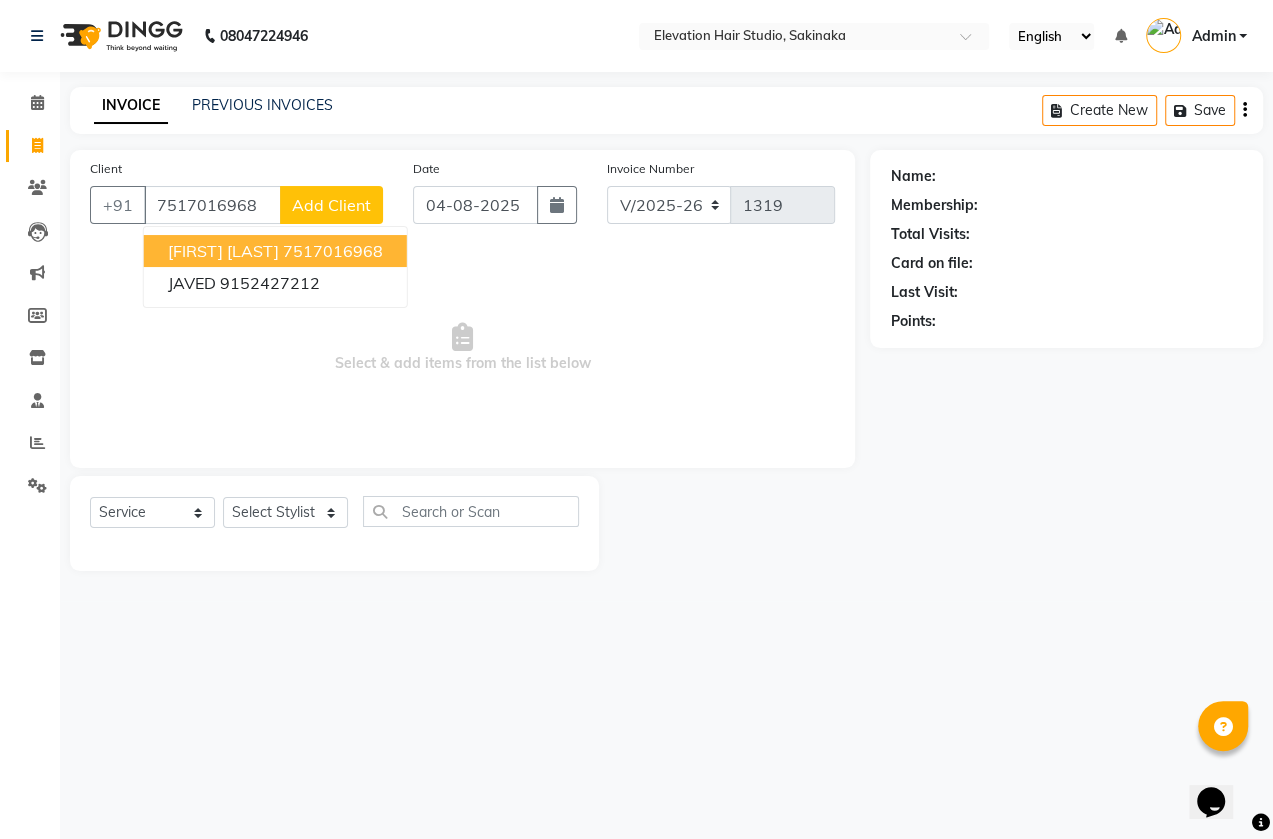 type on "7517016968" 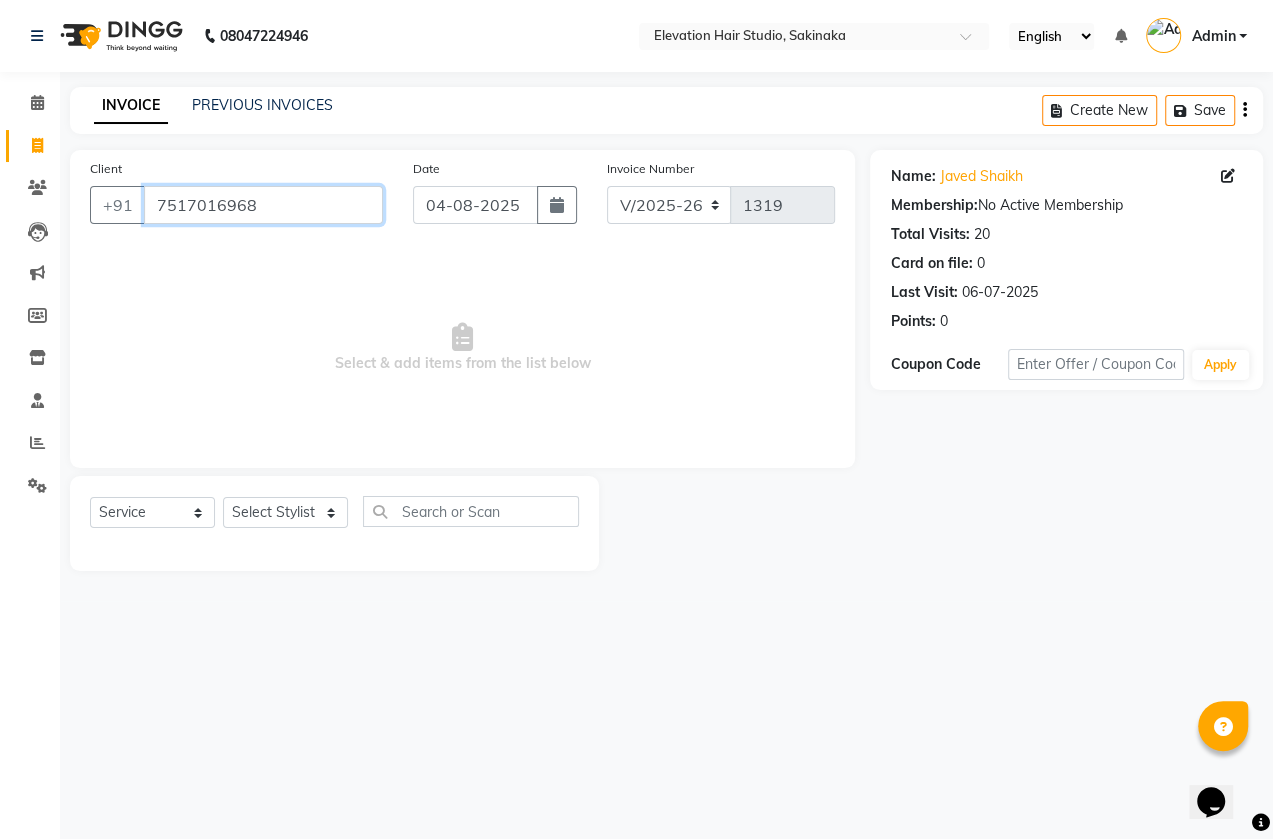 click on "7517016968" at bounding box center [263, 205] 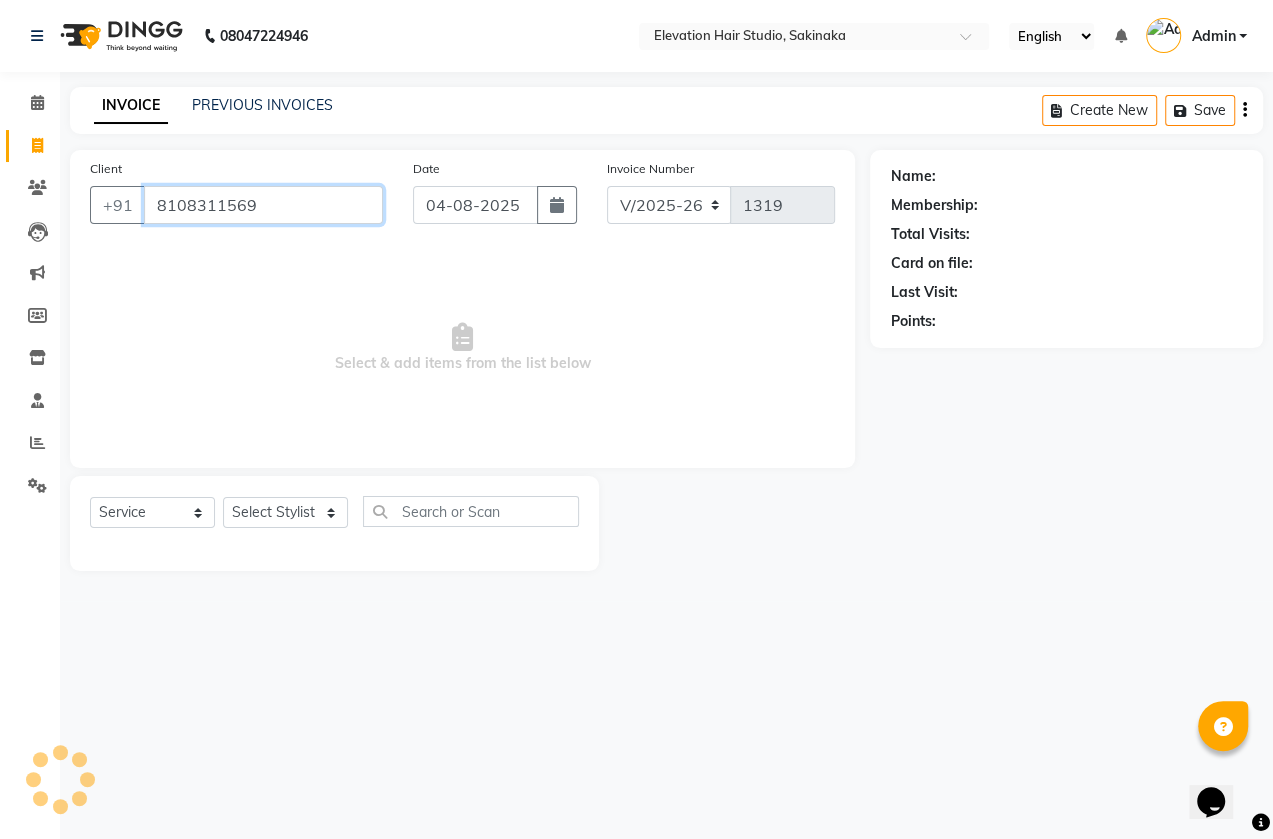 type on "8108311569" 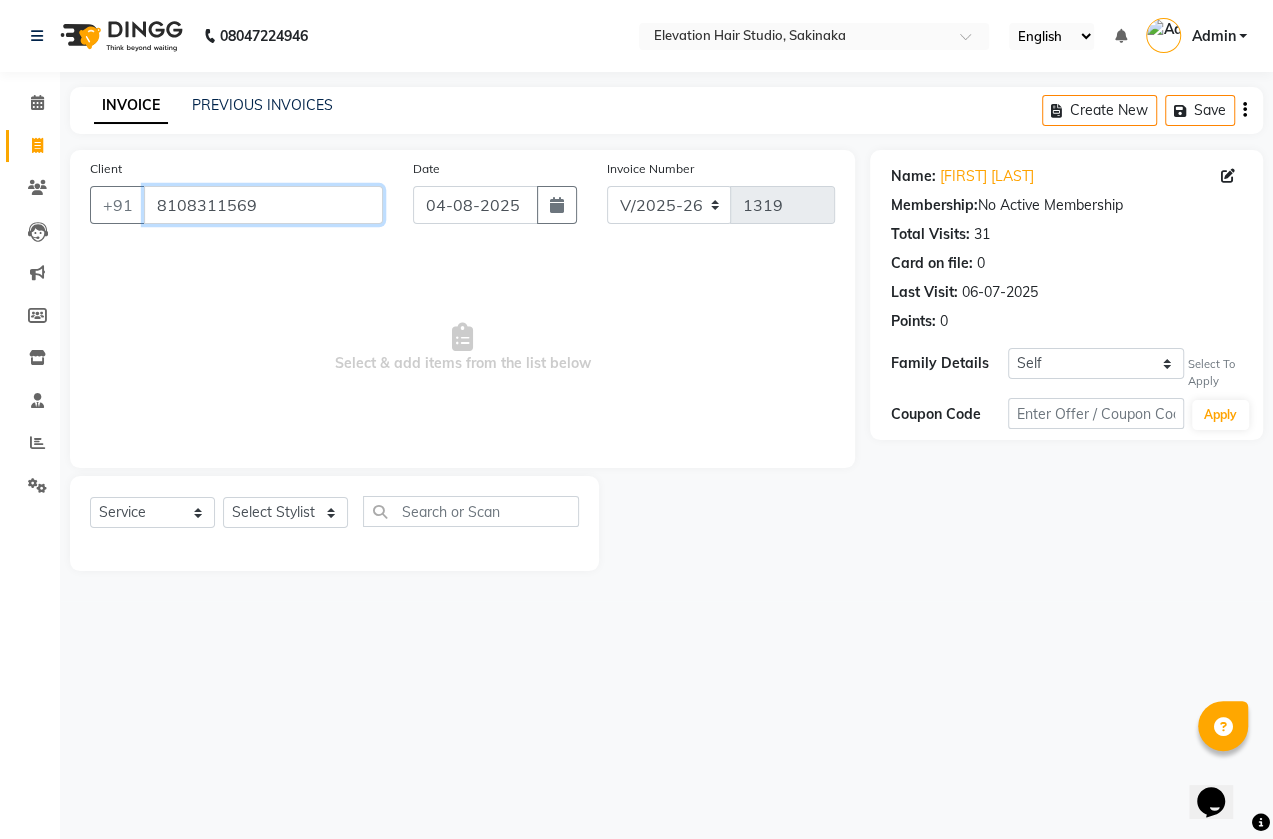 click on "8108311569" at bounding box center [263, 205] 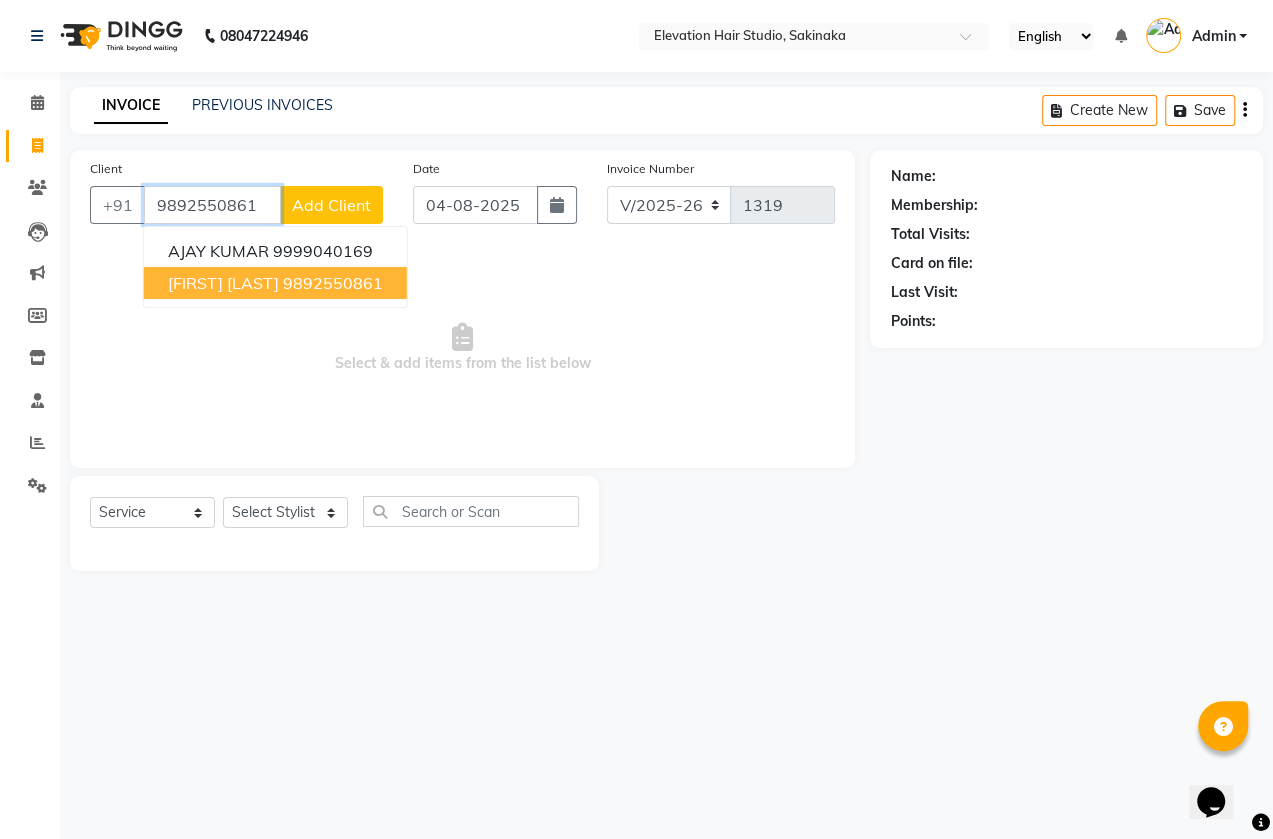 type on "9892550861" 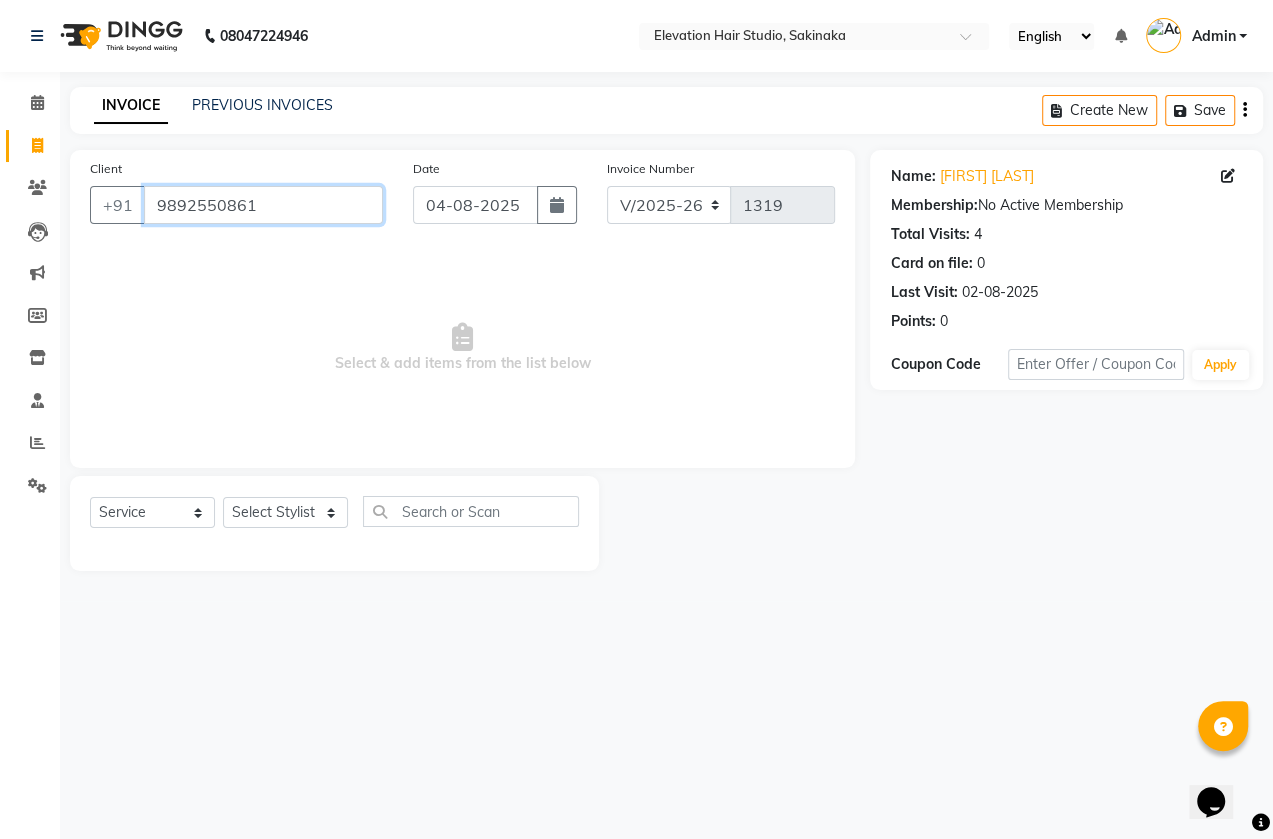 click on "9892550861" at bounding box center [263, 205] 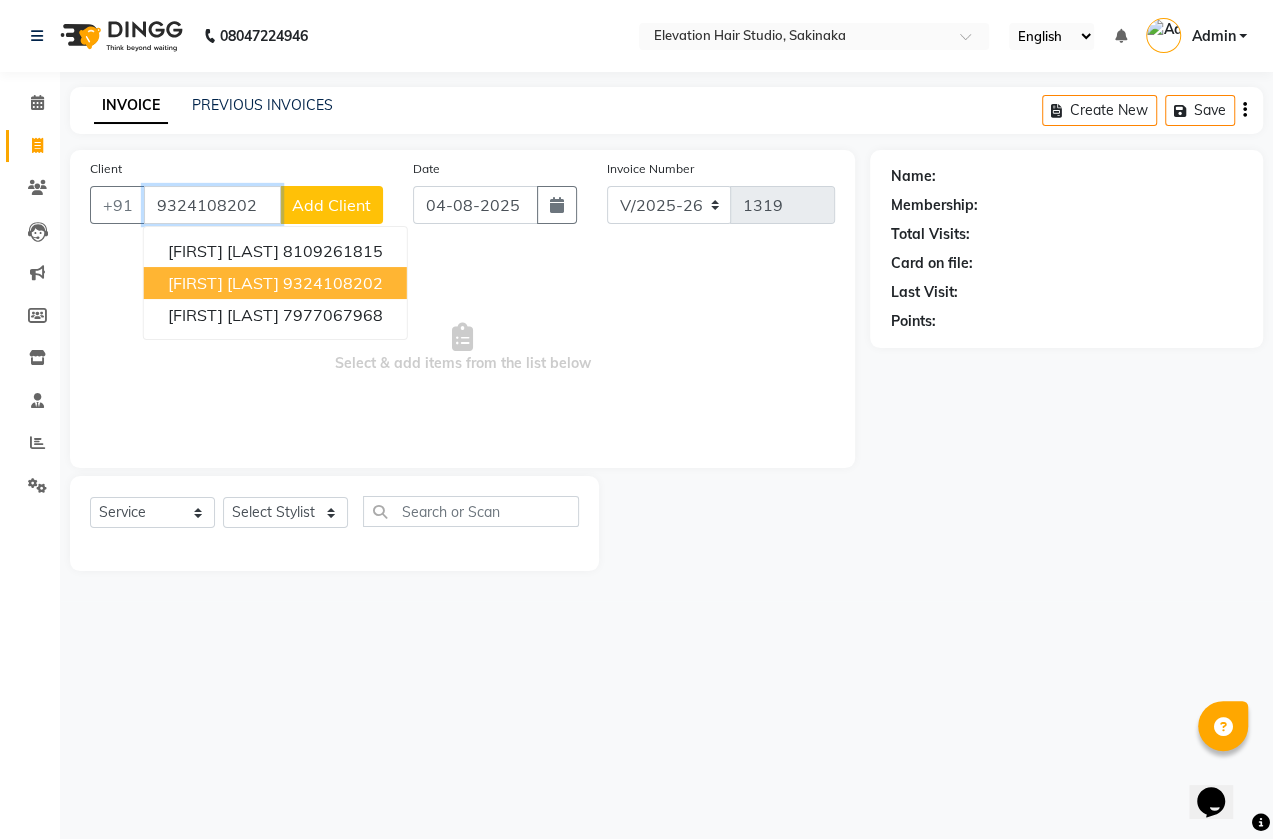 type on "9324108202" 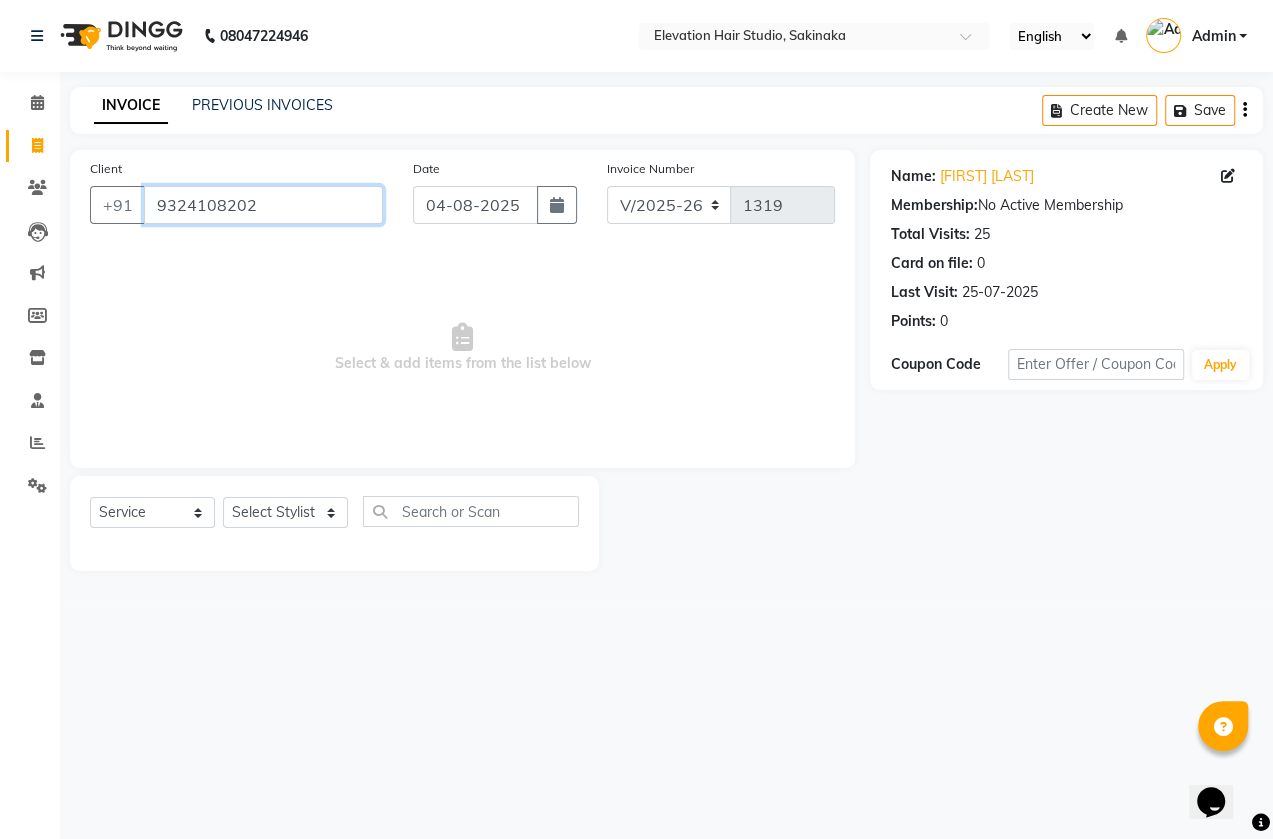 click on "9324108202" at bounding box center [263, 205] 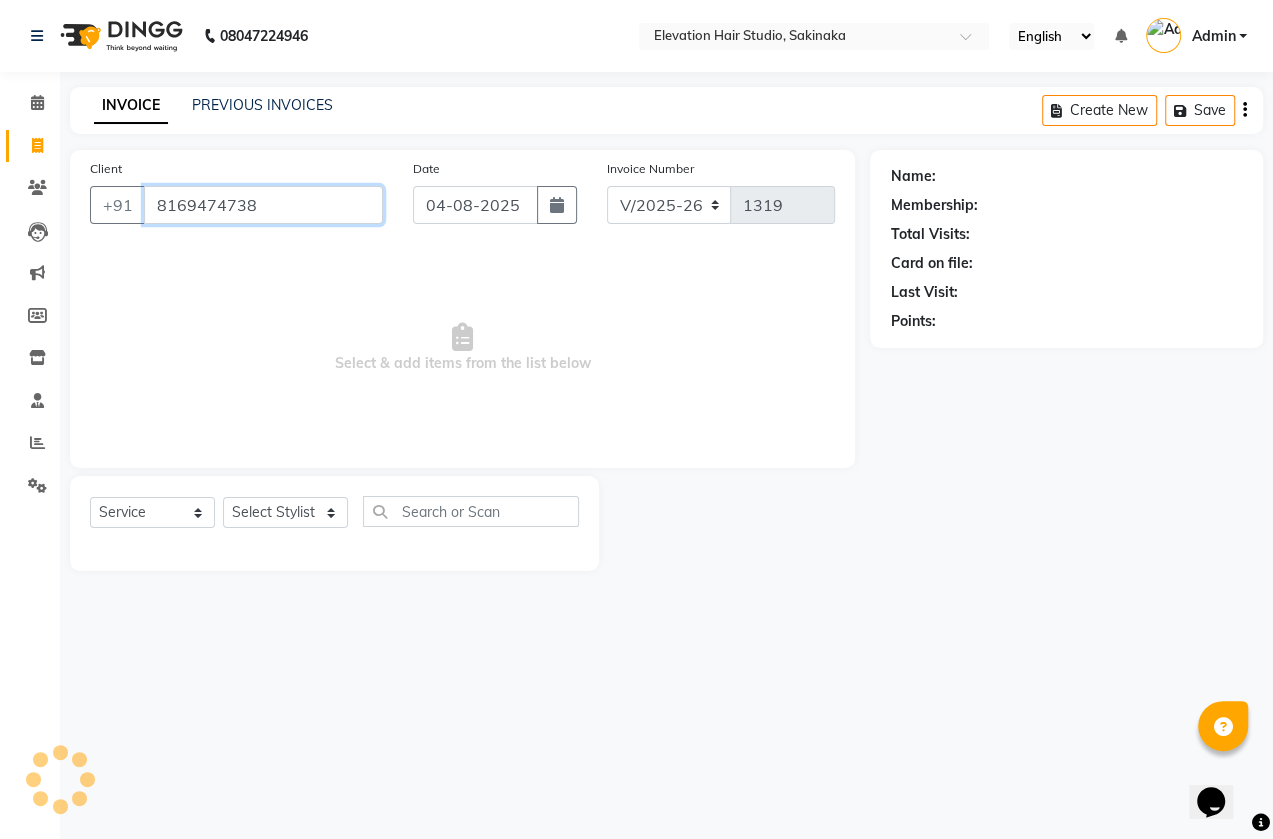 type on "[PHONE]" 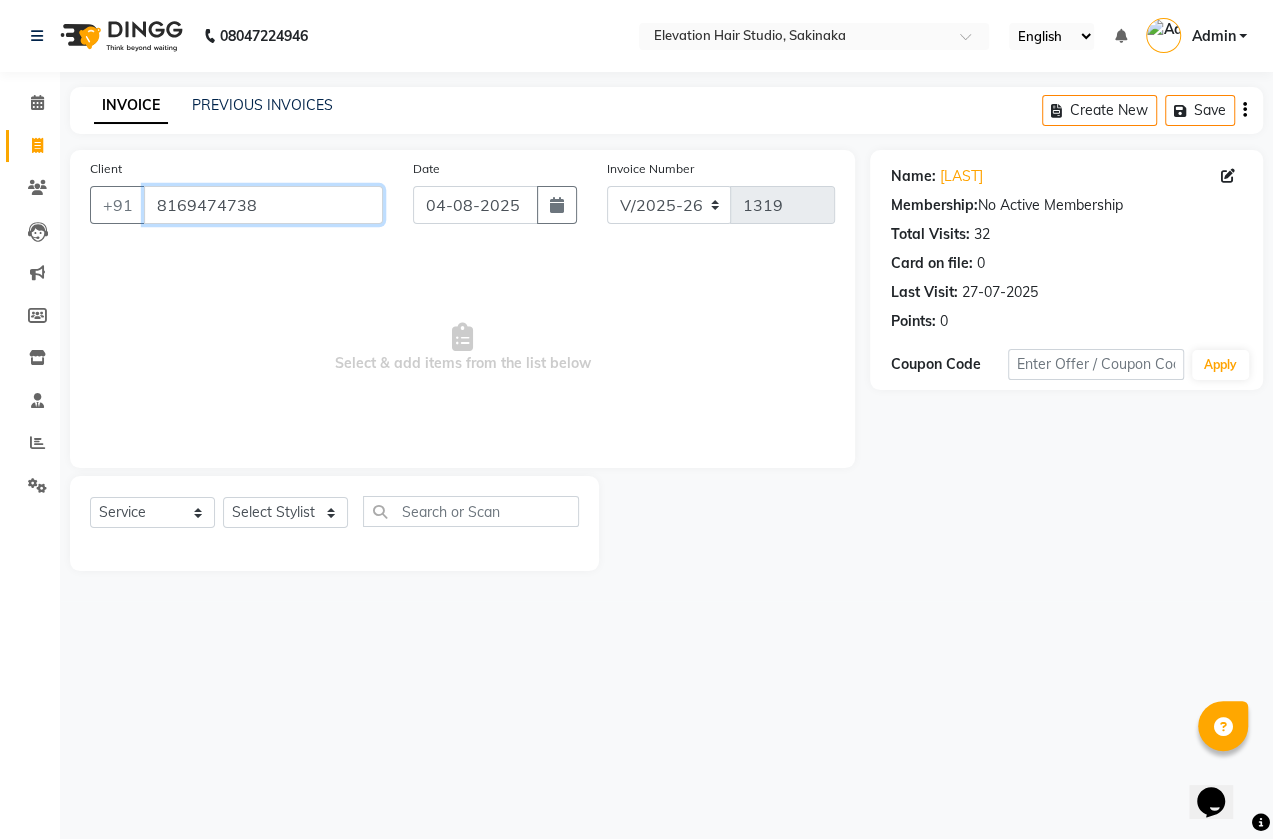 click on "[PHONE]" at bounding box center (263, 205) 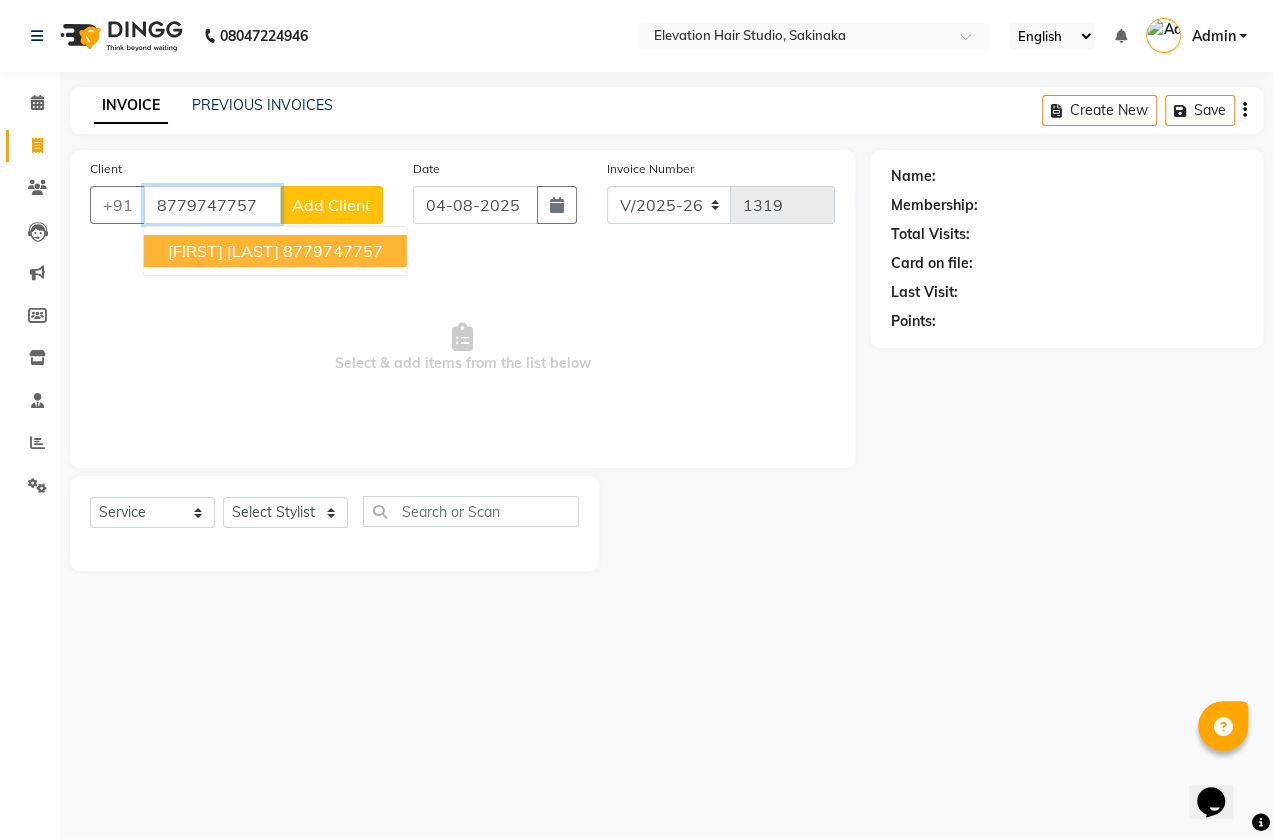 type on "8779747757" 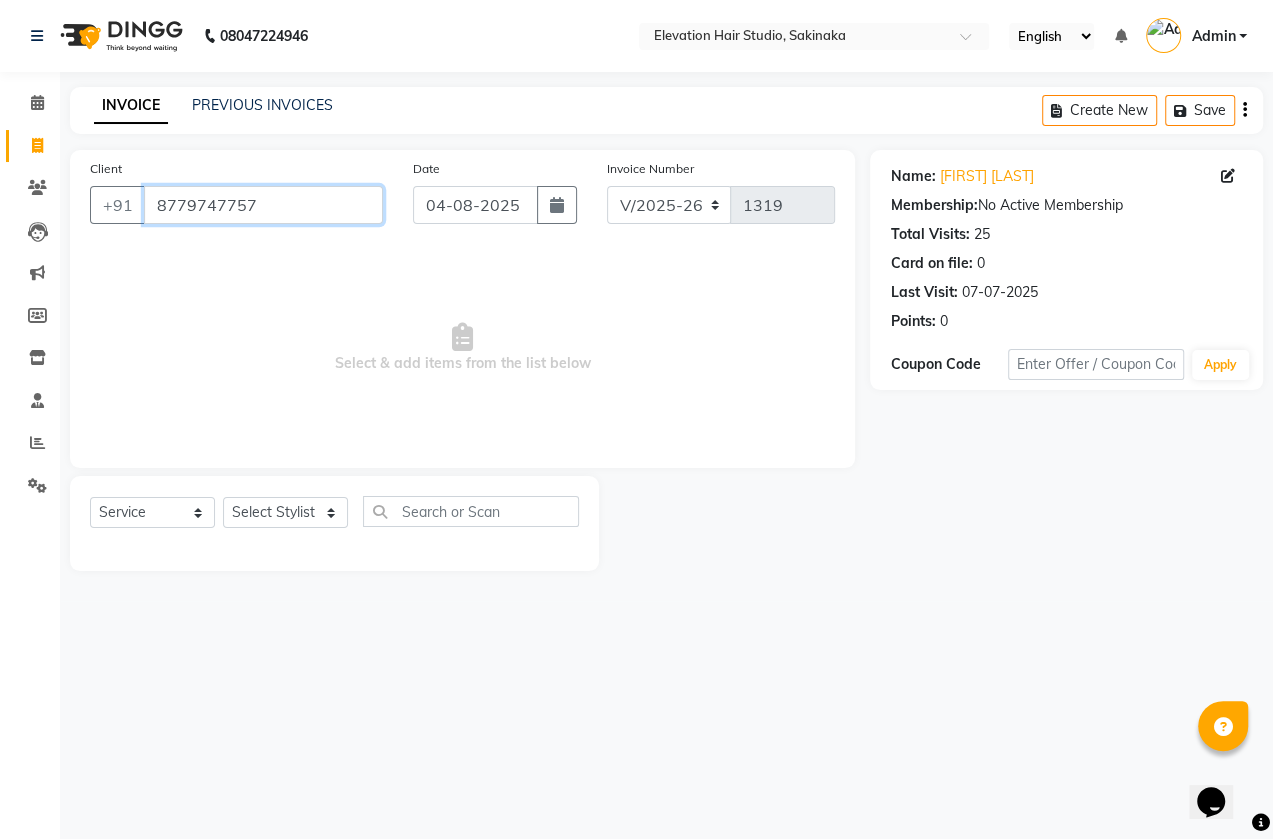 click on "8779747757" at bounding box center (263, 205) 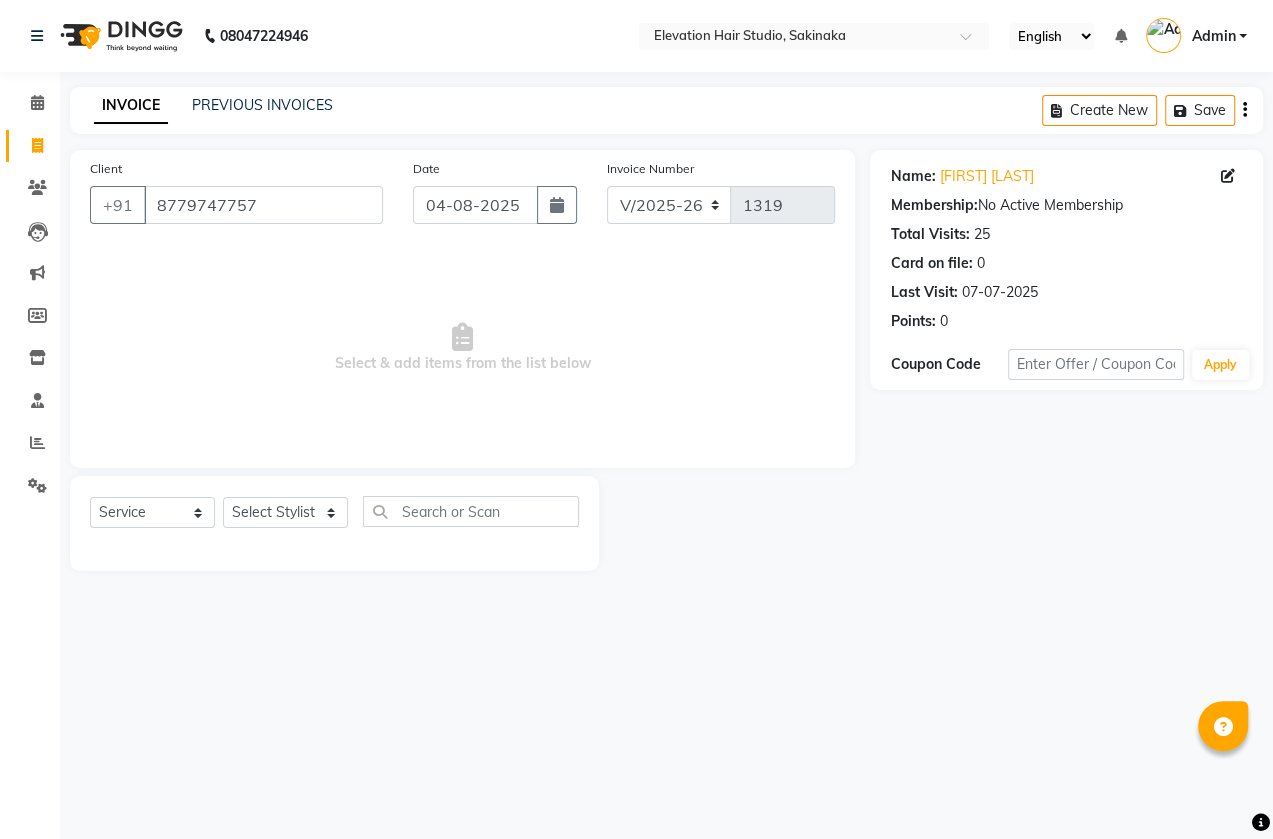 click on "08047224946 Select Location × Elevation Hair Studio, Sakinaka English ENGLISH Español العربية मराठी हिंदी ગુજરાતી தமிழ் 中文 Notifications nothing to show Admin Manage Profile Change Password Sign out  Version:3.16.0  ☀ Elevation Hair Studio, Sakinaka ☀ ELEVATION HAIR STUDIO , Thane West  Calendar  Invoice  Clients  Leads   Marketing  Members  Inventory  Staff  Reports  Settings Completed InProgress Upcoming Dropped Tentative Check-In Confirm Bookings Generate Report Segments Page Builder INVOICE PREVIOUS INVOICES Create New   Save  Client +91 8779747757 Date 04-08-2025 Invoice Number V/2025 V/2025-26 1319  Select & add items from the list below  Select  Service  Product  Membership  Package Voucher Prepaid Gift Card  Select Stylist Admin (EHS Thane) ANEES  DILIP KAPIL  PRIYA RUPESH SAHIL  Sarfaraz SHAHEENA SHAIKH  ZEESHAN  Name: Achyut Pawar Membership:  No Active Membership  Total Visits:  25 Card on file:  0 Last Visit:   07-07-2025 Points:" at bounding box center (636, 419) 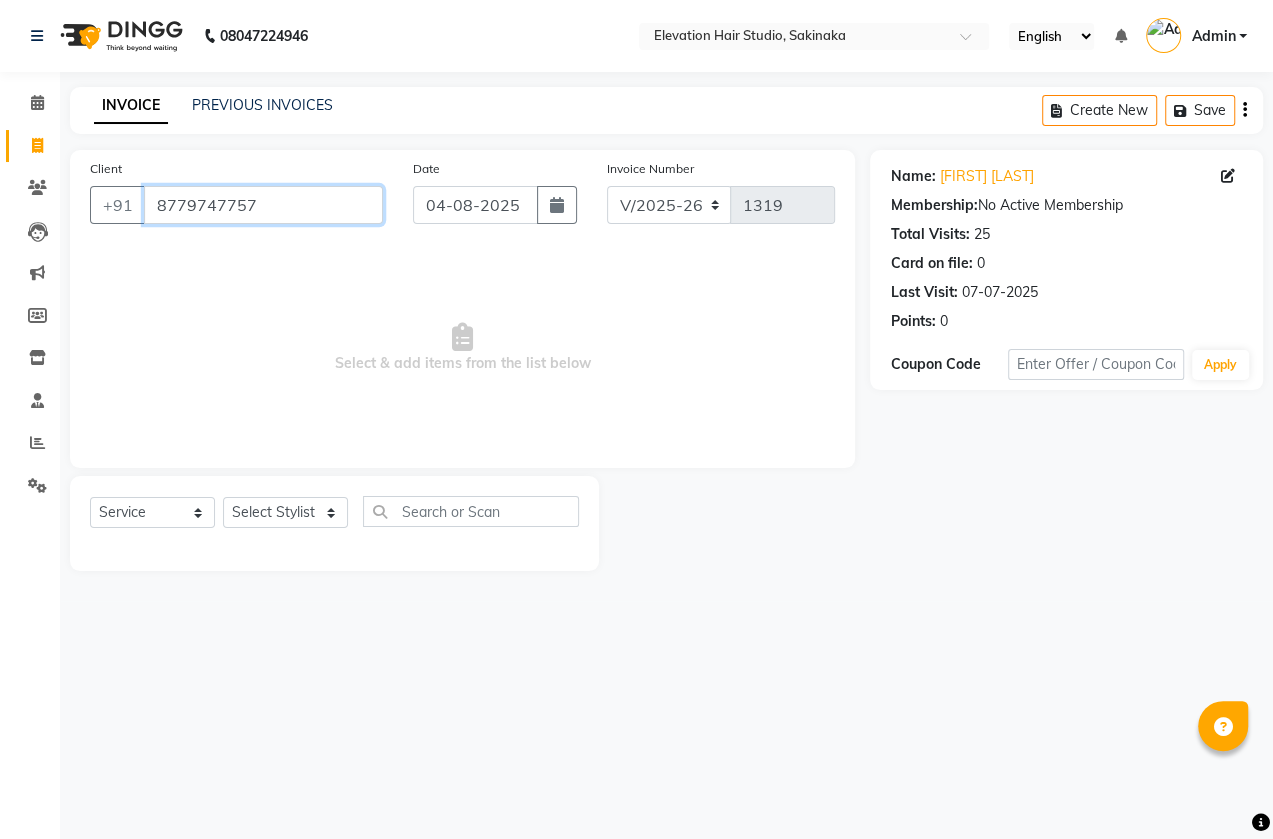 click on "8779747757" at bounding box center (263, 205) 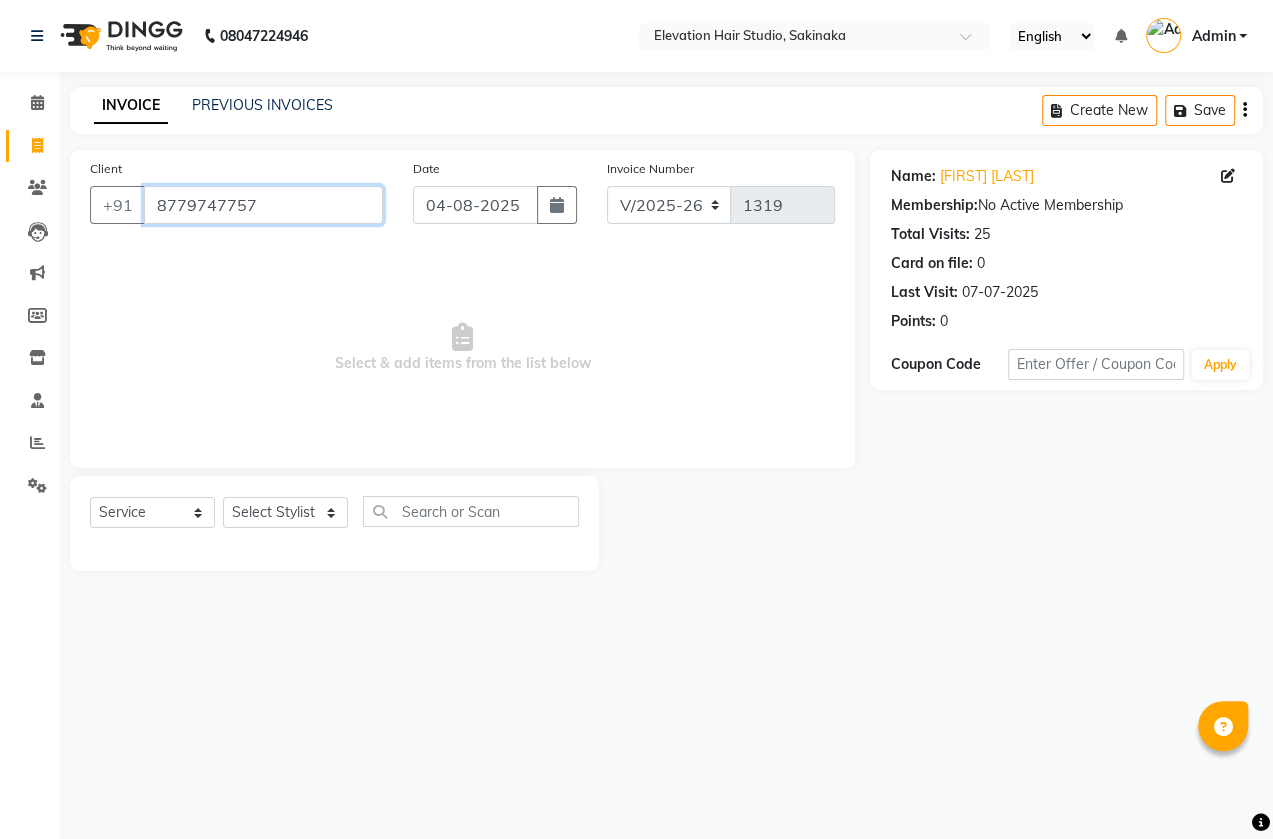 click on "8779747757" at bounding box center [263, 205] 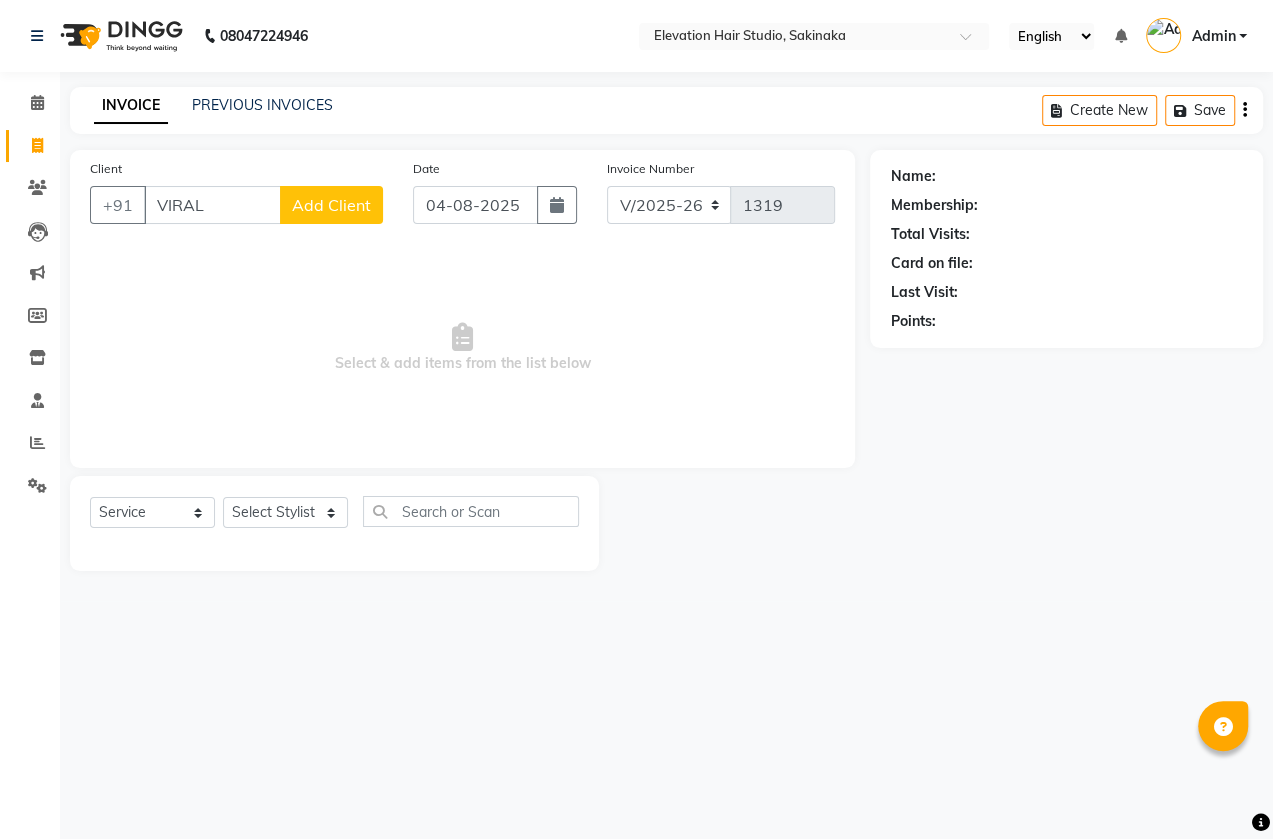 click 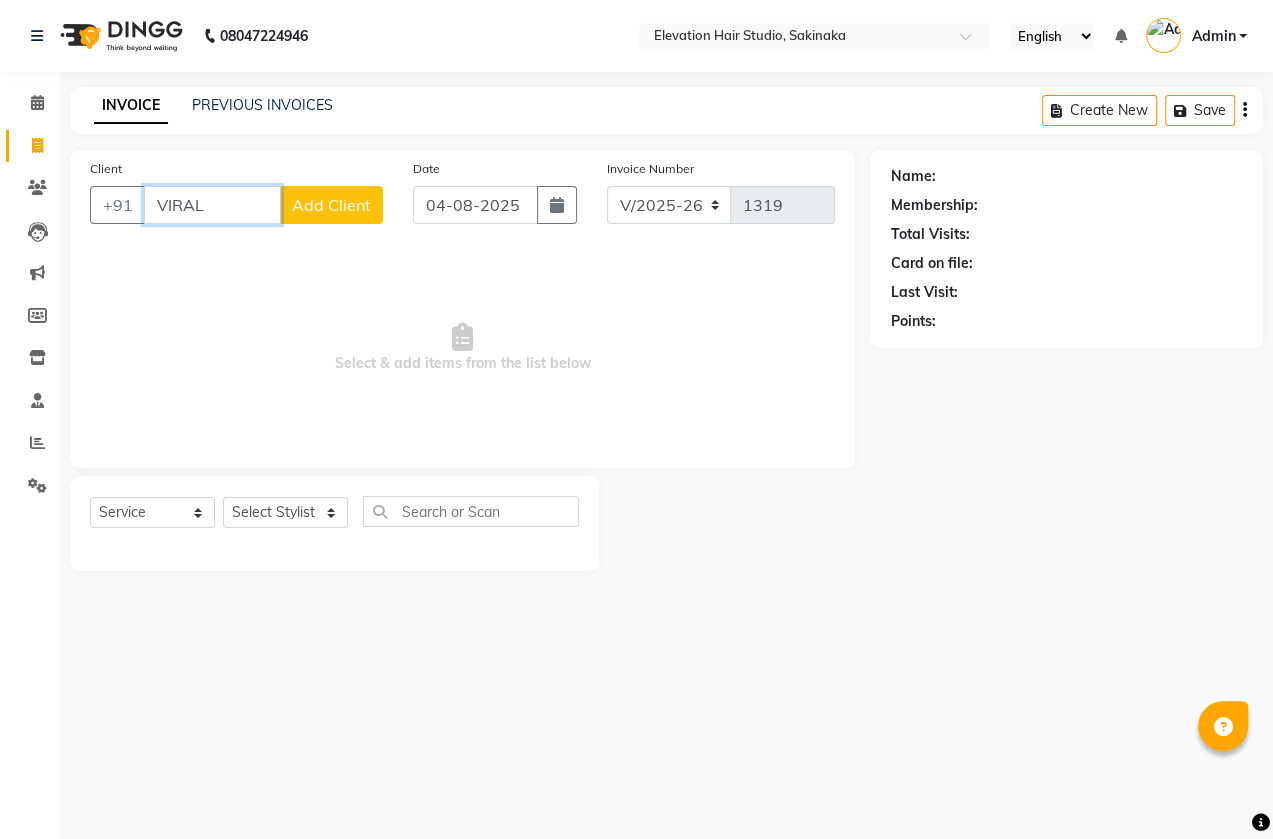 click on "VIRAL" at bounding box center [212, 205] 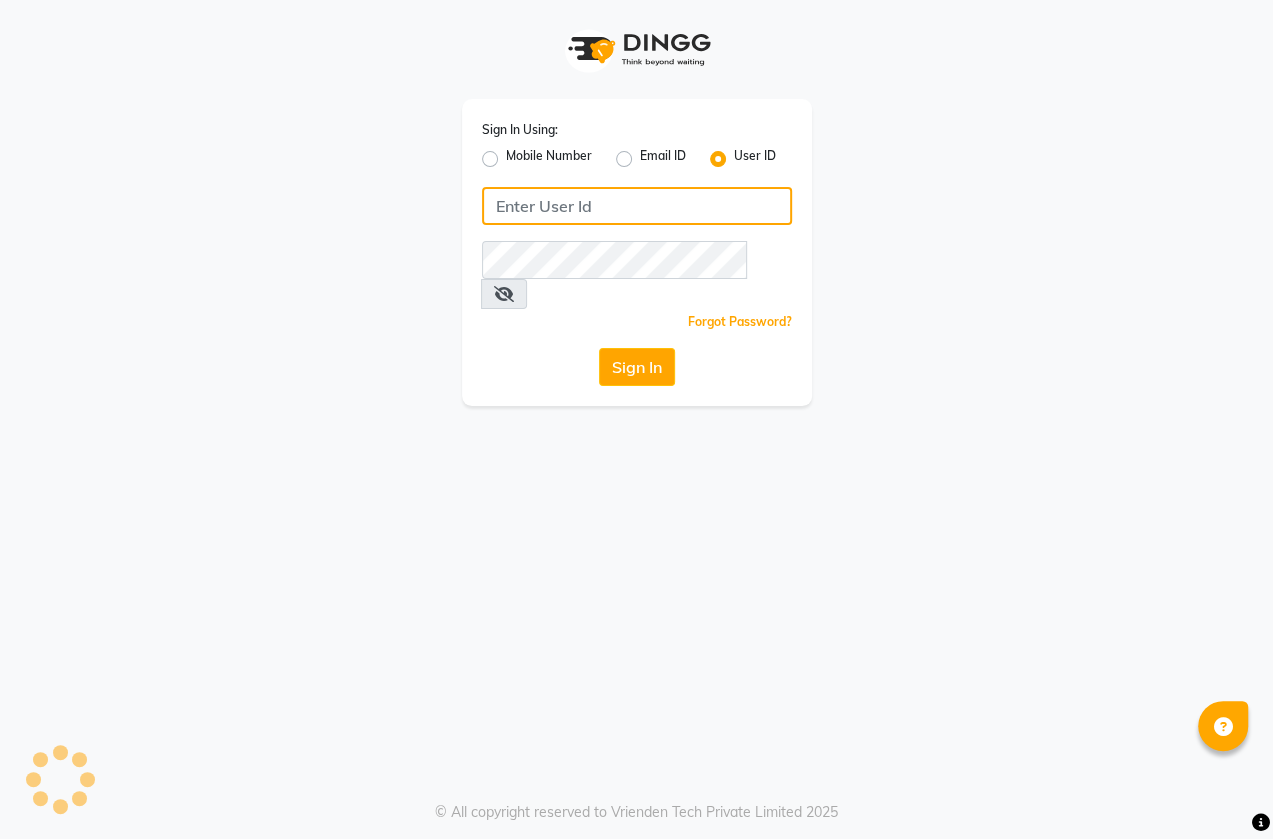 type on "shahid" 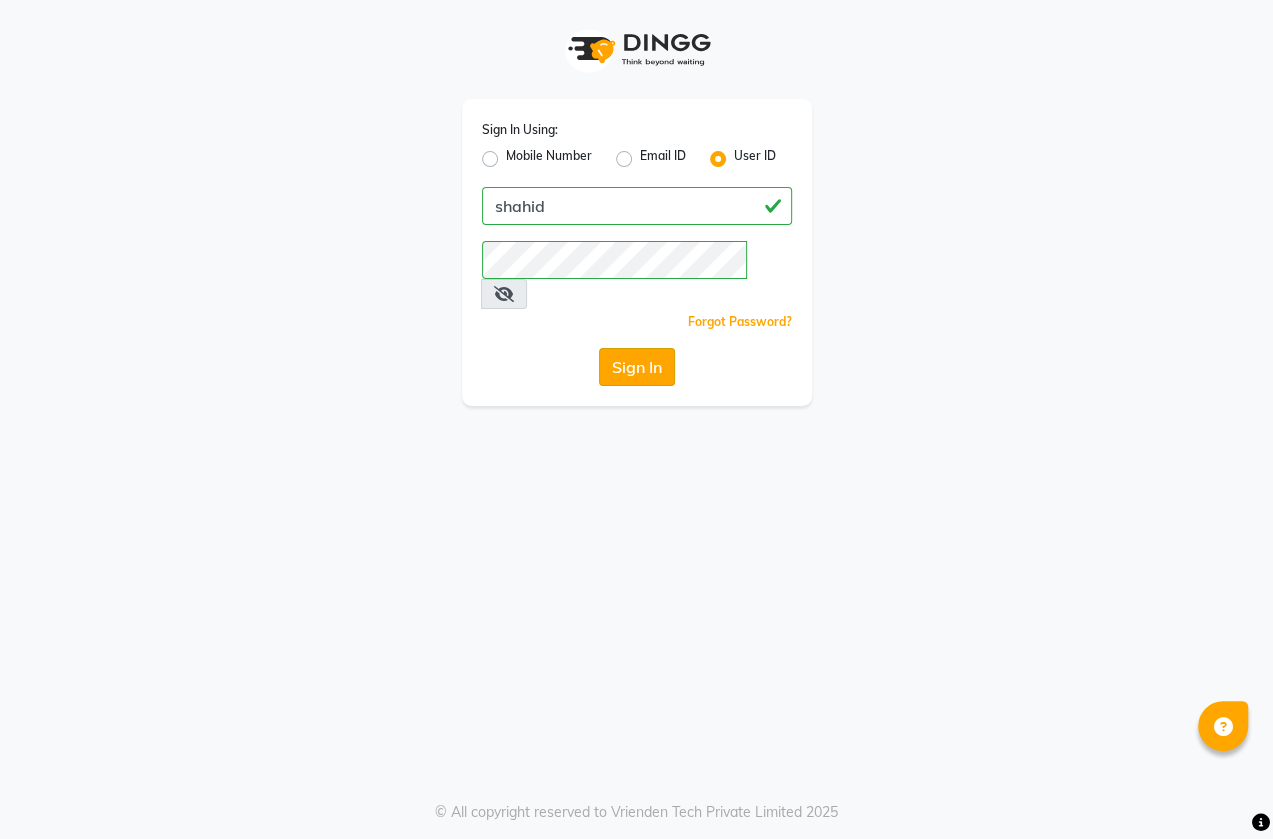 click on "Sign In" 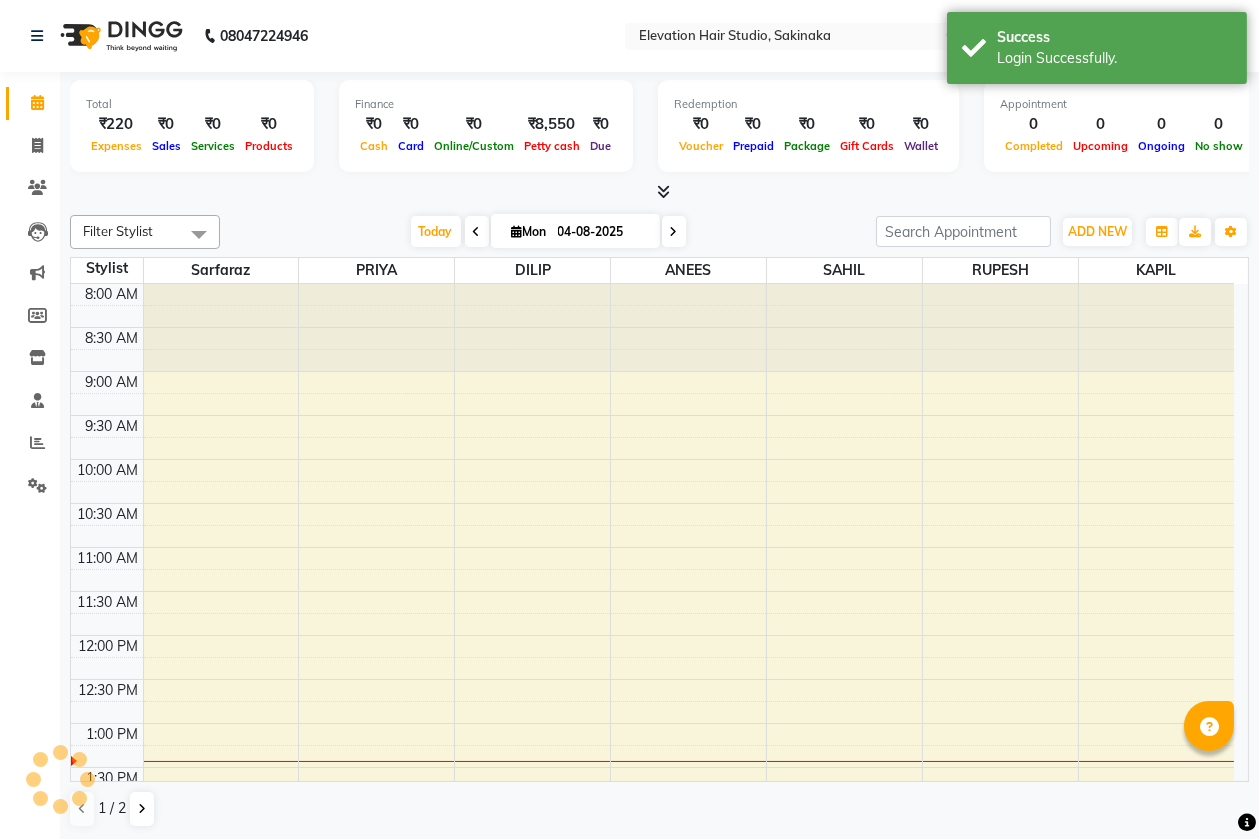 scroll, scrollTop: 0, scrollLeft: 0, axis: both 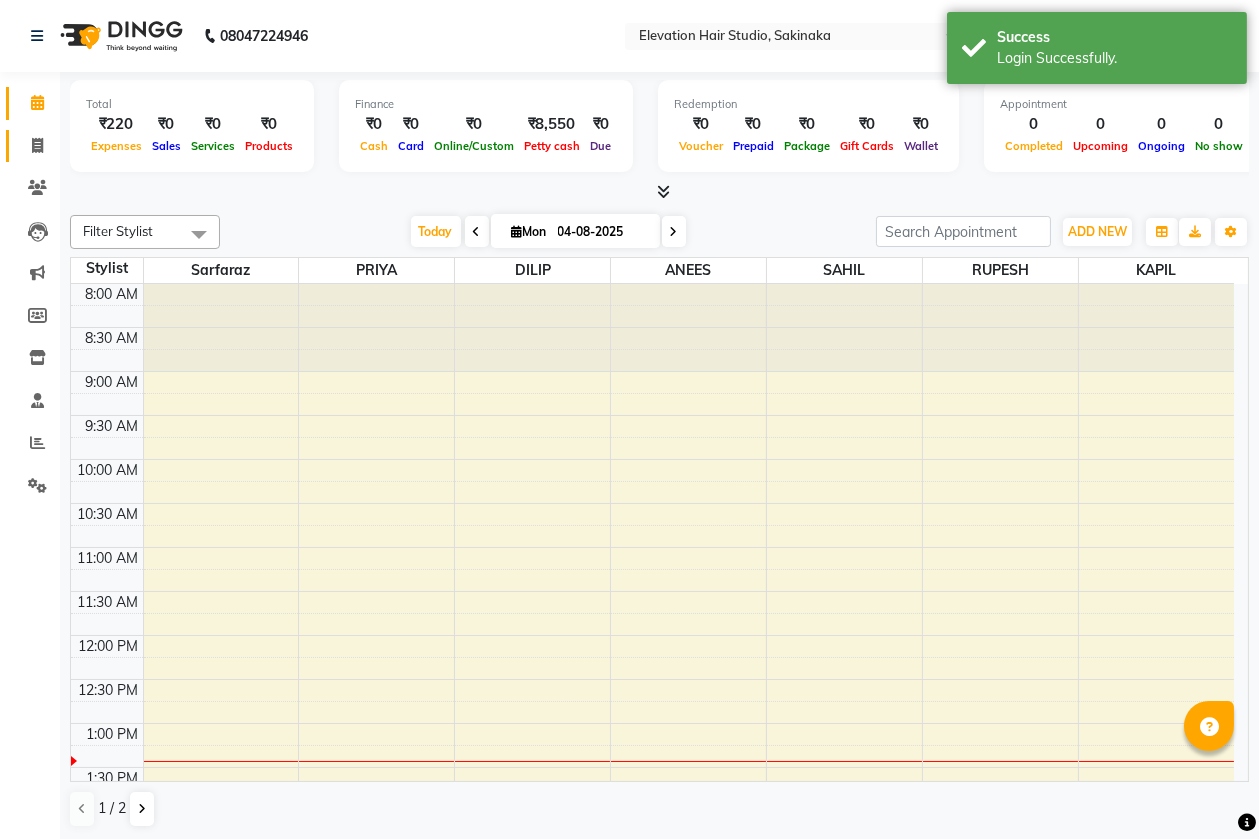 click on "08047224946 Select Location × Elevation Hair Studio, Sakinaka English ENGLISH Español العربية मराठी हिंदी ગુજરાતી தமிழ் 中文 Notifications nothing to show Admin Manage Profile Change Password Sign out  Version:3.16.0  ☀ Elevation Hair Studio, Sakinaka ☀ ELEVATION HAIR STUDIO , Thane West  Calendar  Invoice  Clients  Leads   Marketing  Members  Inventory  Staff  Reports  Settings Completed InProgress Upcoming Dropped Tentative Check-In Confirm Bookings Generate Report Segments Page Builder Total  ₹220  Expenses ₹0  Sales ₹0  Services ₹0  Products Finance  ₹0  Cash ₹0  Card ₹0  Online/Custom ₹8,550 Petty cash ₹0 Due  Redemption  ₹0 Voucher ₹0 Prepaid ₹0 Package ₹0  Gift Cards ₹0  Wallet  Appointment  0 Completed 0 Upcoming 0 Ongoing 0 No show  Other sales  ₹0  Packages ₹0  Memberships ₹0  Vouchers ₹0  Prepaids ₹0  Gift Cards Filter Stylist Select All ANEES  DILIP KAPIL  PRIYA RUPESH SAHIL  Sarfaraz ZEESHAN  Today 7" 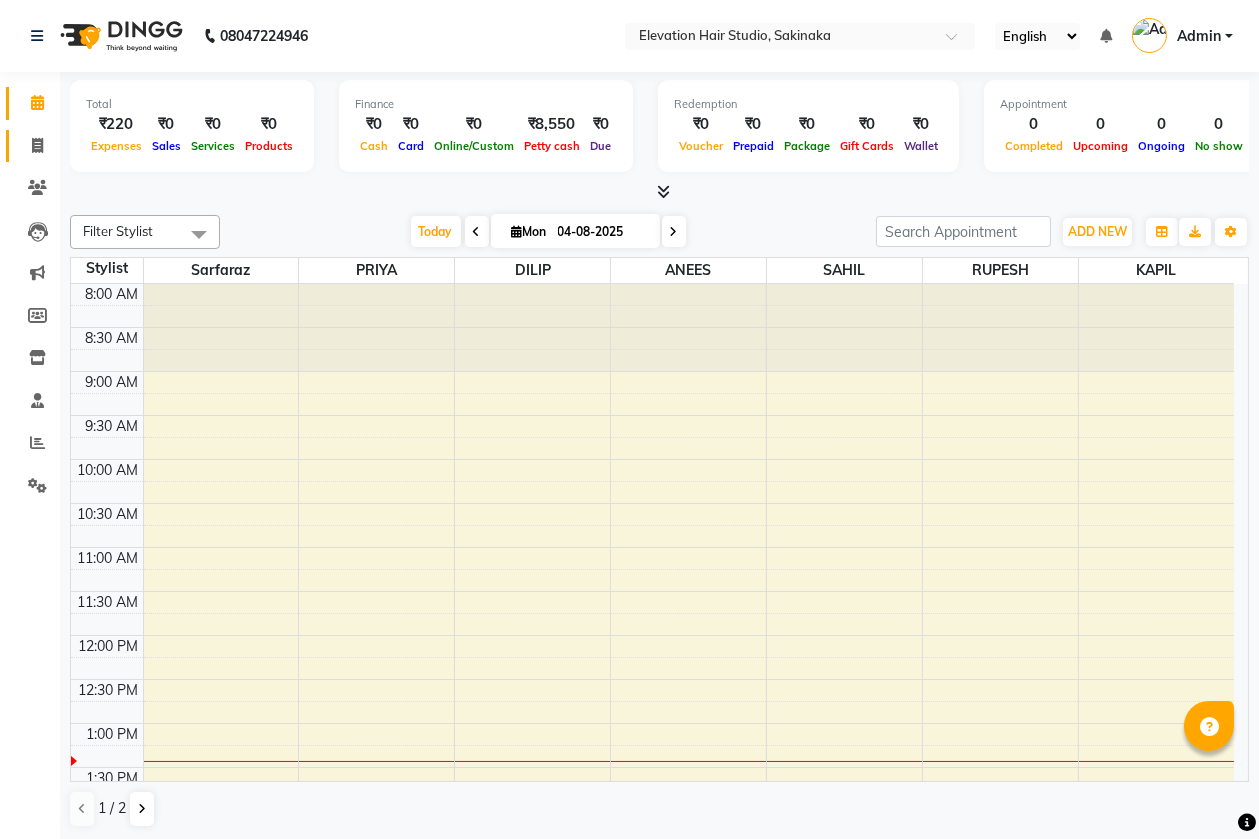 click 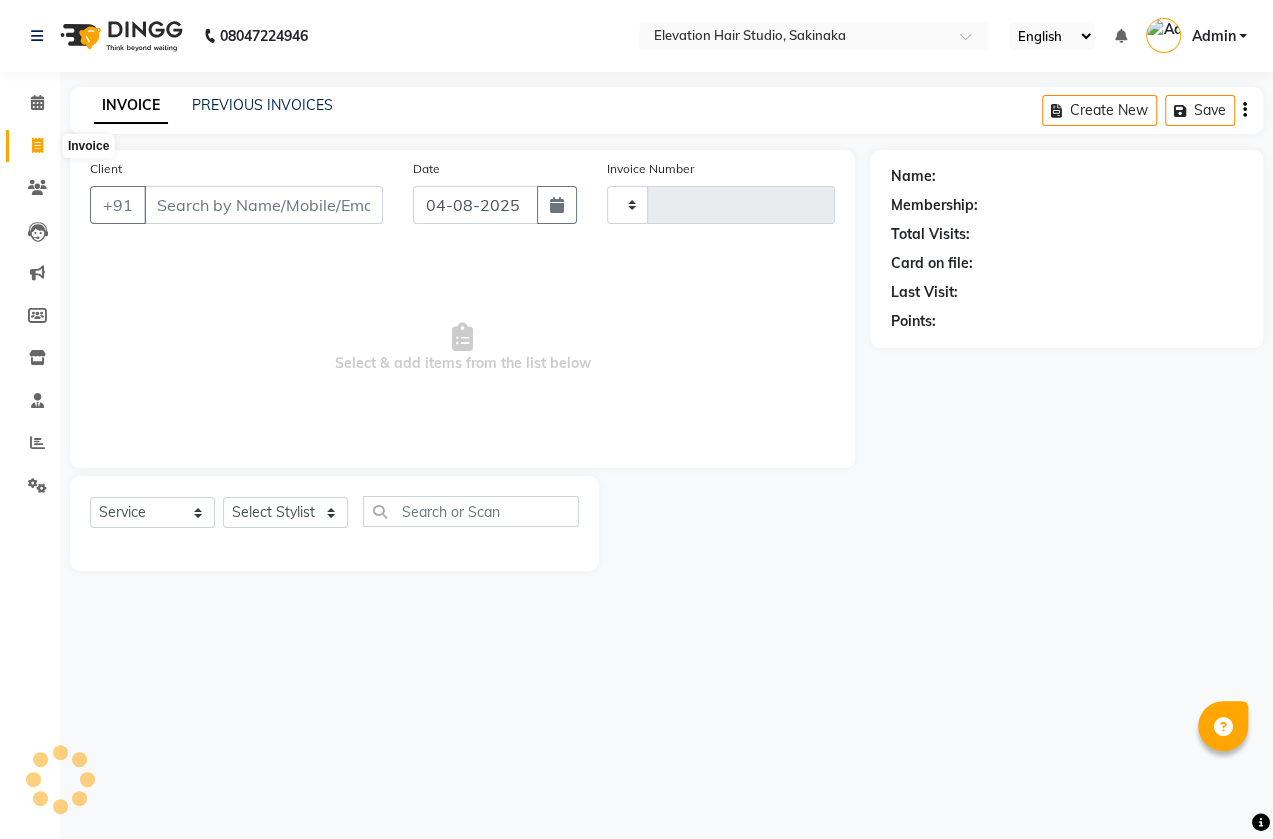 type on "1319" 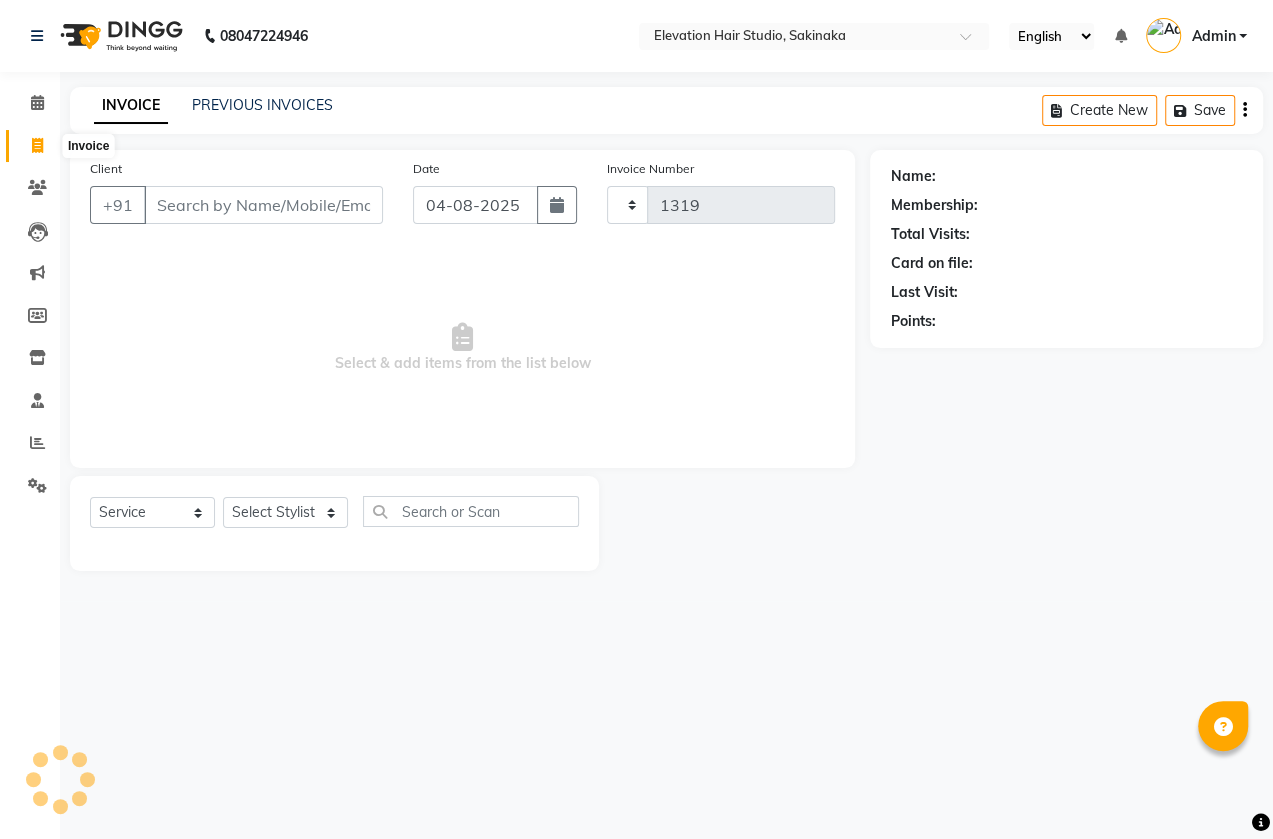 select on "4949" 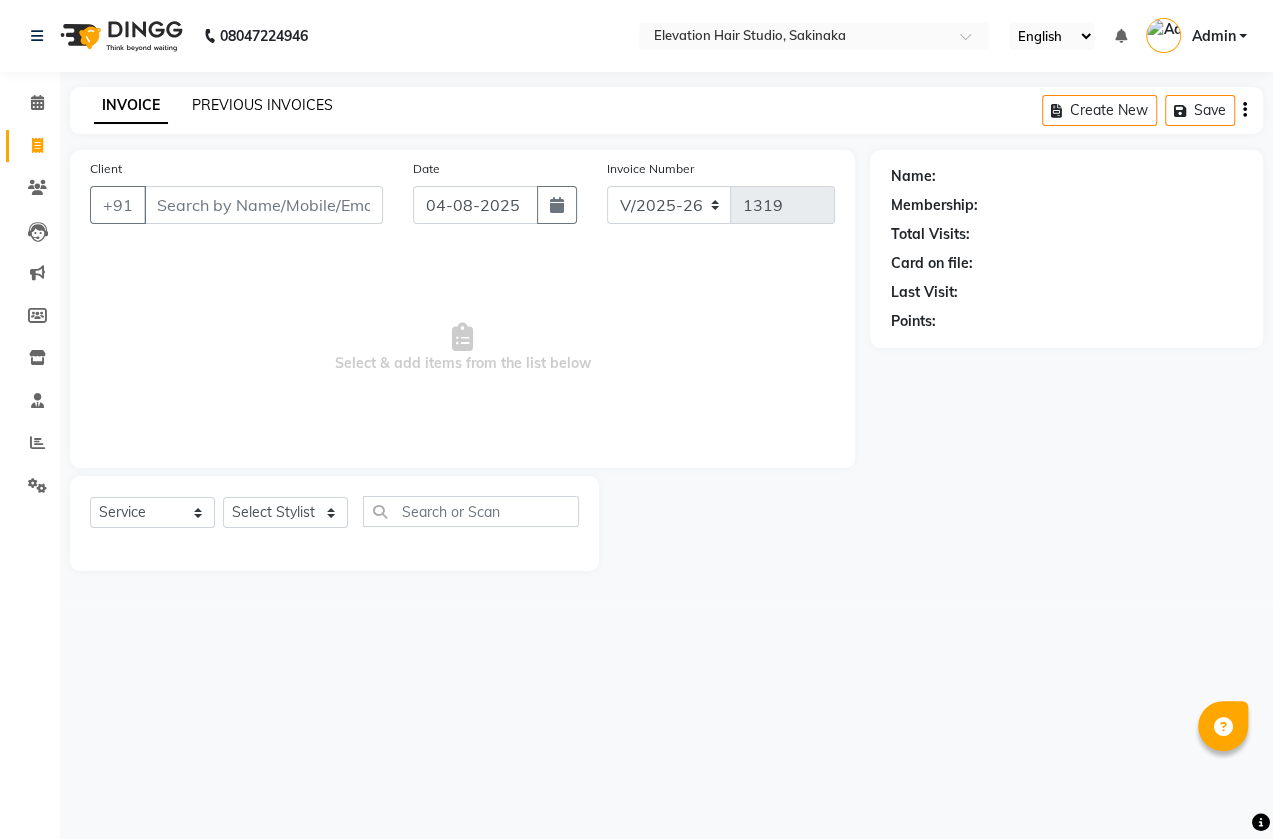 click on "PREVIOUS INVOICES" 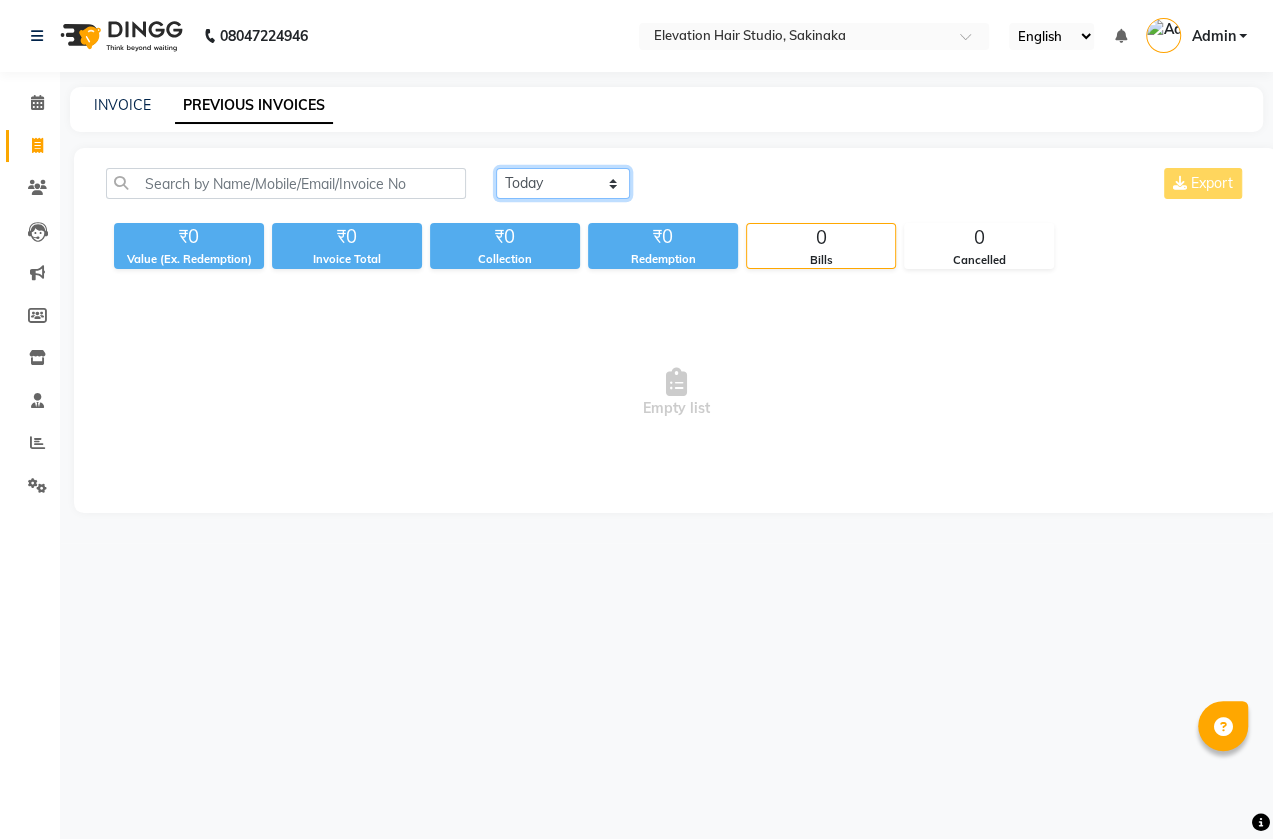 click on "Today Yesterday Custom Range" 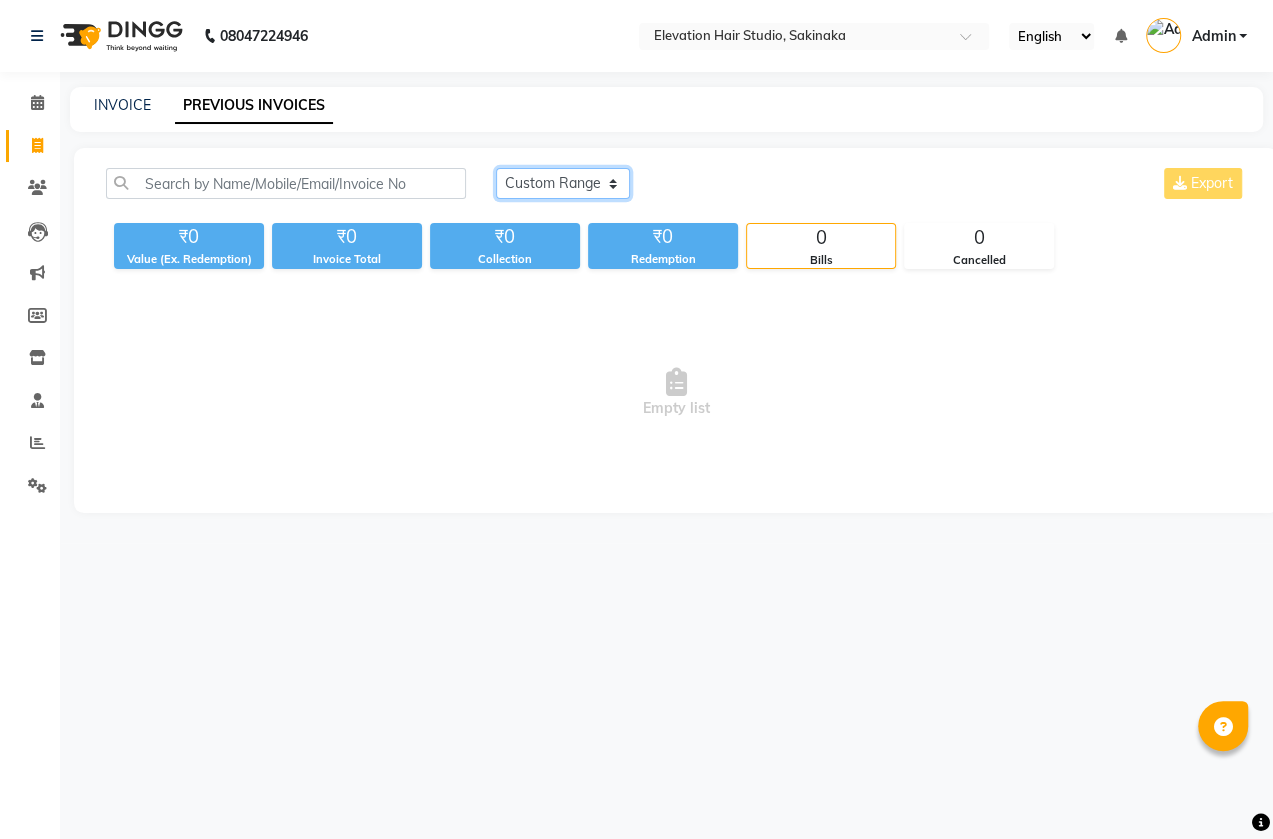 click on "Today Yesterday Custom Range" 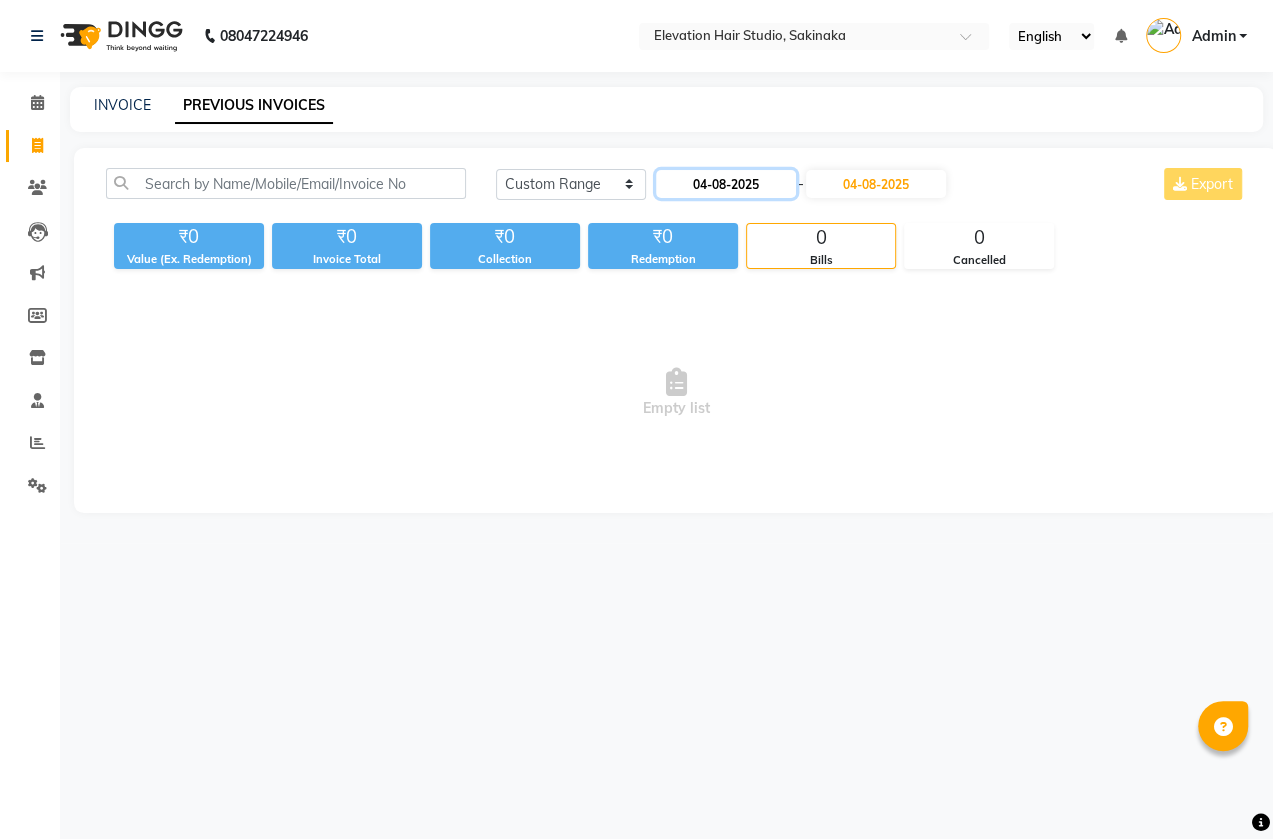 click on "04-08-2025" 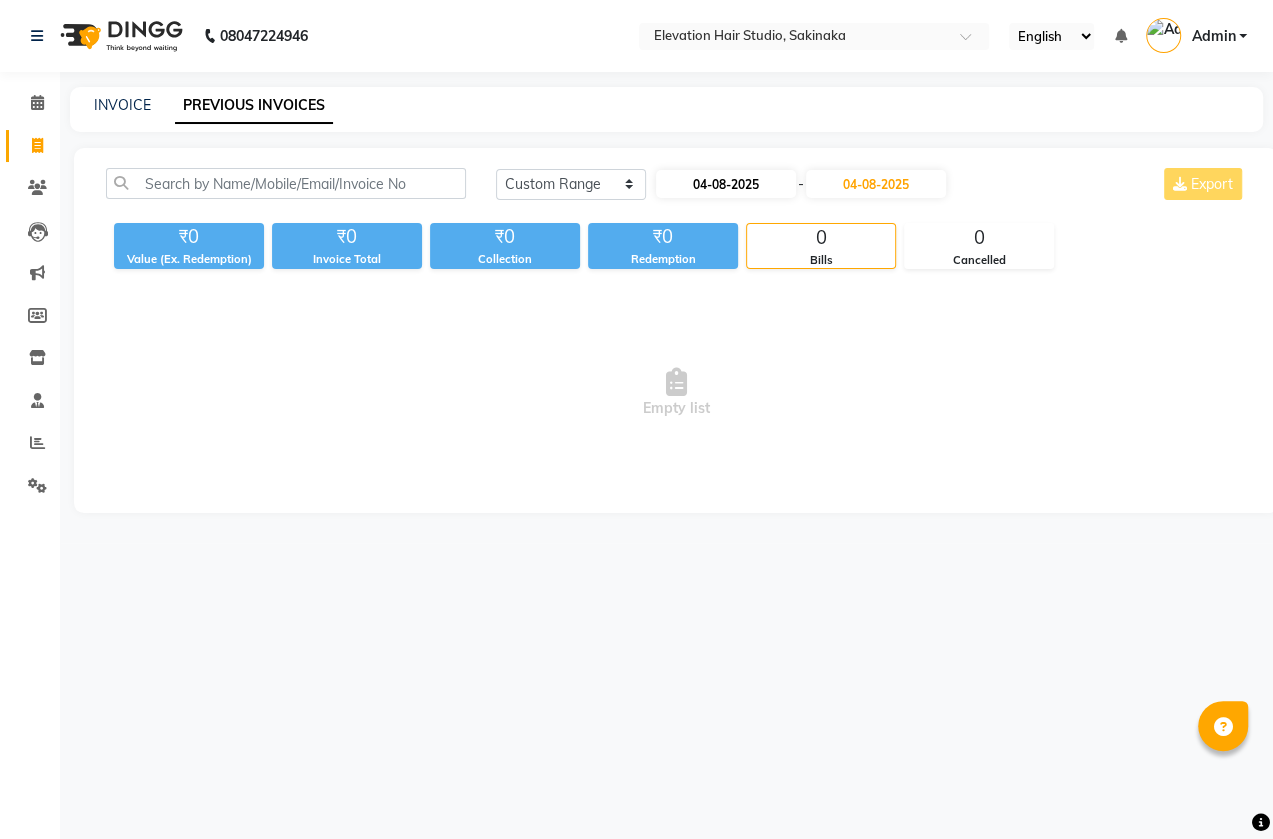 select on "8" 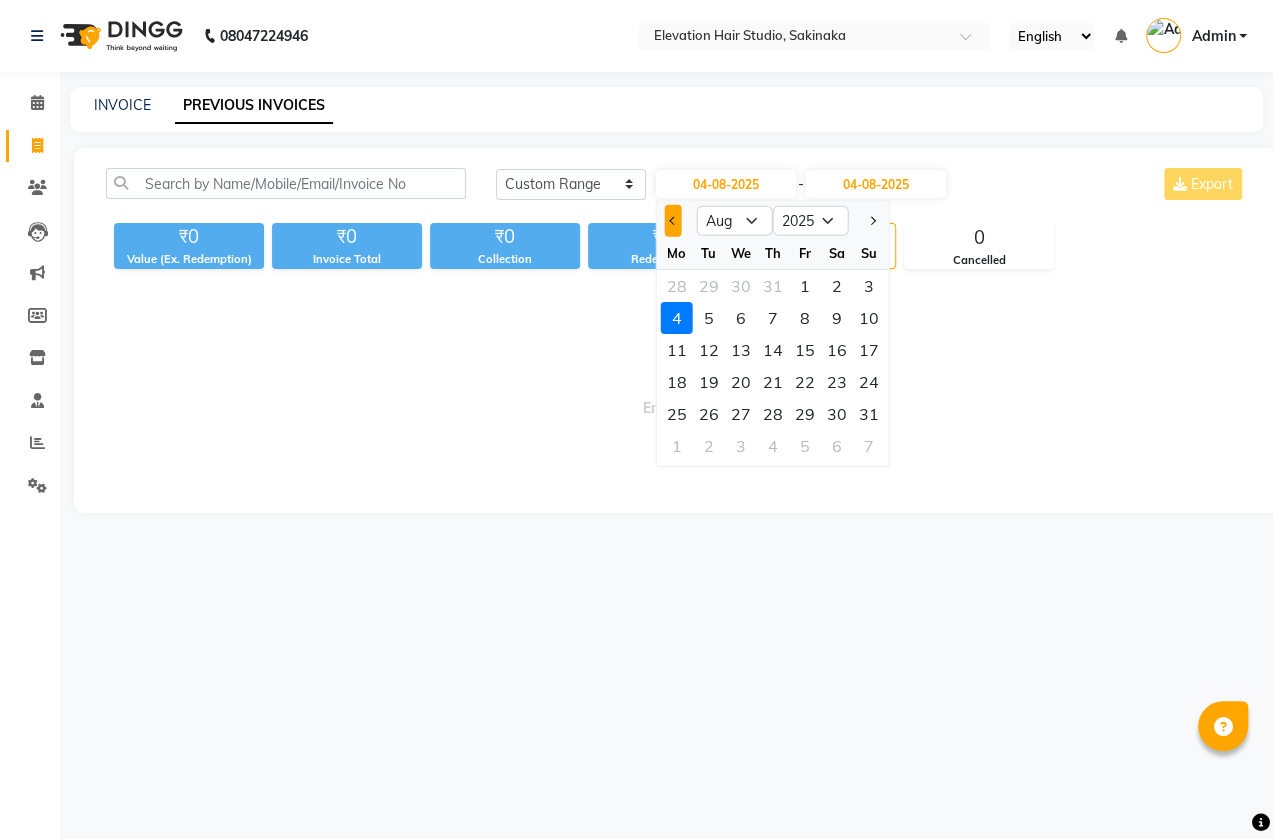 click 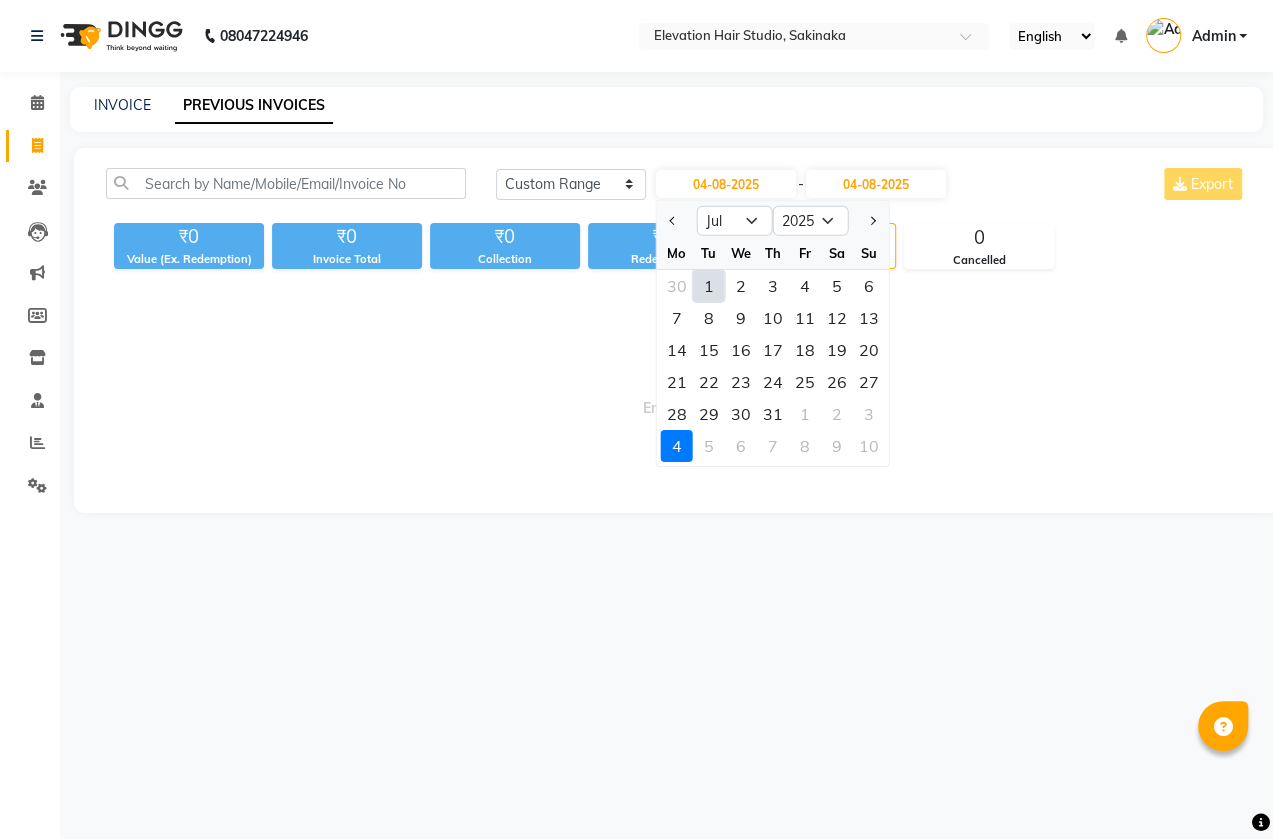 drag, startPoint x: 869, startPoint y: 288, endPoint x: 872, endPoint y: 274, distance: 14.3178215 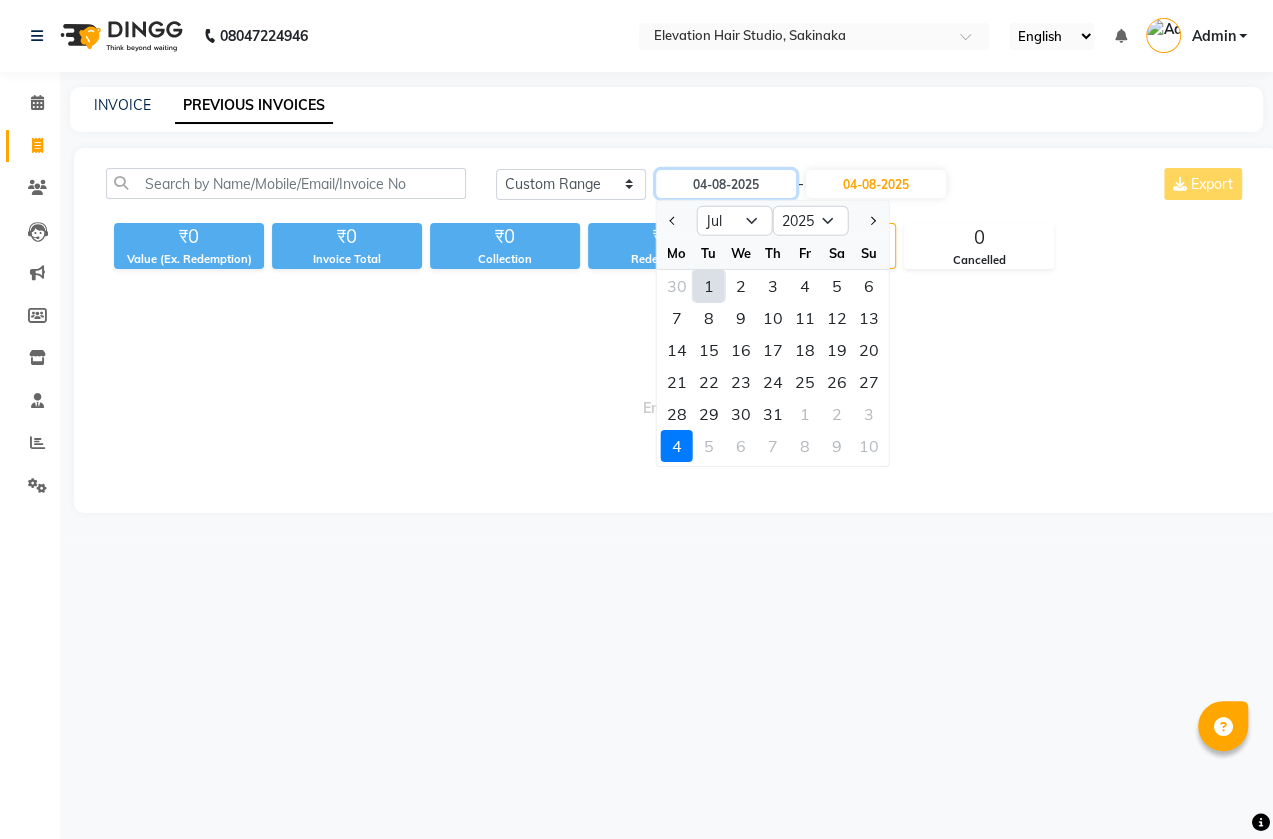 type on "06-07-2025" 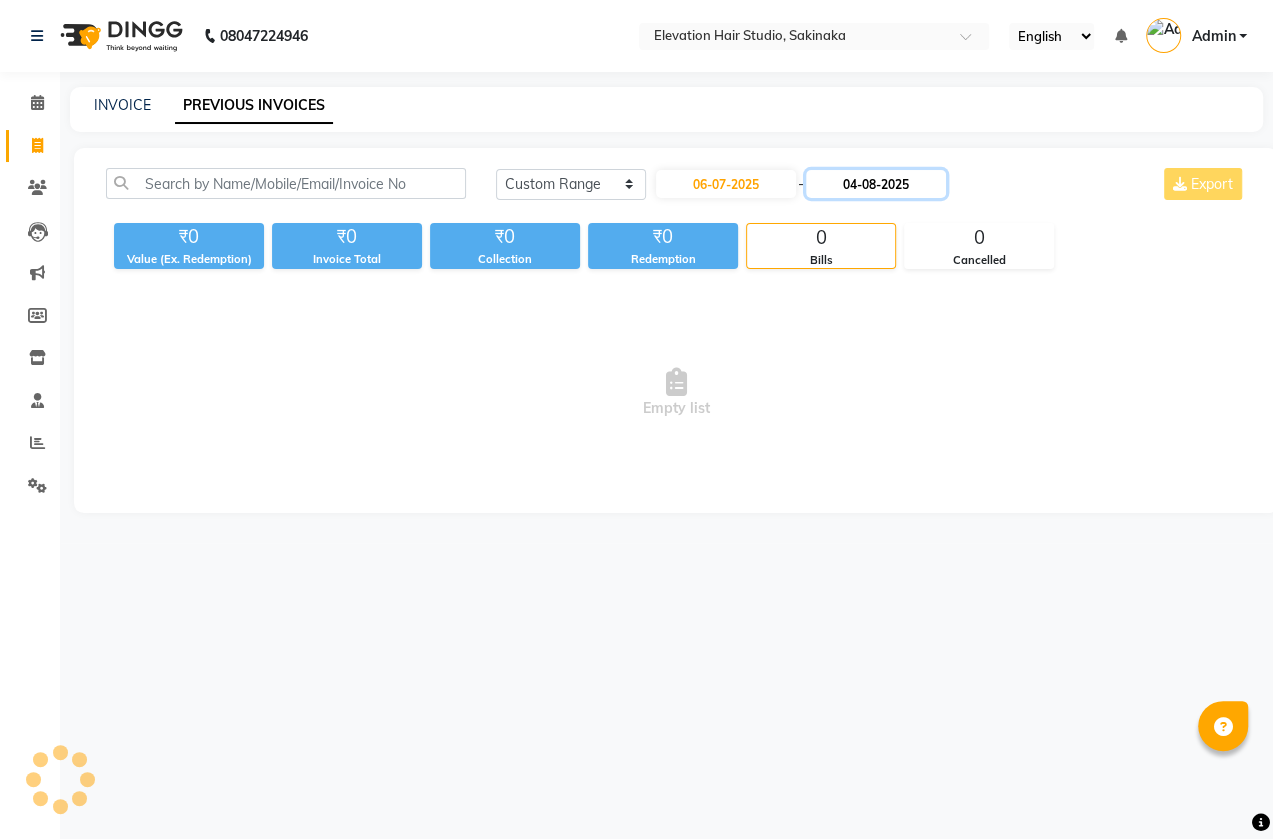 click on "04-08-2025" 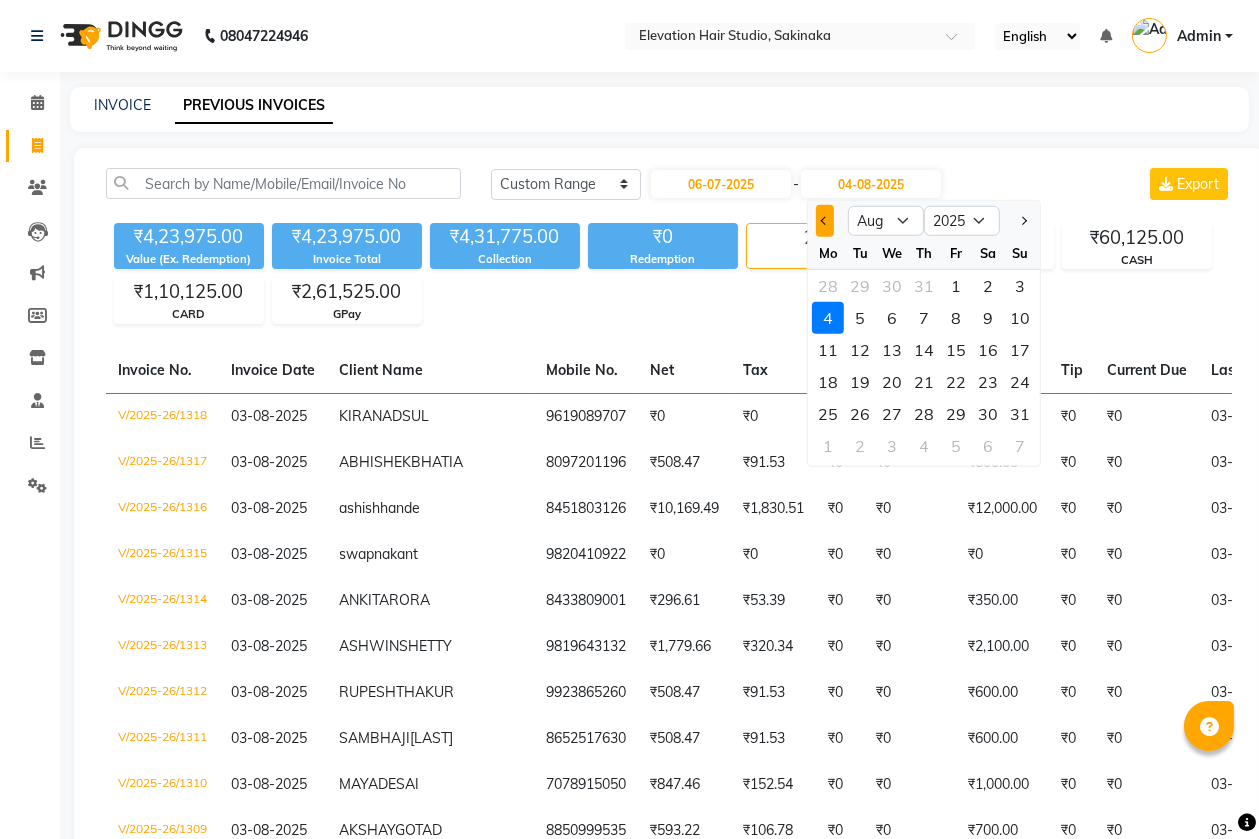 click 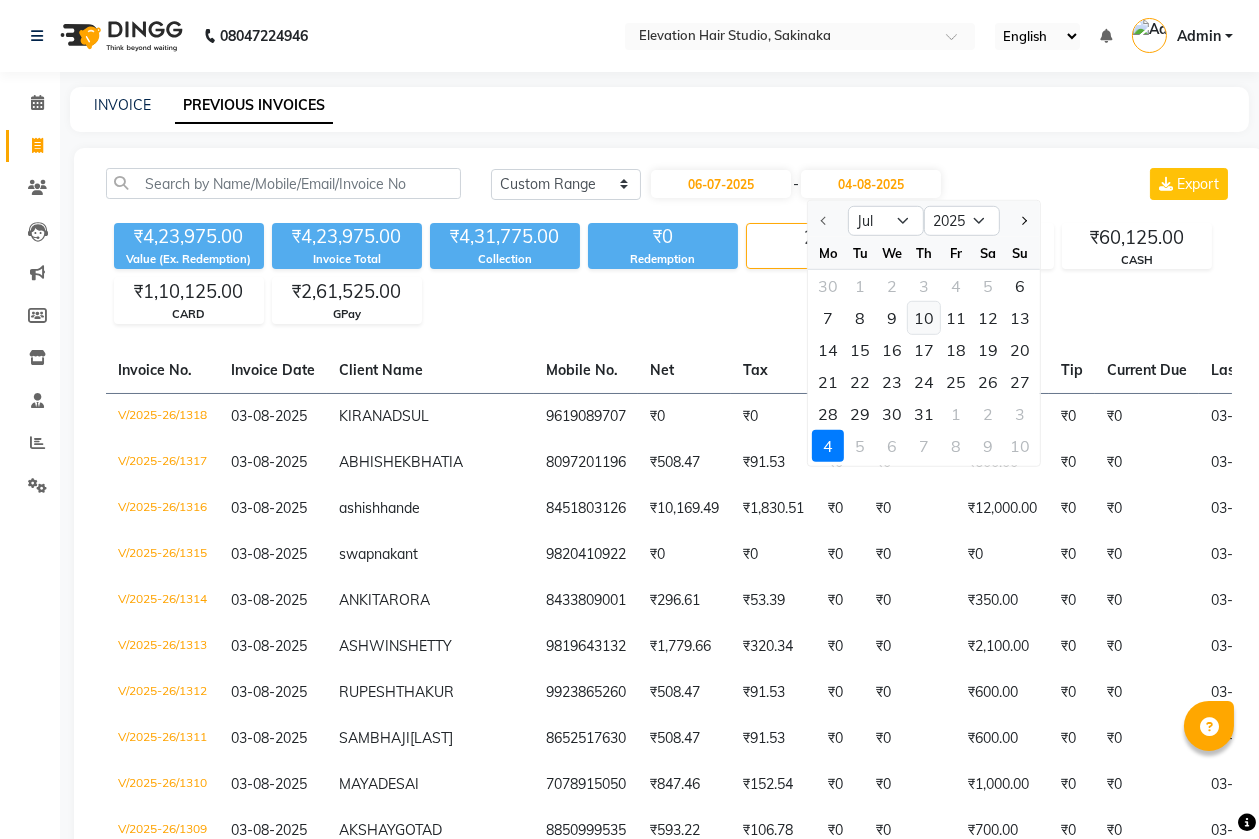 click on "10" 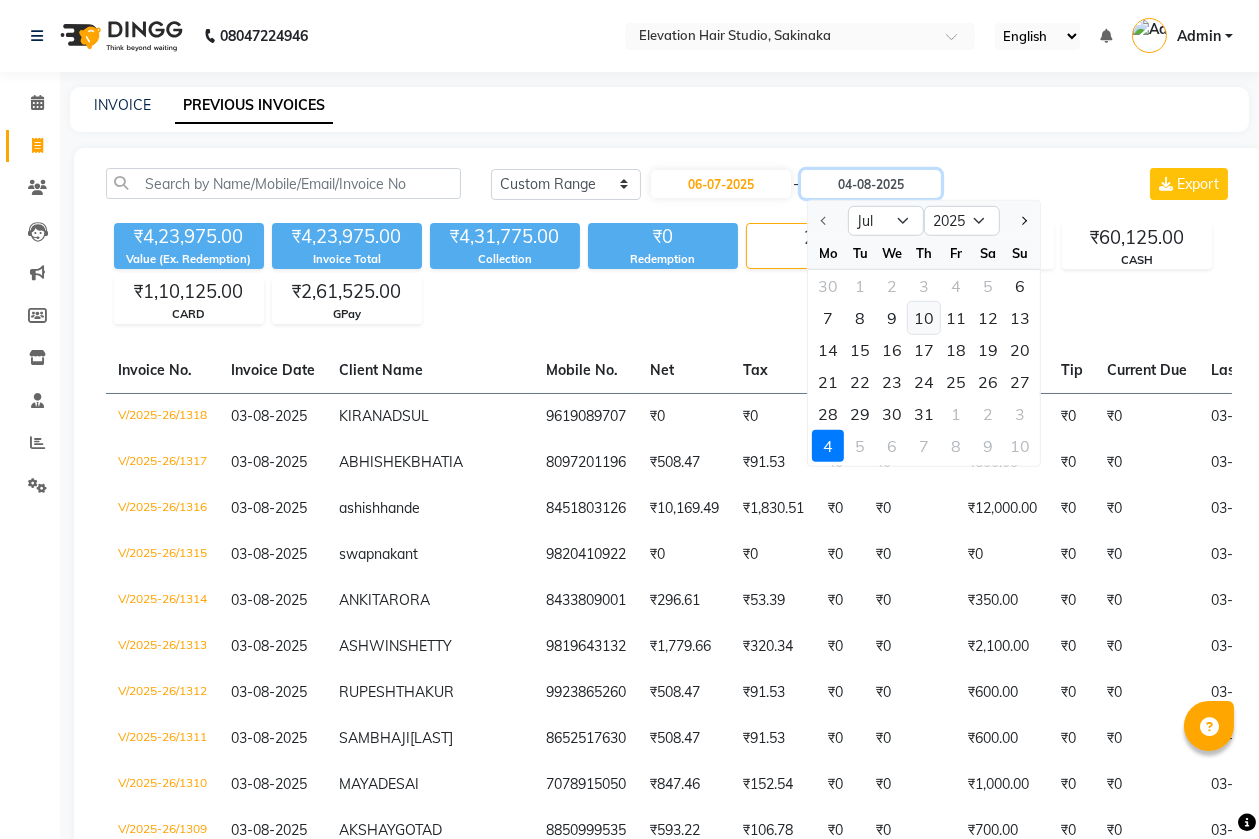 type on "10-07-2025" 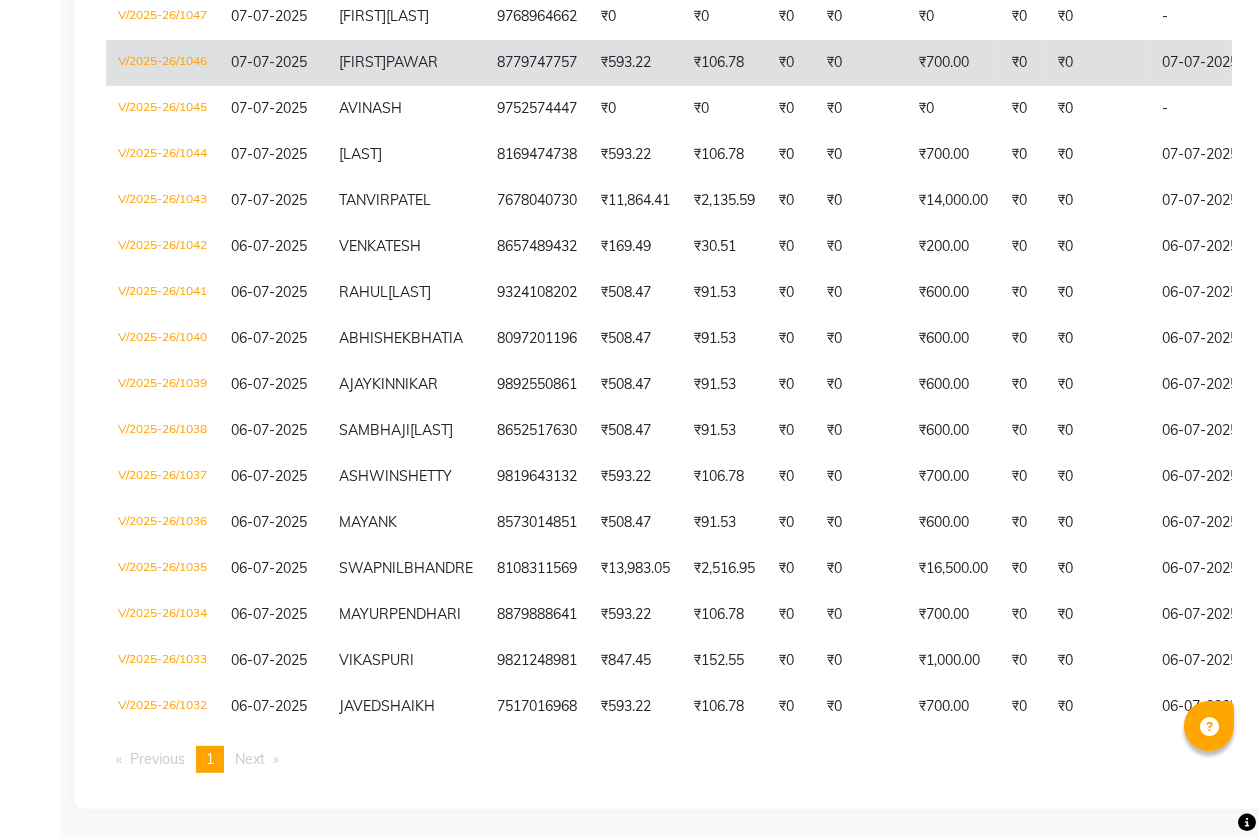 scroll, scrollTop: 1460, scrollLeft: 0, axis: vertical 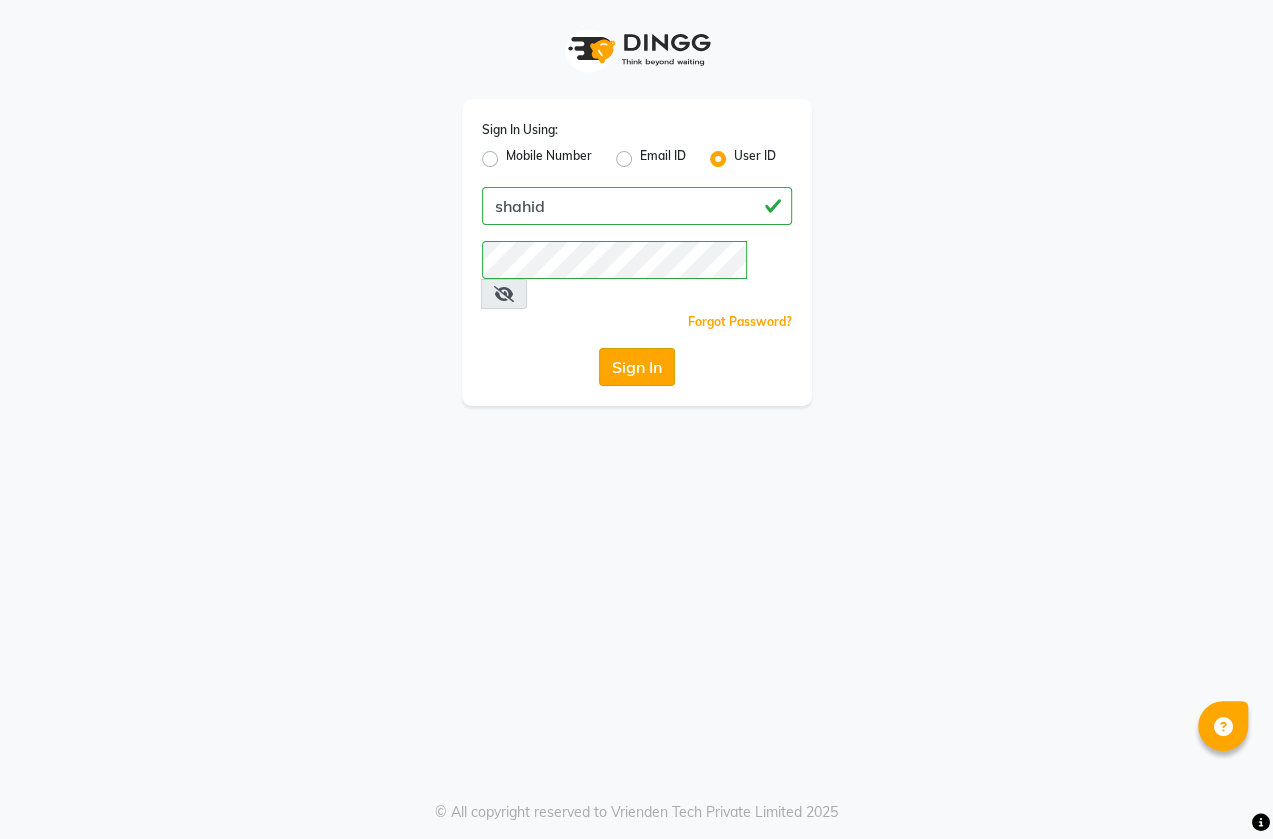 click on "Sign In" 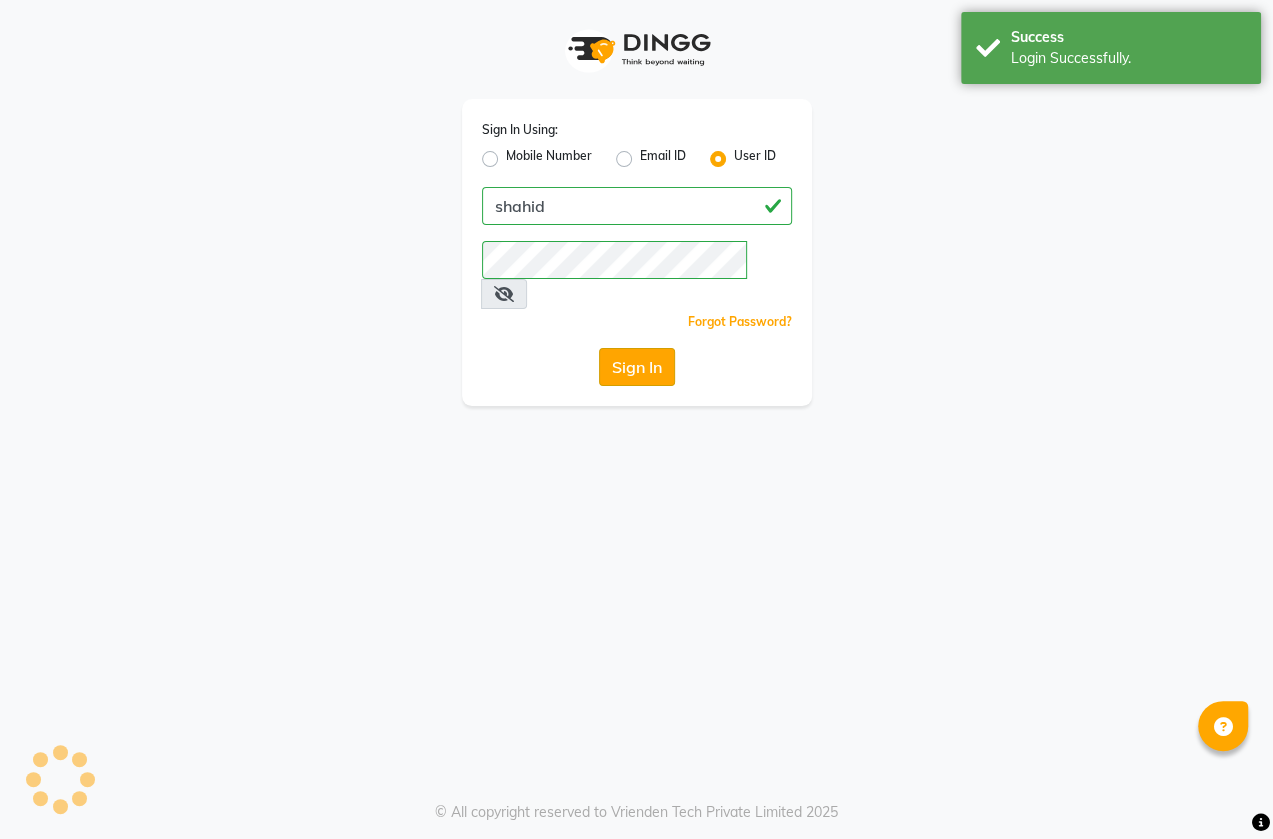 click on "Sign In" 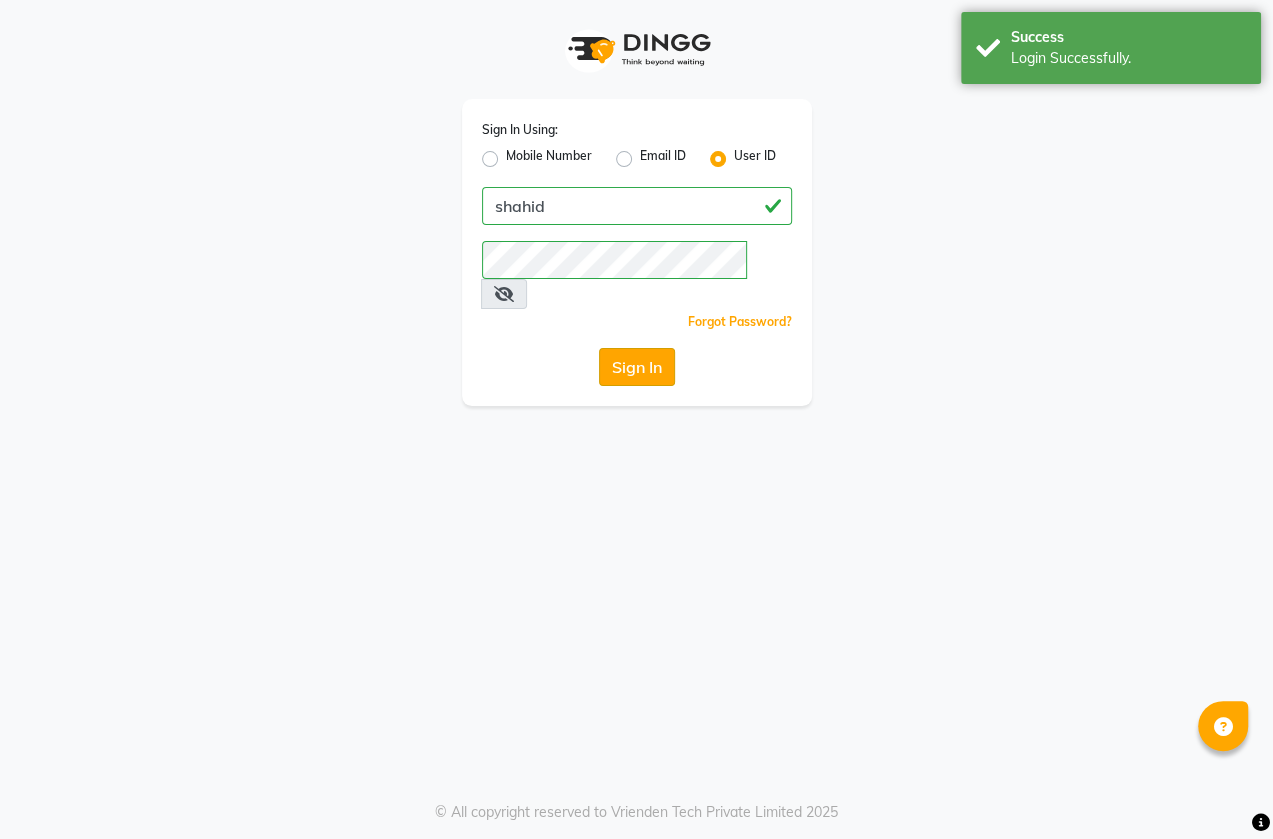 click on "Sign In" 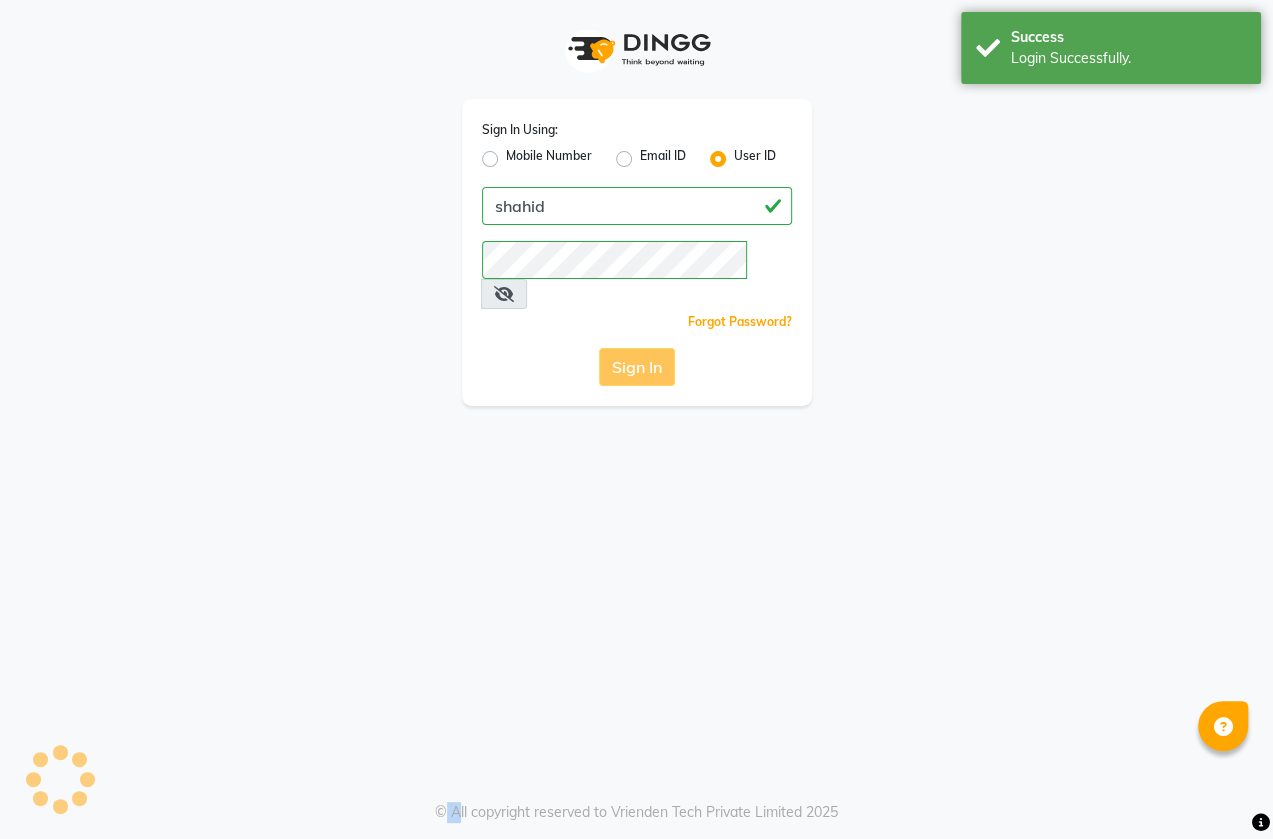 click on "Sign In" 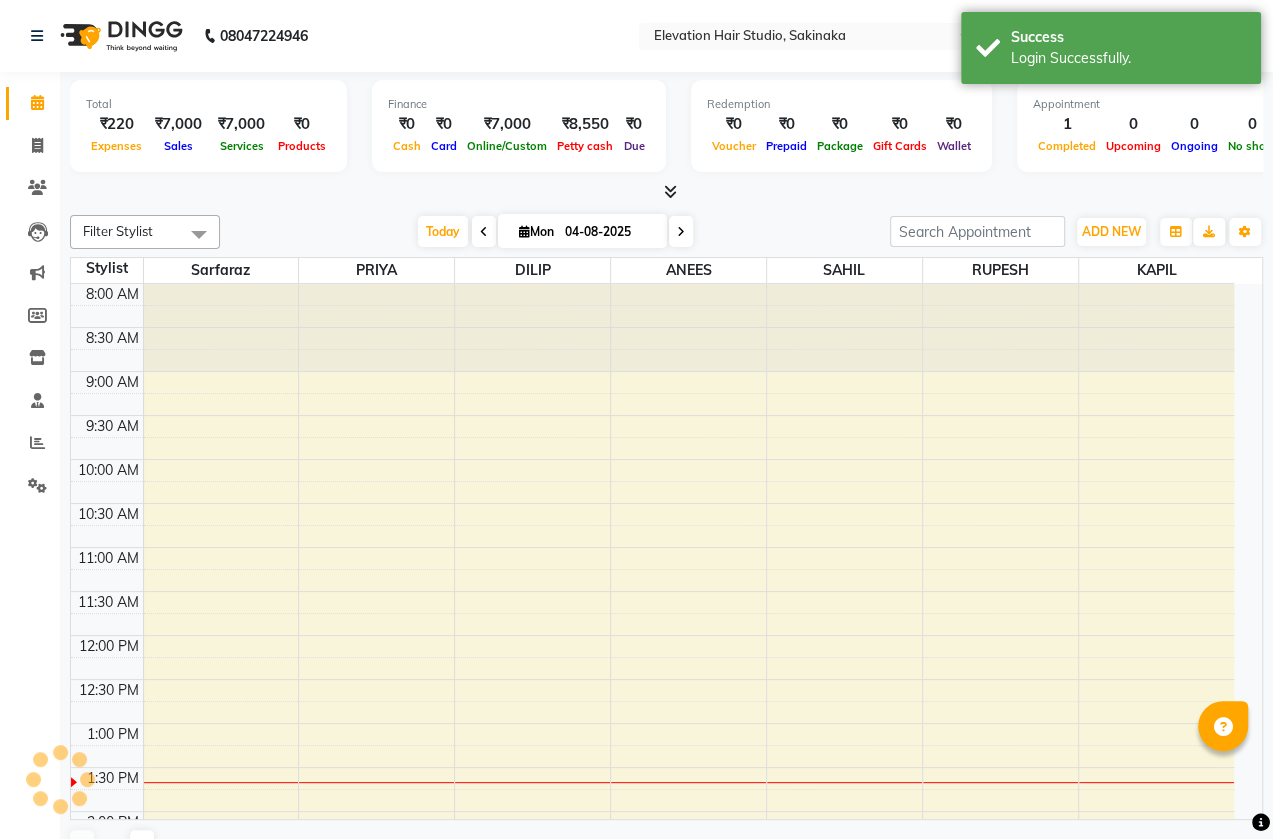 select on "en" 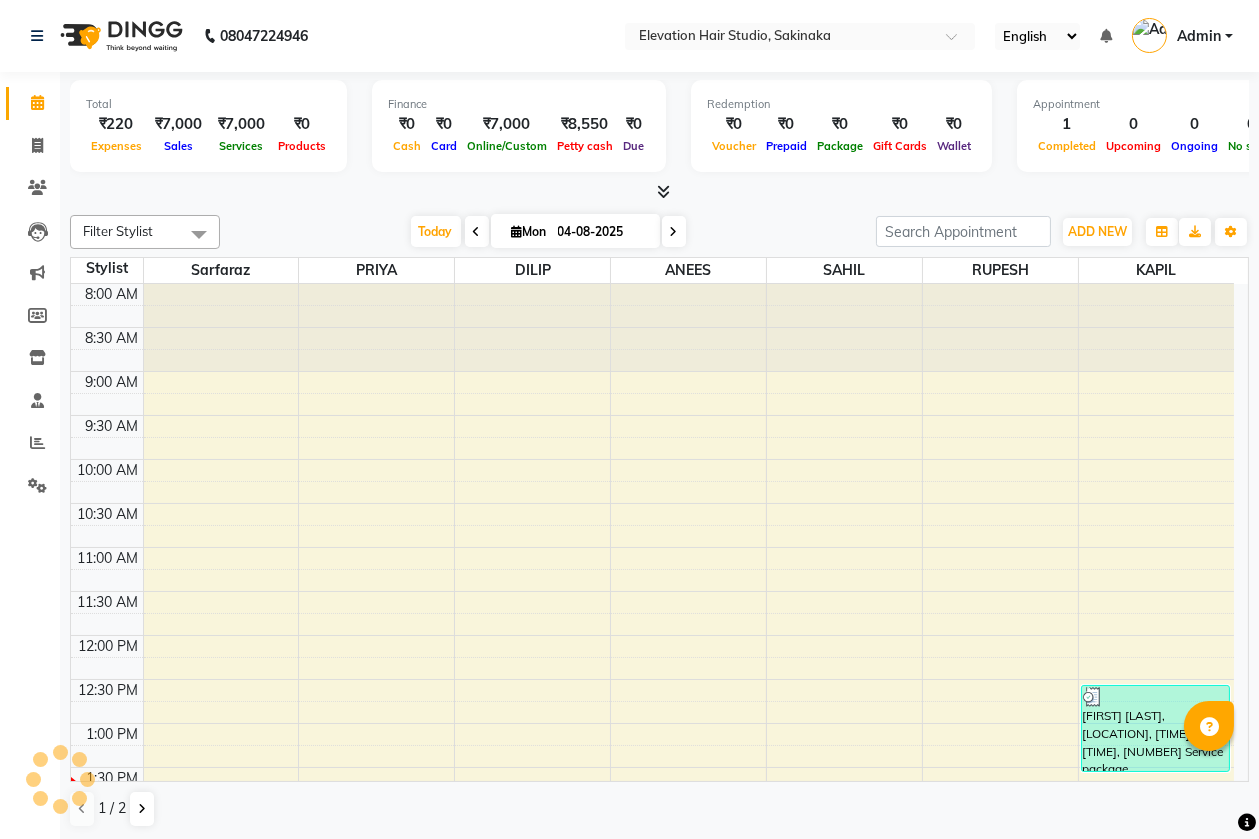 scroll, scrollTop: 0, scrollLeft: 0, axis: both 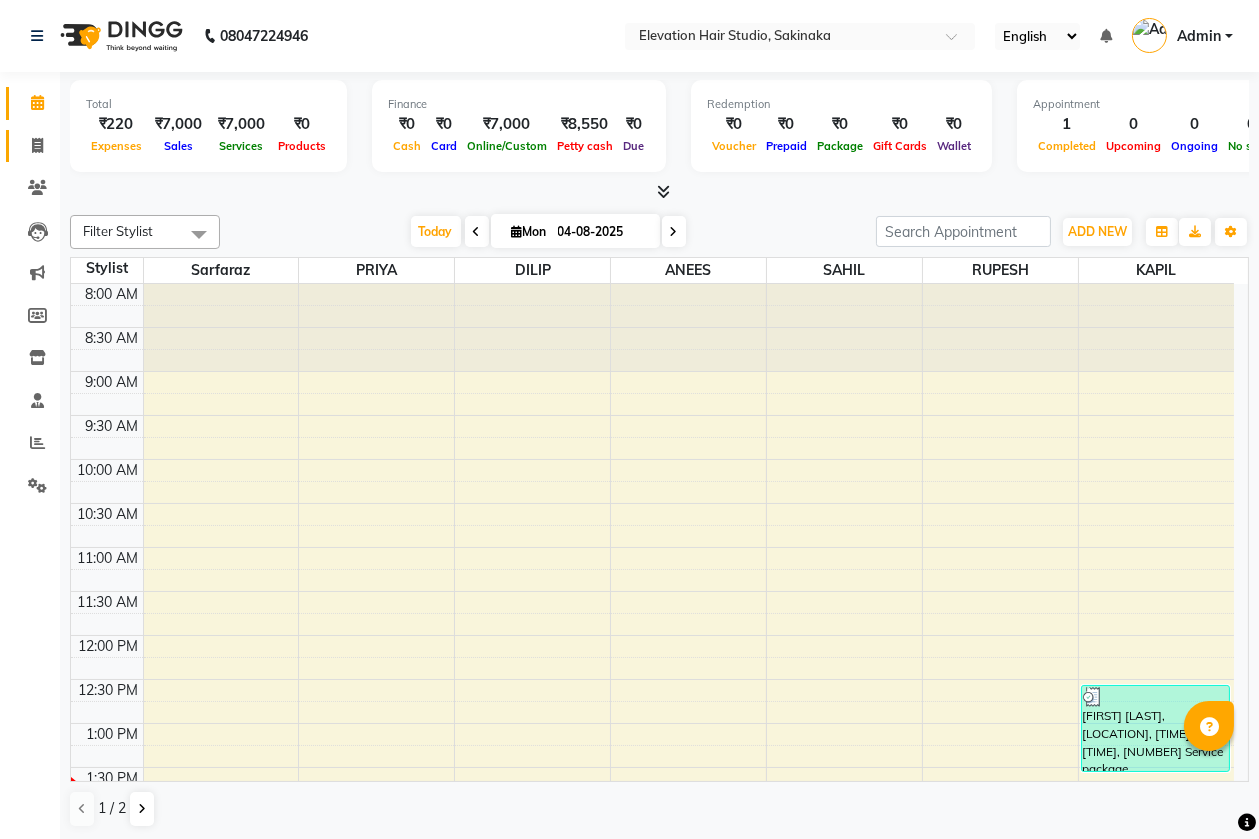 click 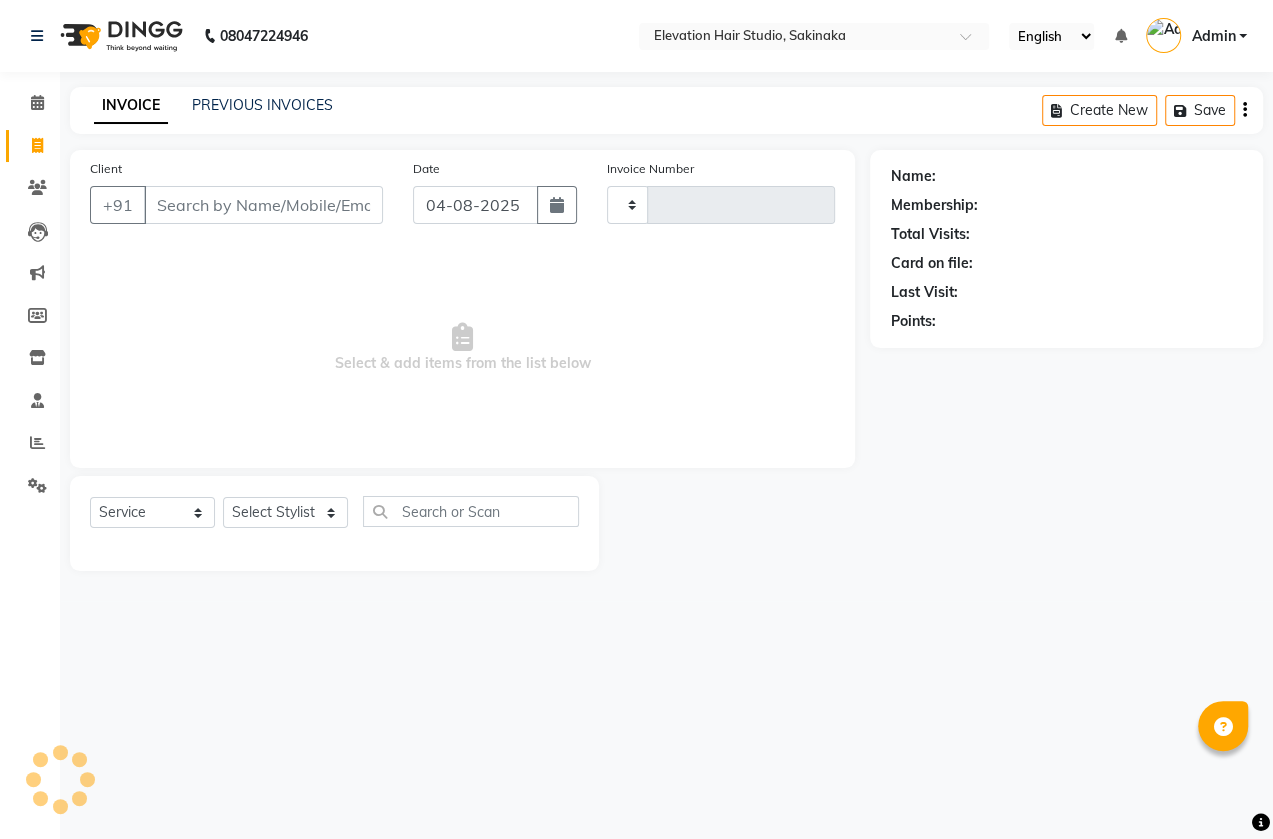 type on "1320" 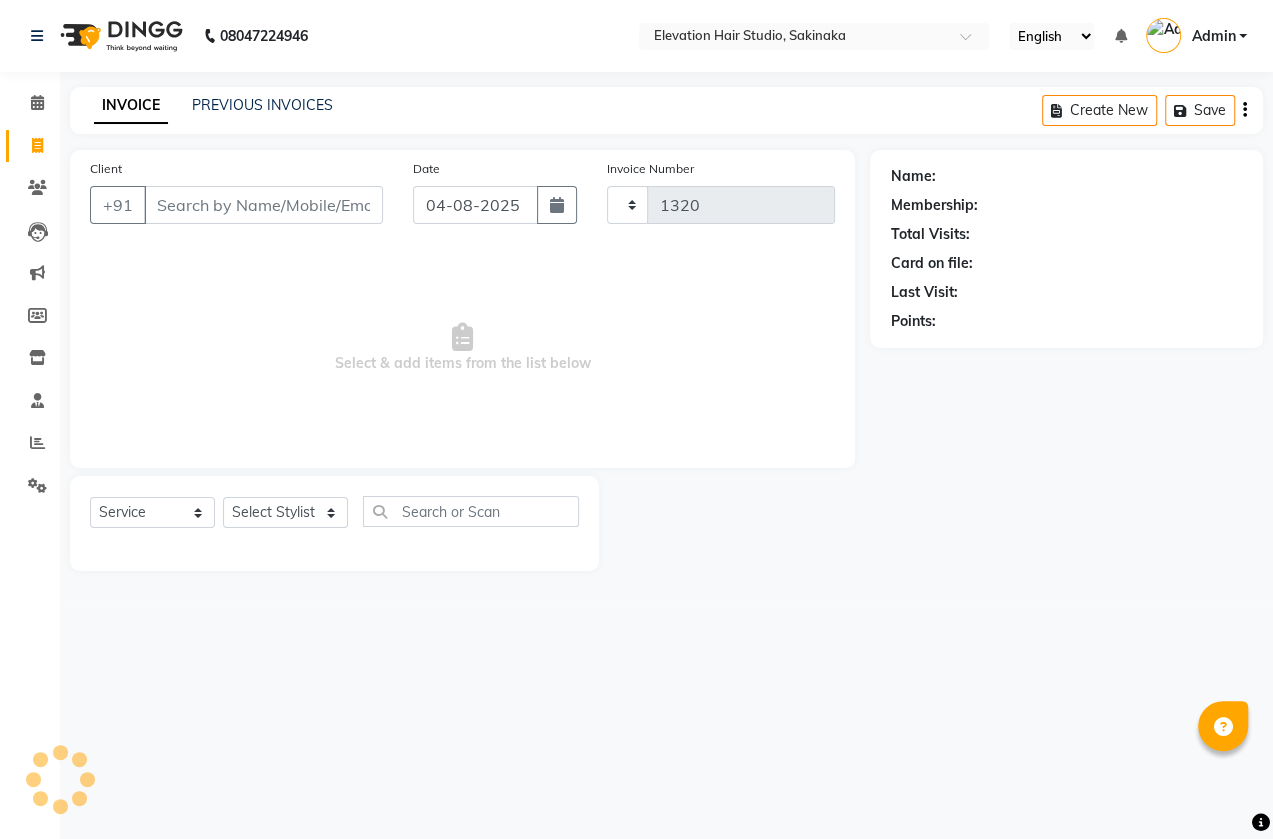 select on "4949" 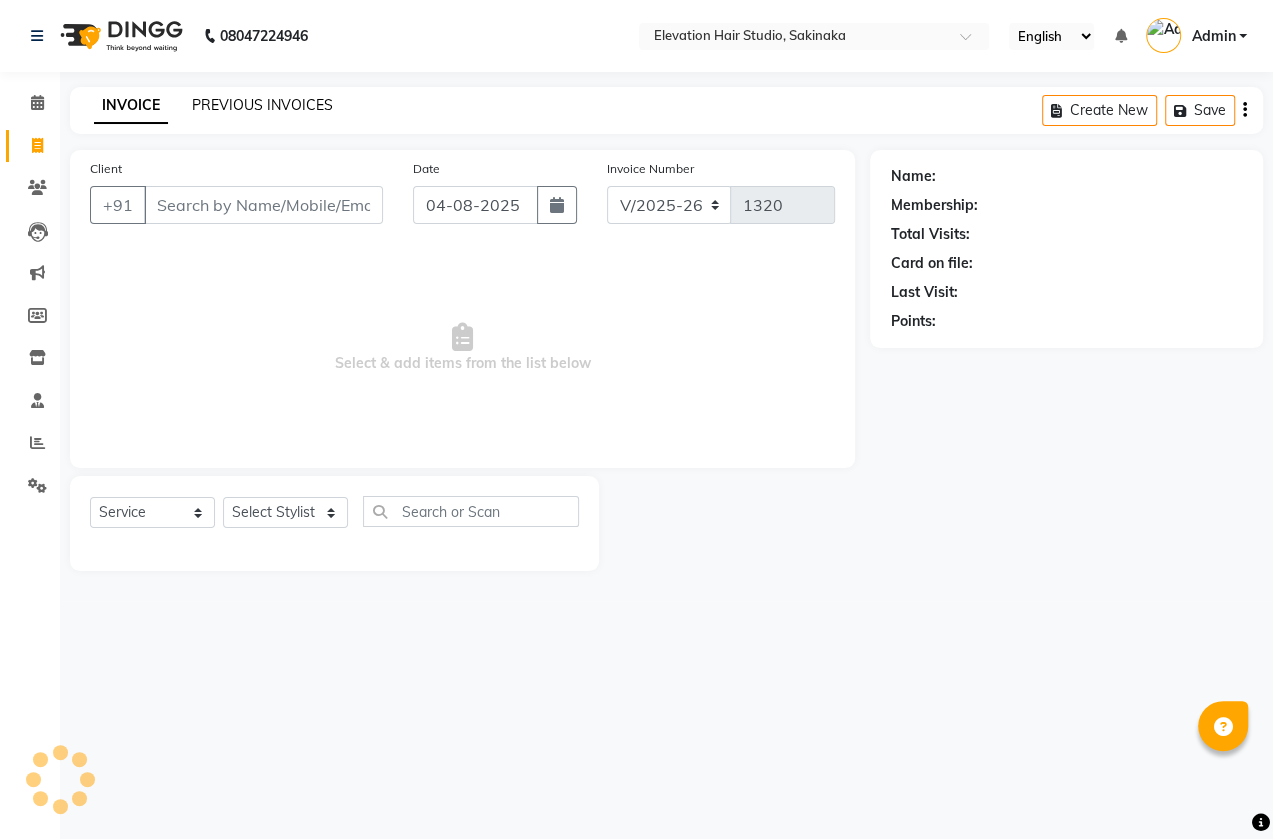 drag, startPoint x: 229, startPoint y: 119, endPoint x: 237, endPoint y: 103, distance: 17.888544 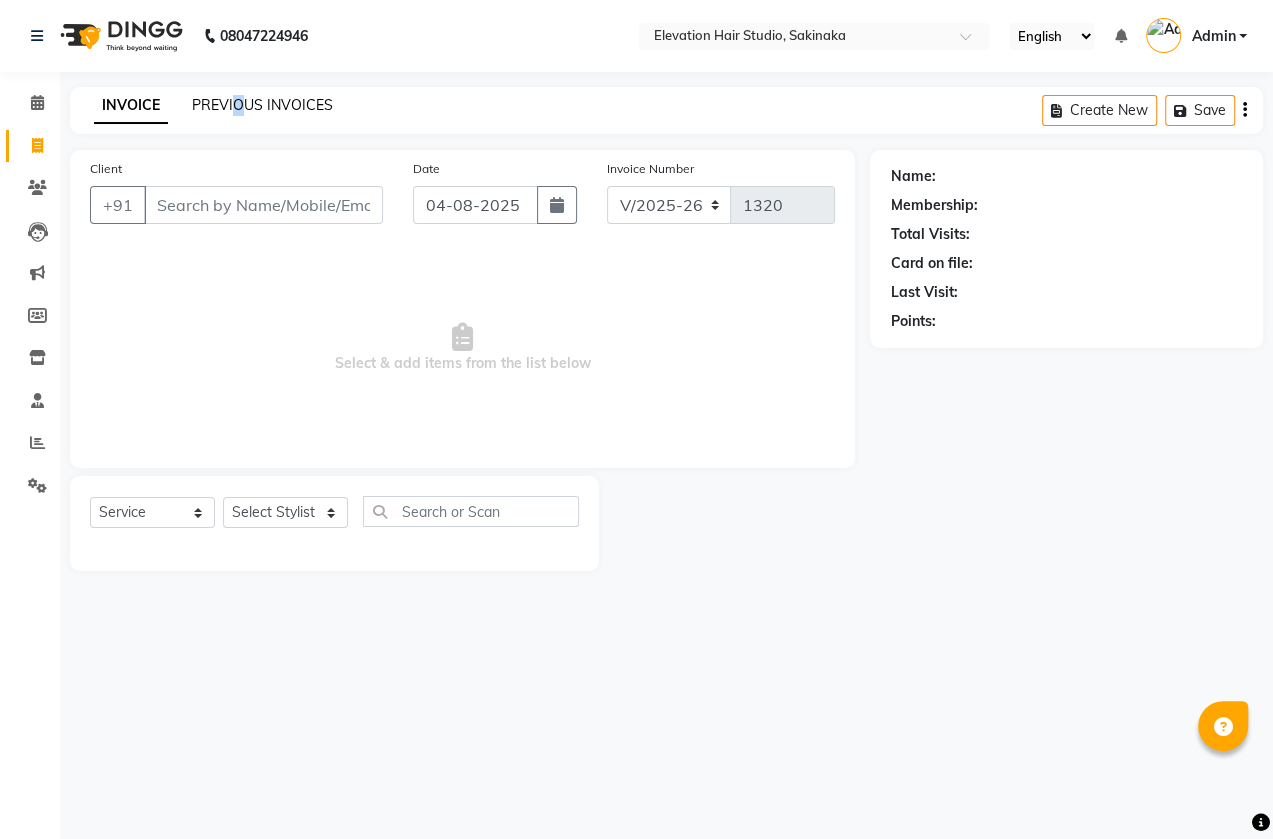 click on "PREVIOUS INVOICES" 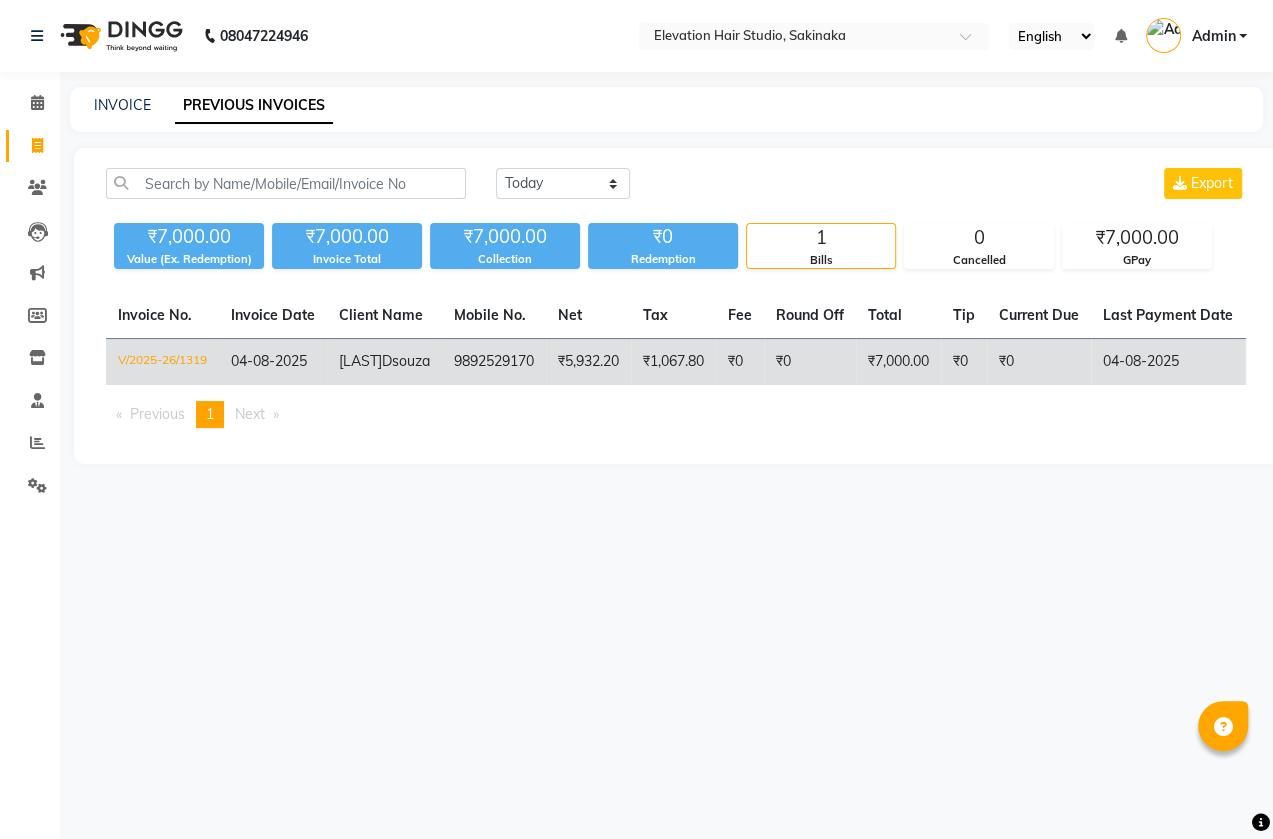 click on "Dsouza" 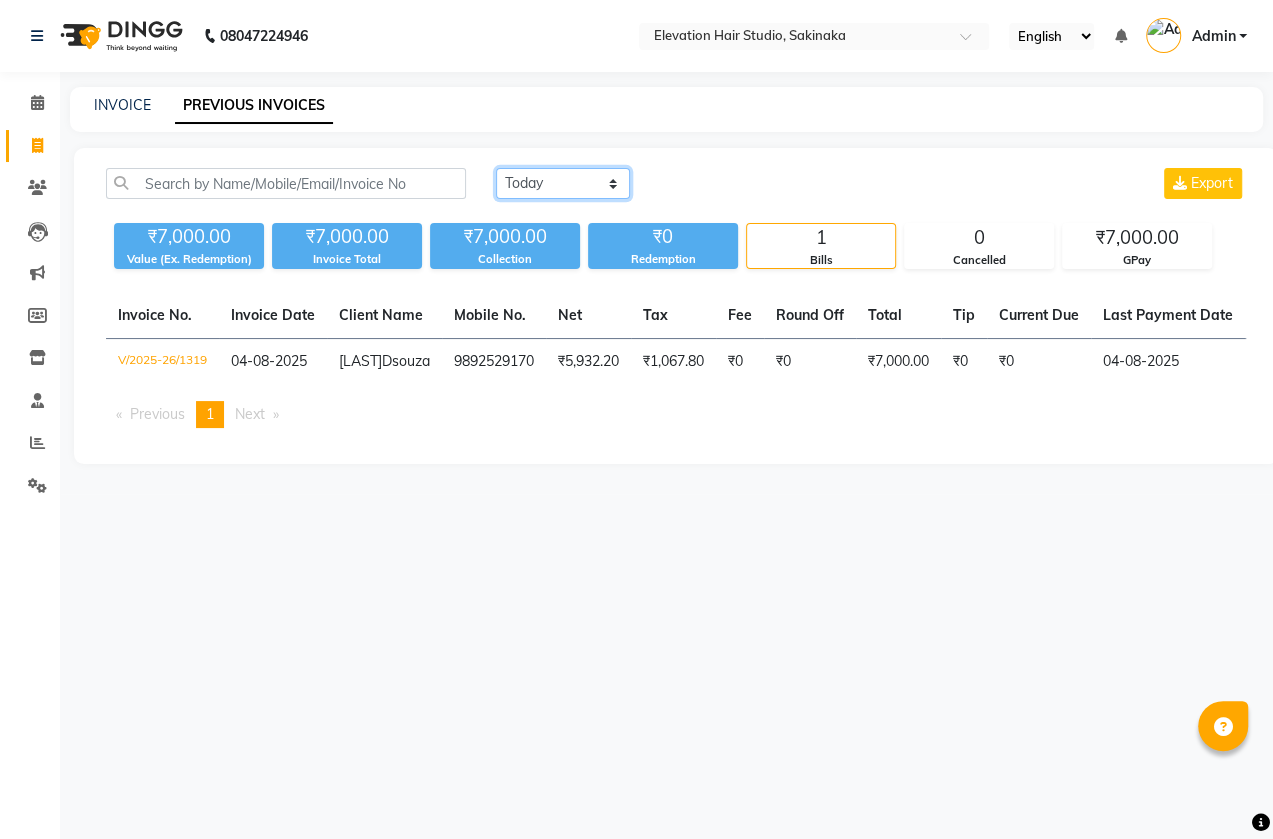 click on "Today Yesterday Custom Range" 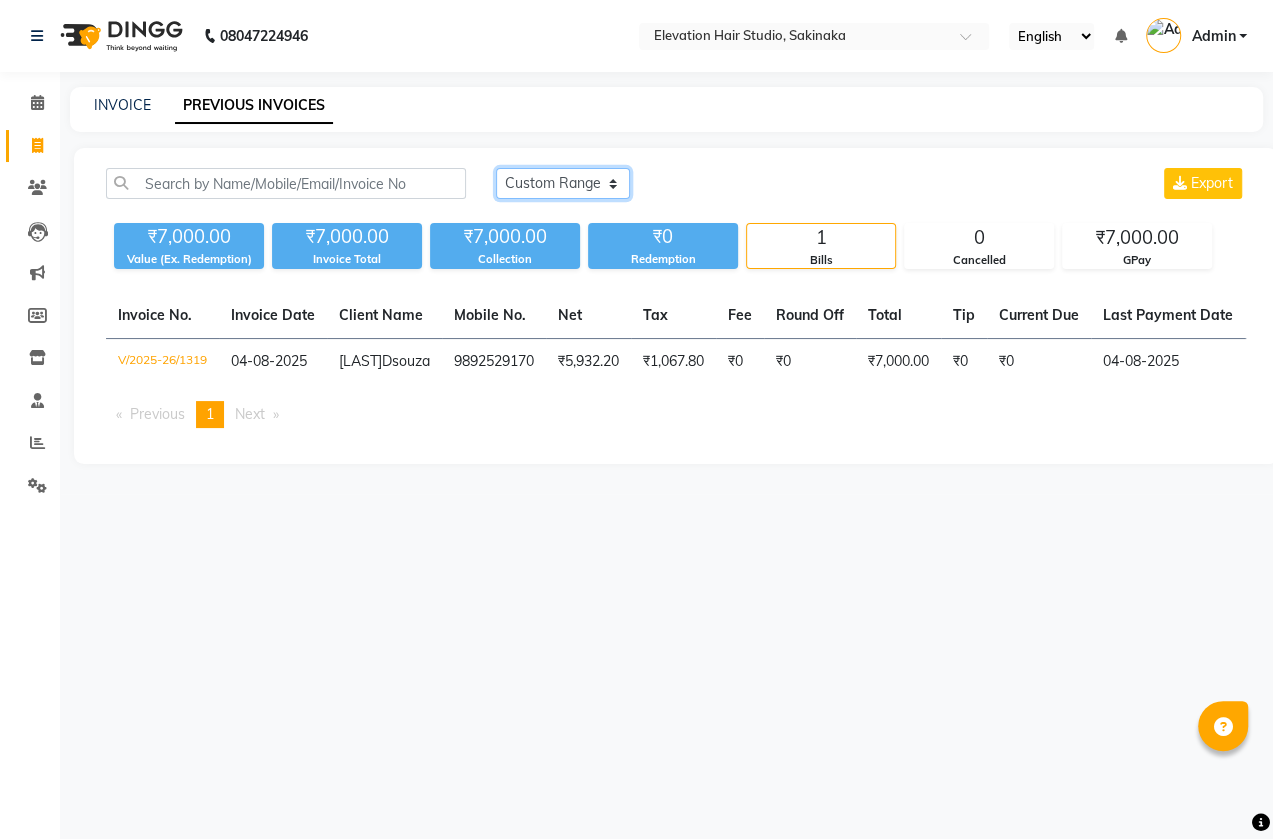 click on "Today Yesterday Custom Range" 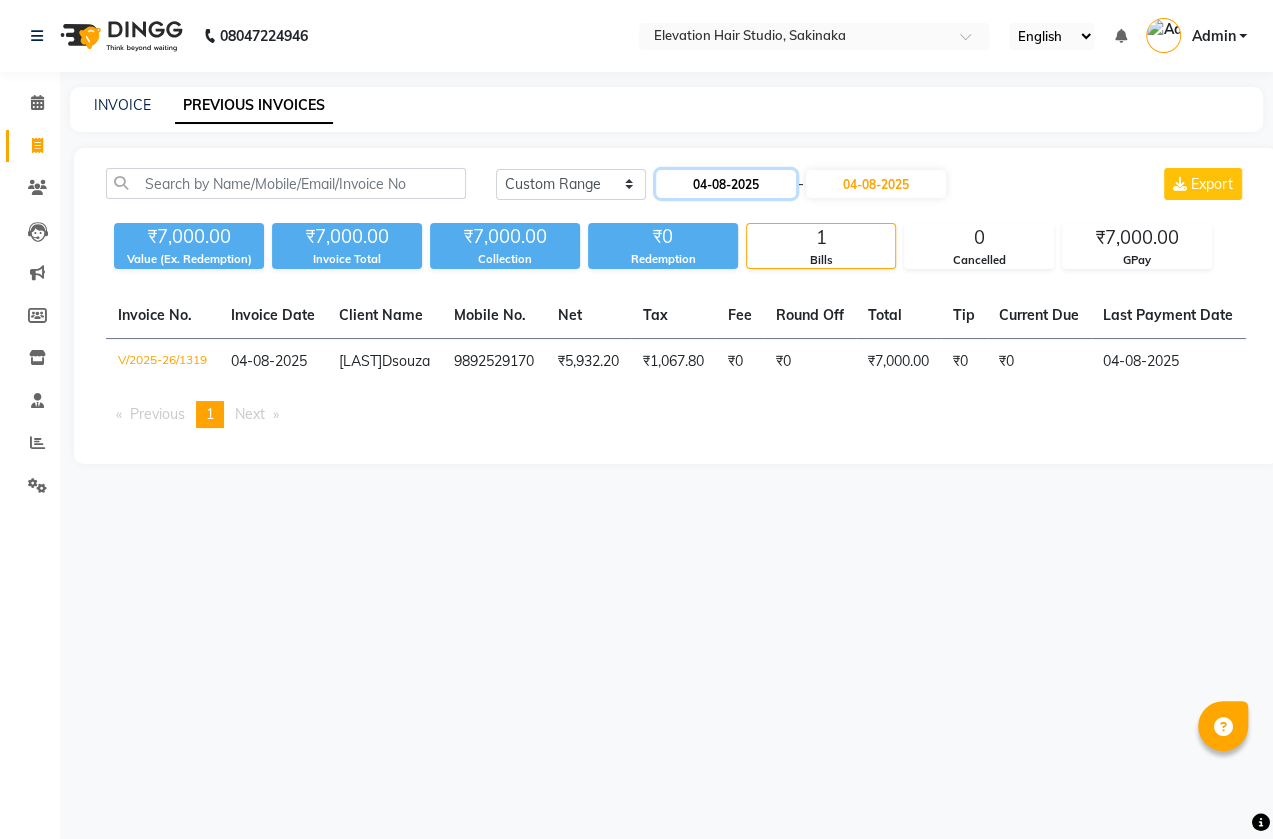 click on "04-08-2025" 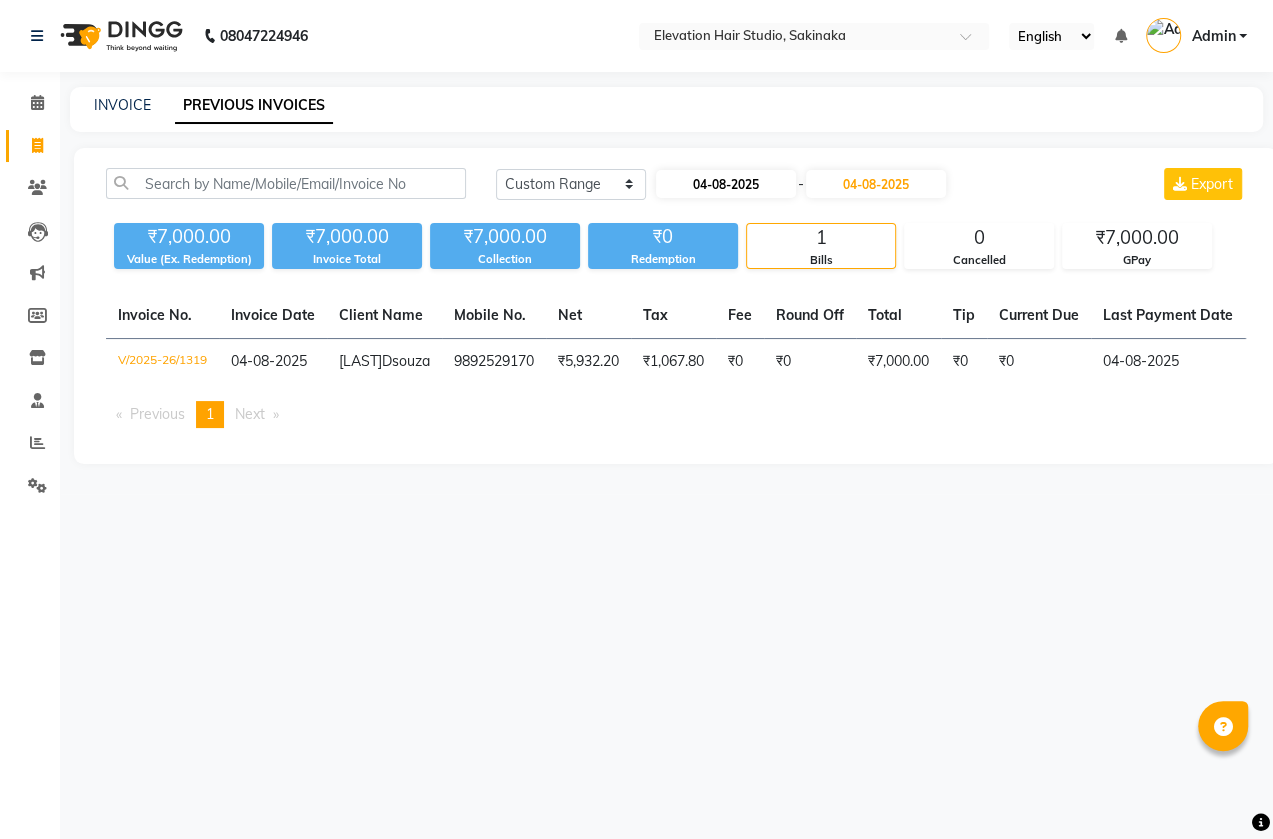 select on "8" 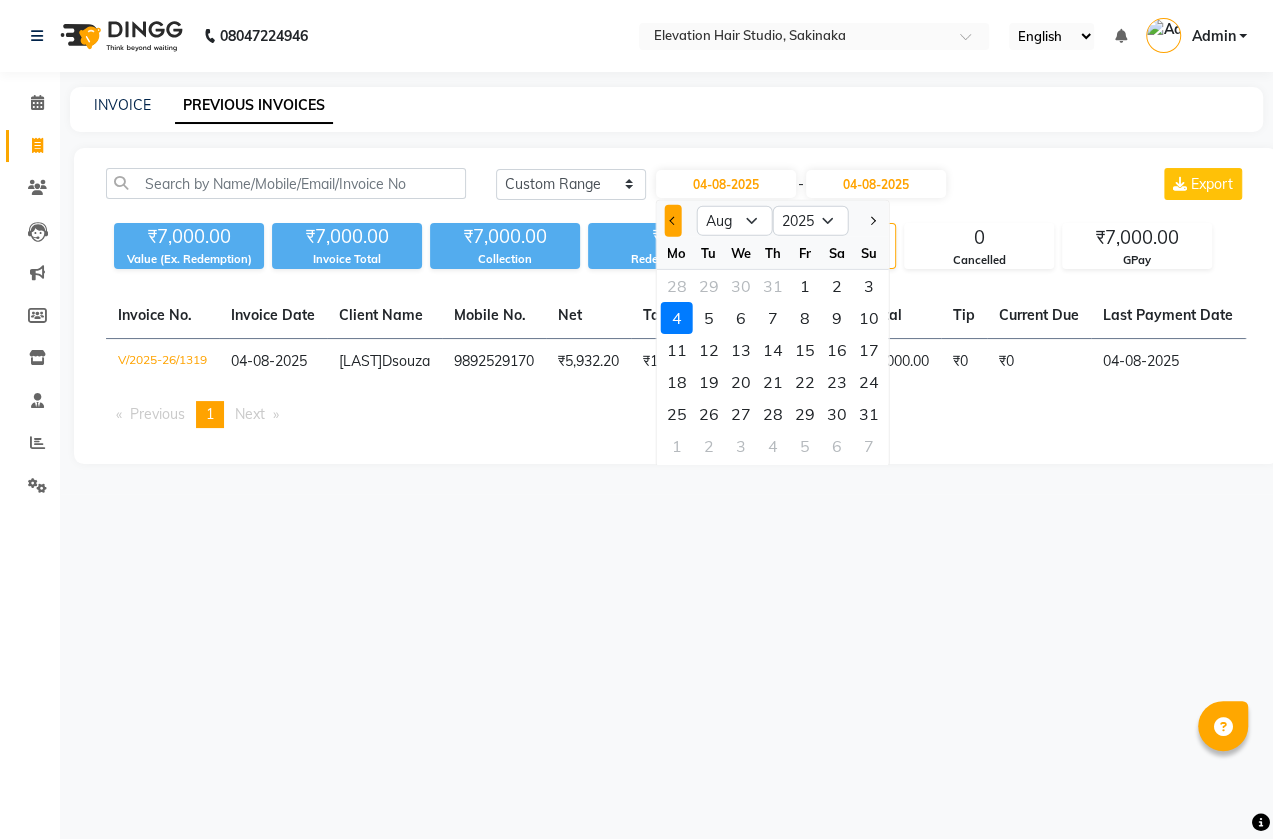 click 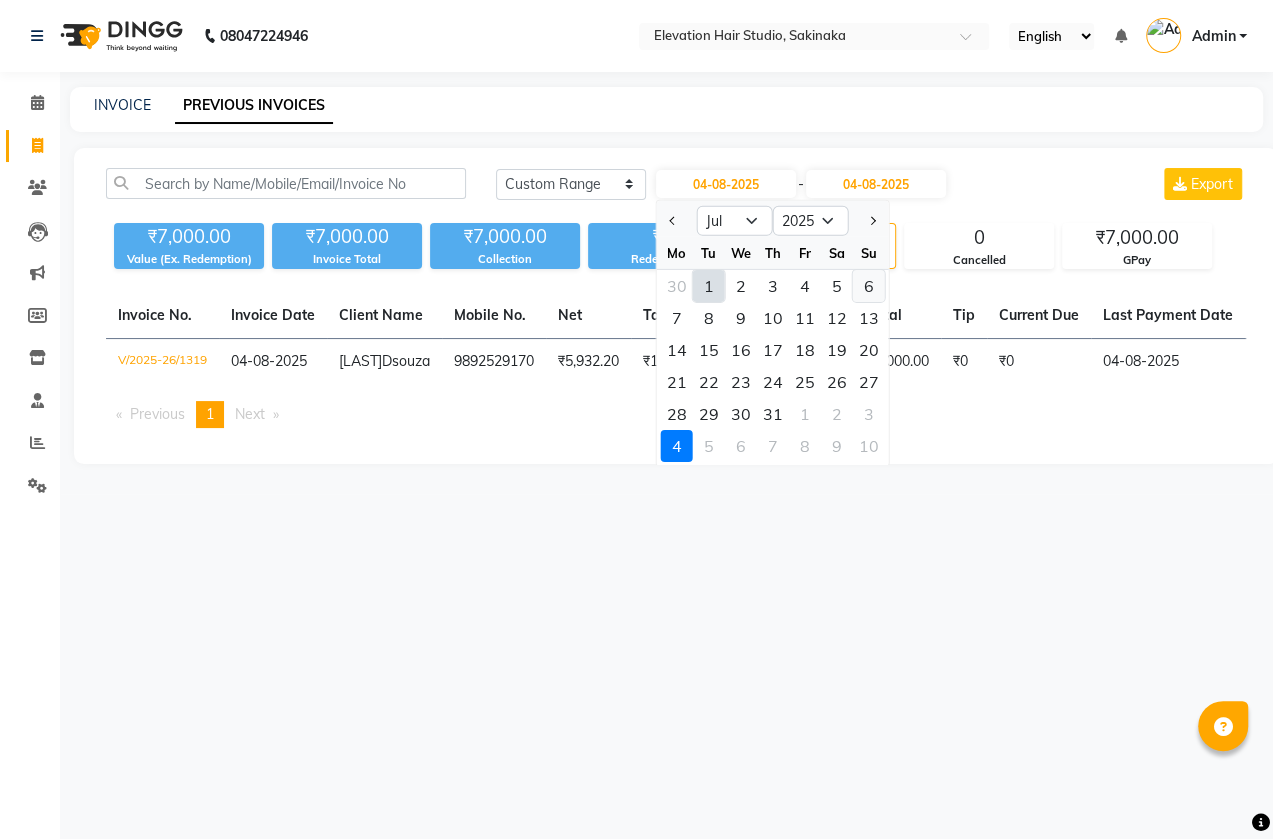 click on "6" 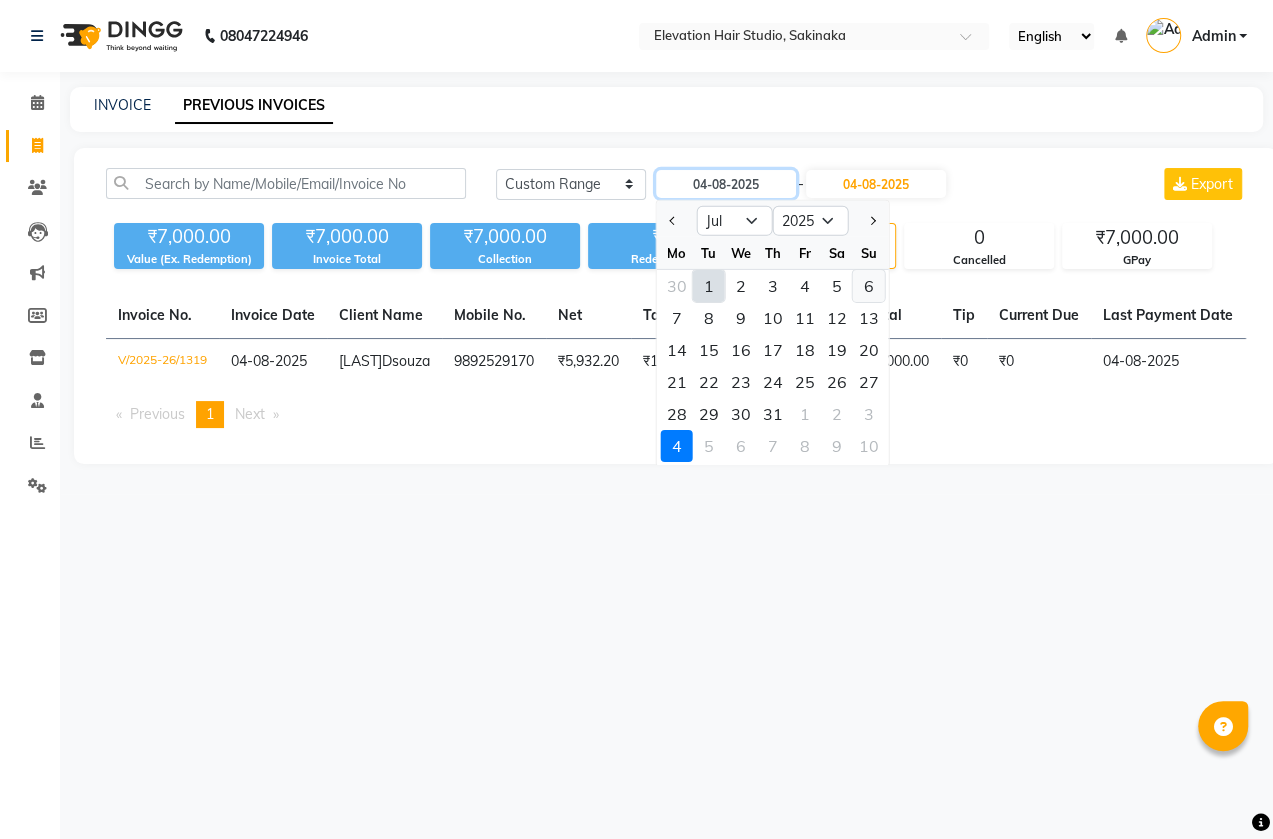 type on "06-07-2025" 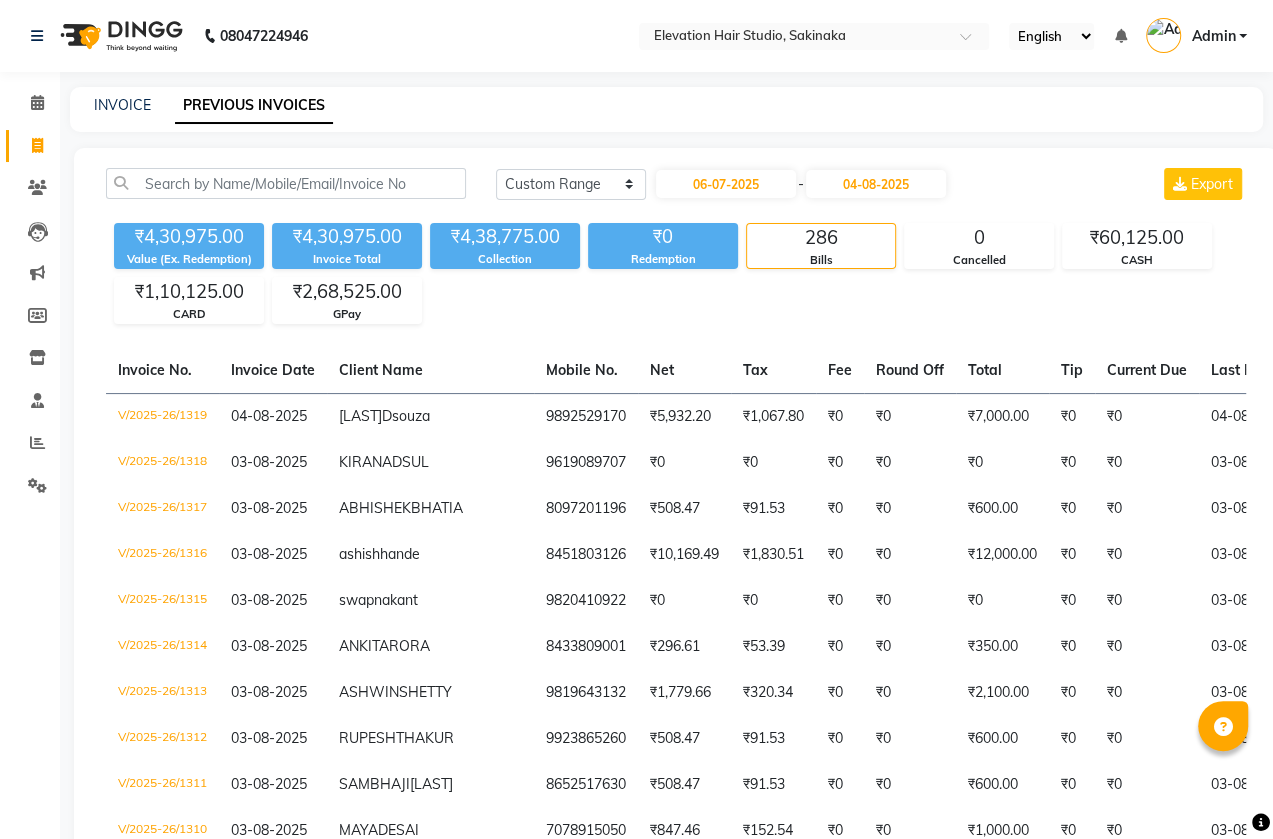 click on "06-07-2025 - 04-08-2025" 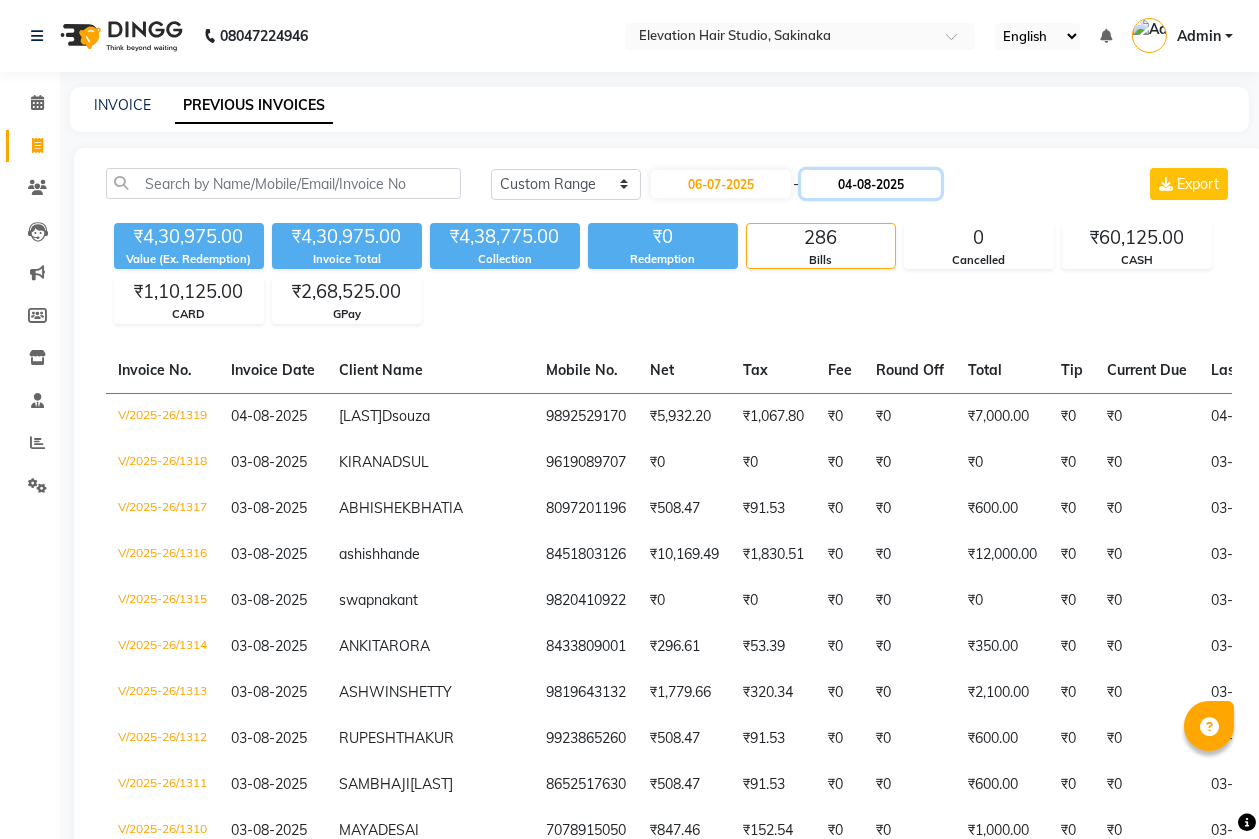 click on "04-08-2025" 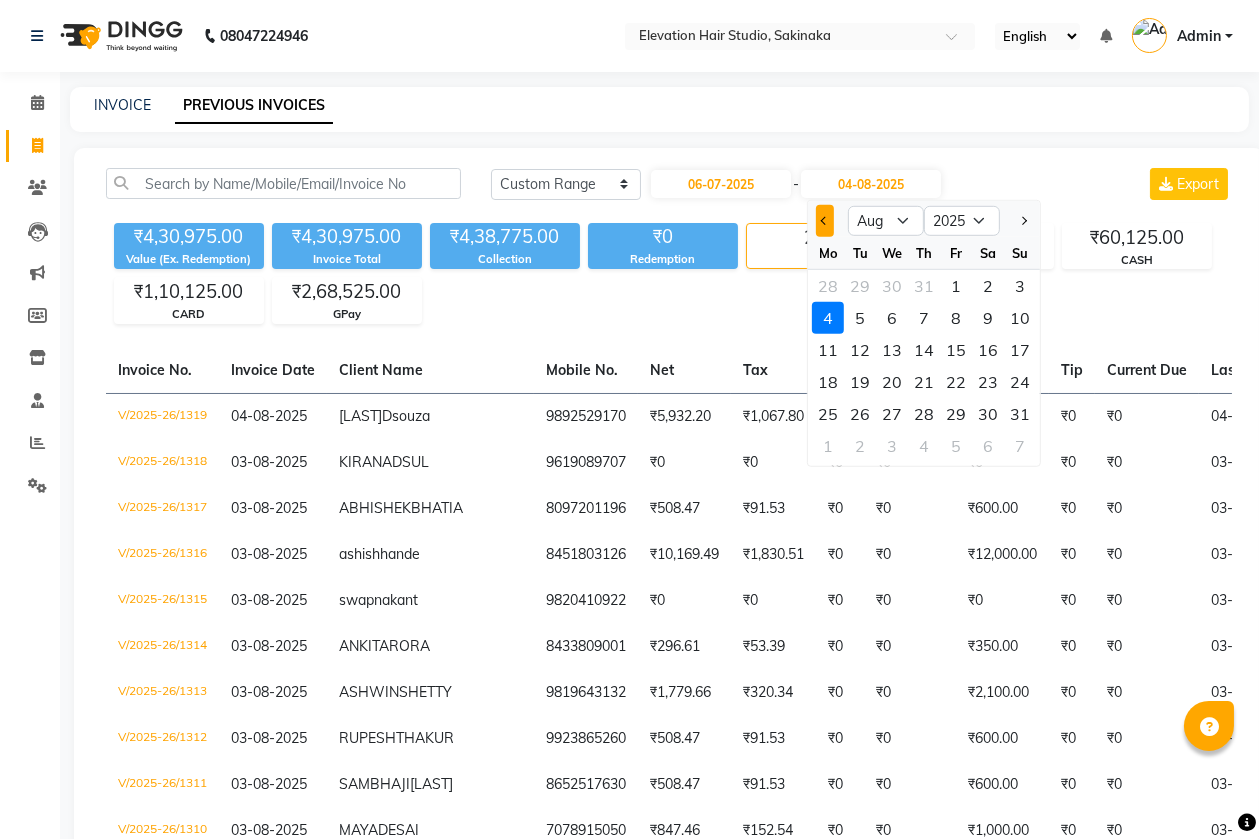 click 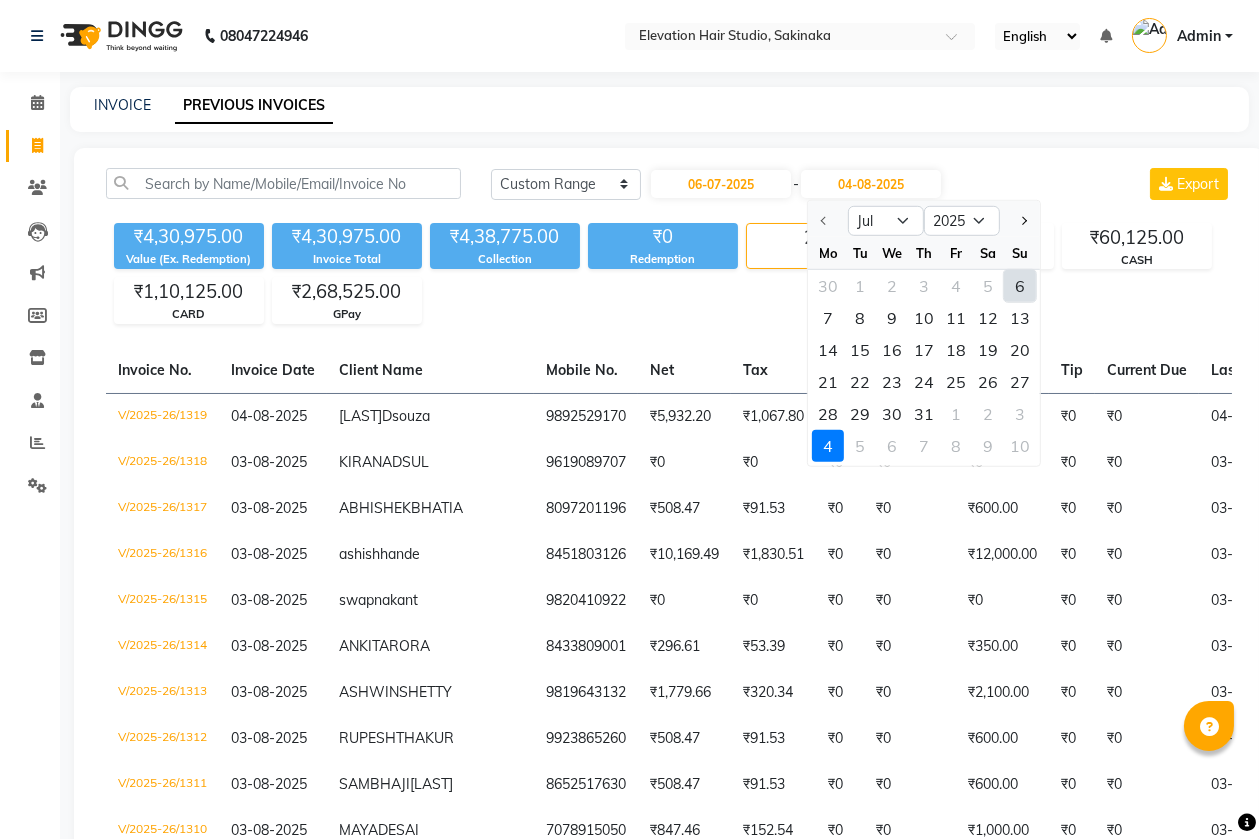 drag, startPoint x: 927, startPoint y: 320, endPoint x: 917, endPoint y: 318, distance: 10.198039 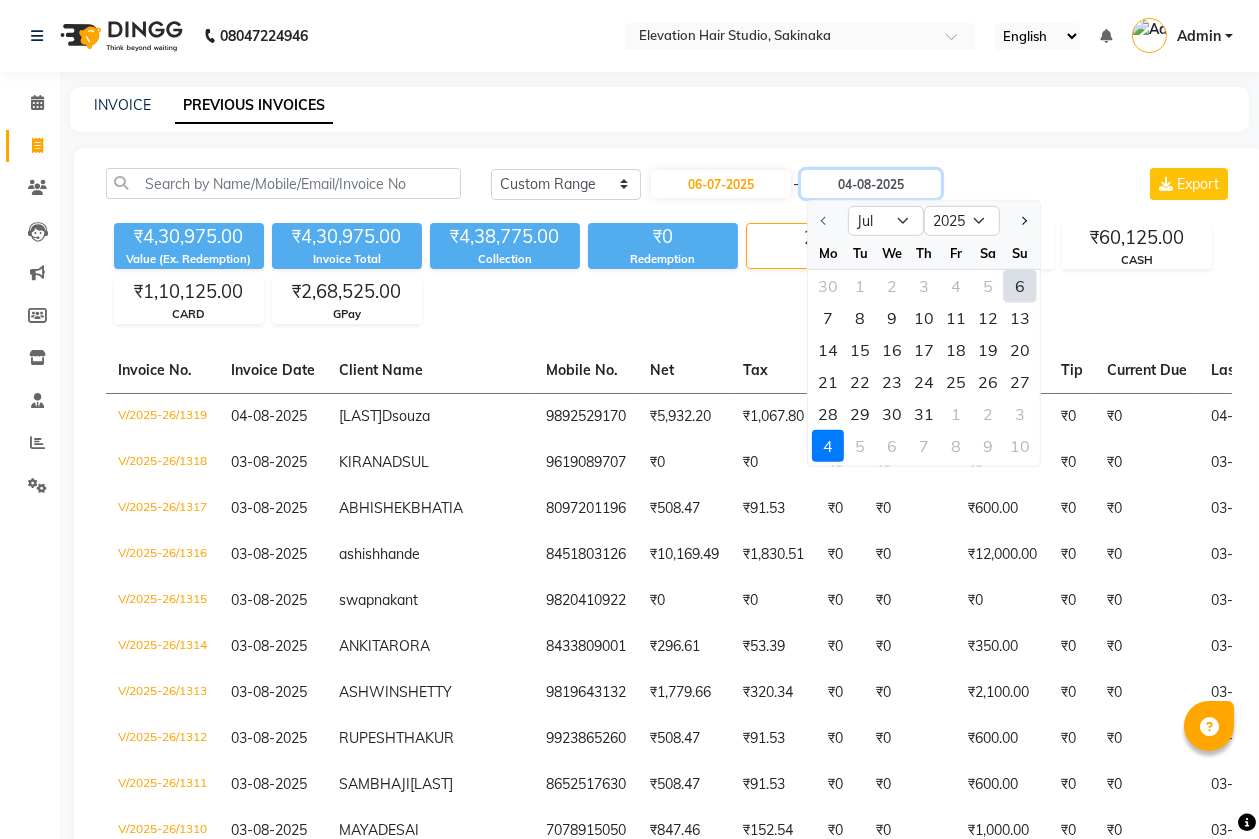 type on "10-07-2025" 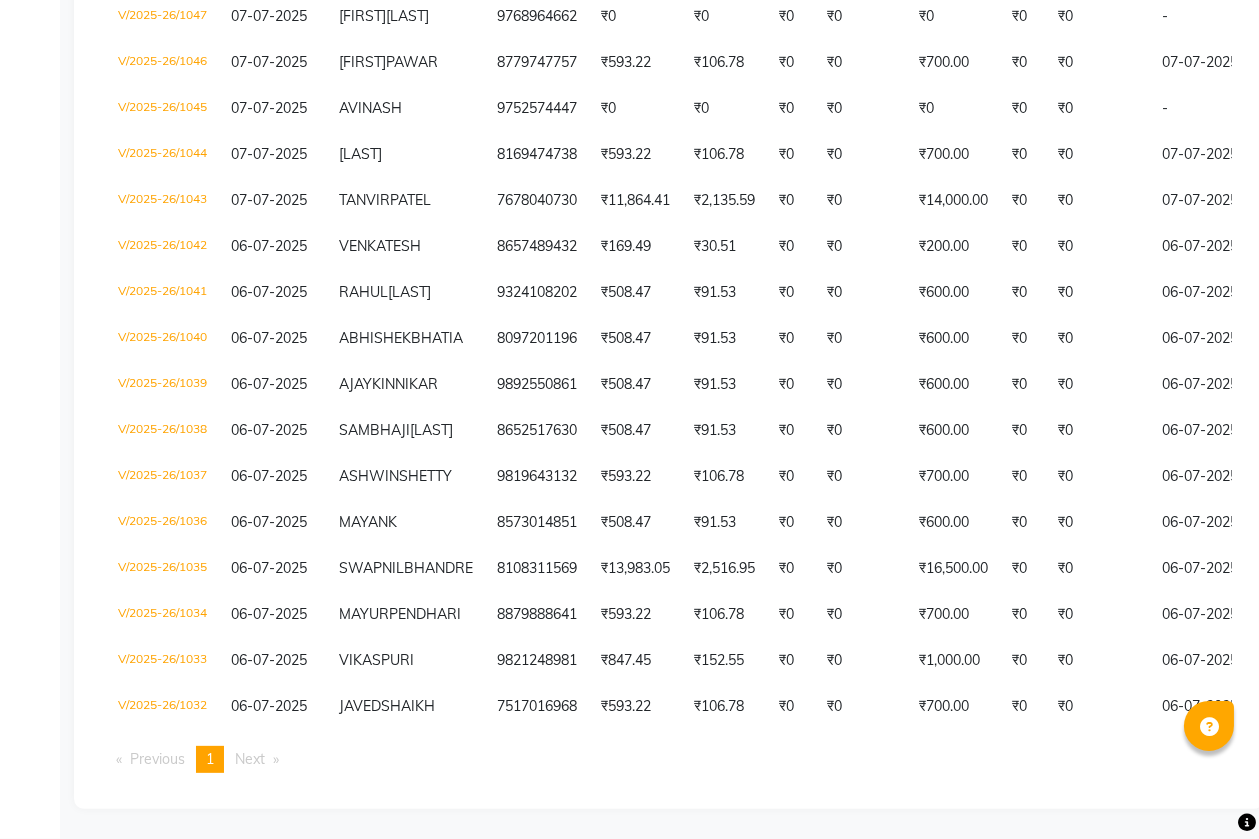 scroll, scrollTop: 1370, scrollLeft: 0, axis: vertical 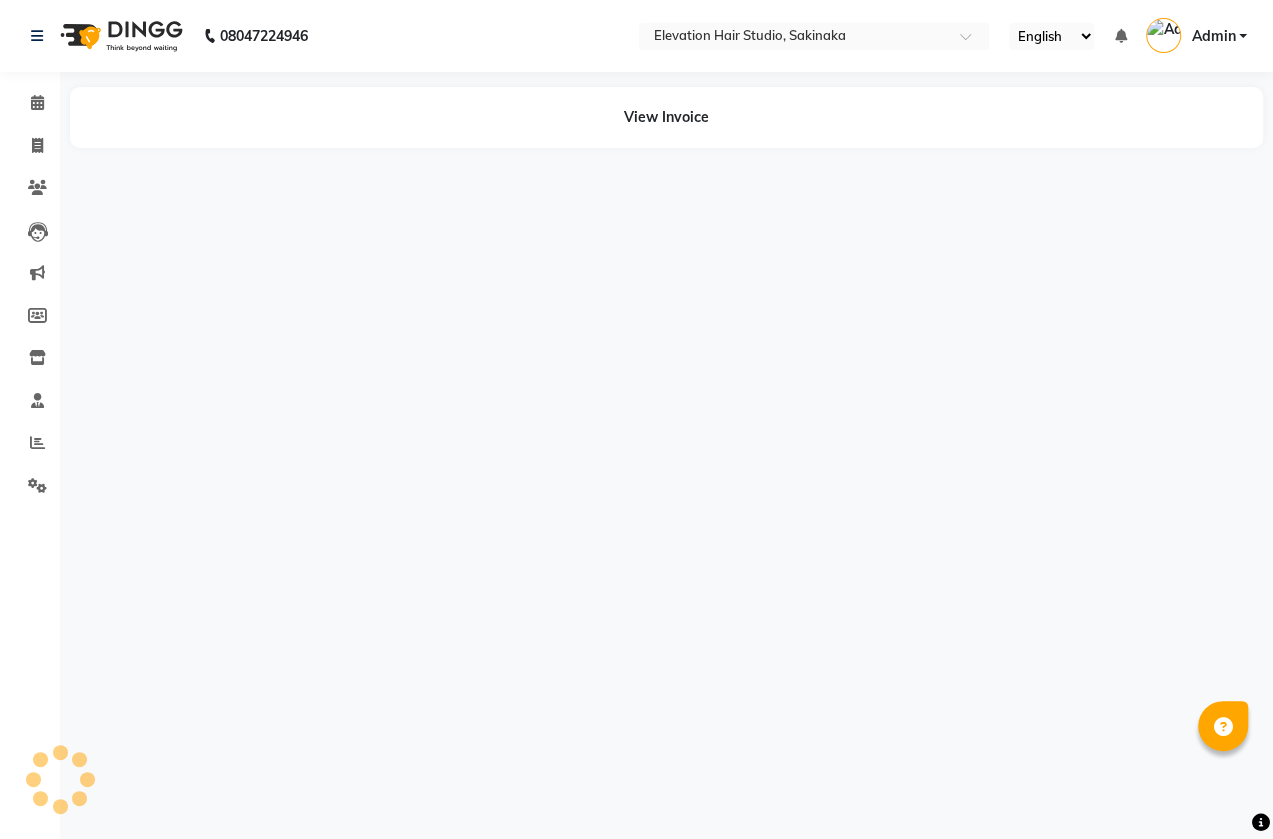 select on "en" 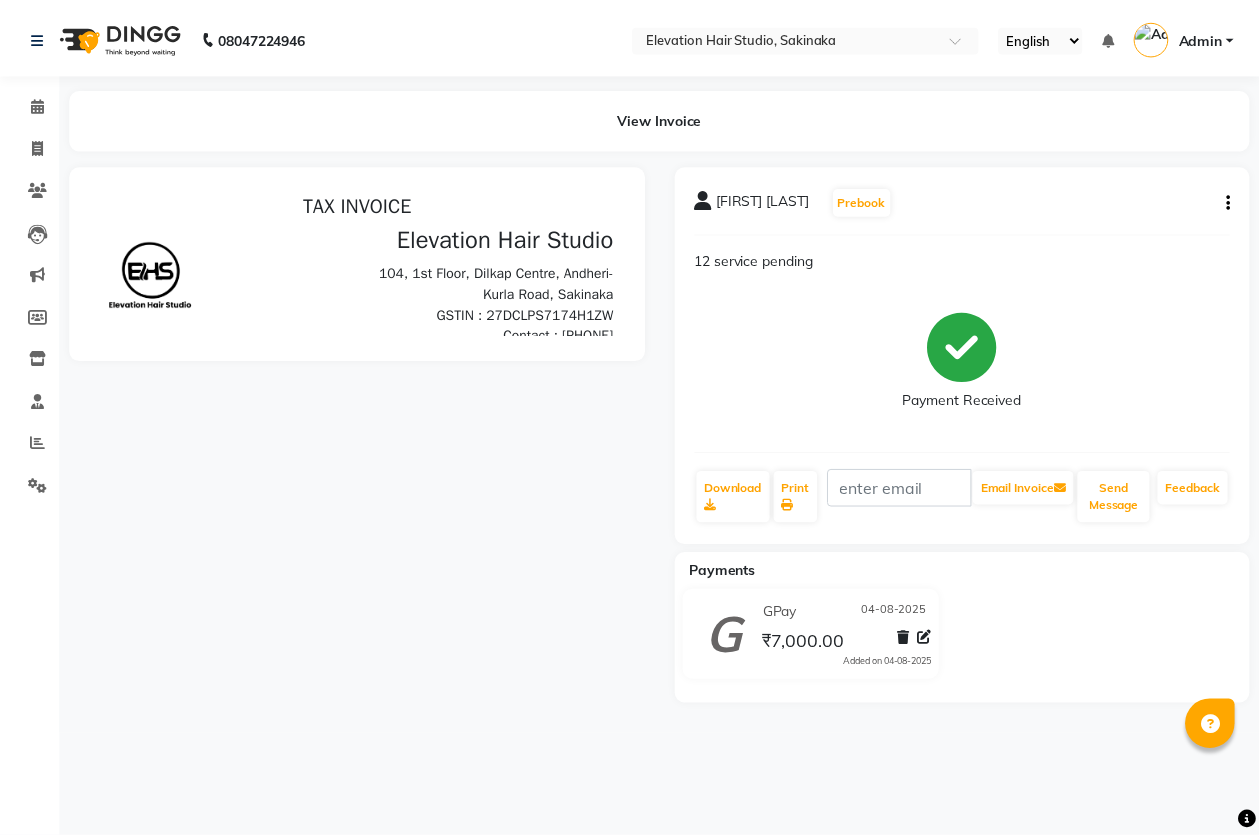 scroll, scrollTop: 0, scrollLeft: 0, axis: both 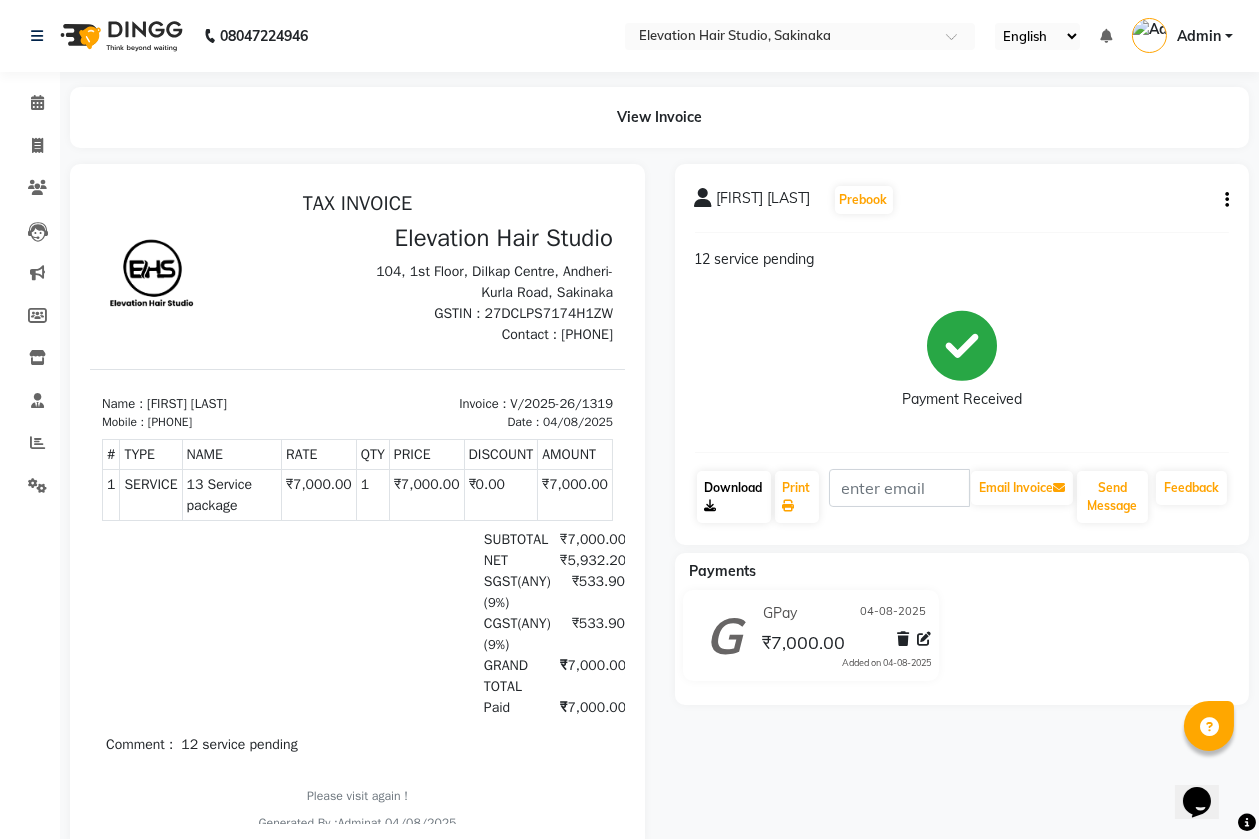 click on "Download" 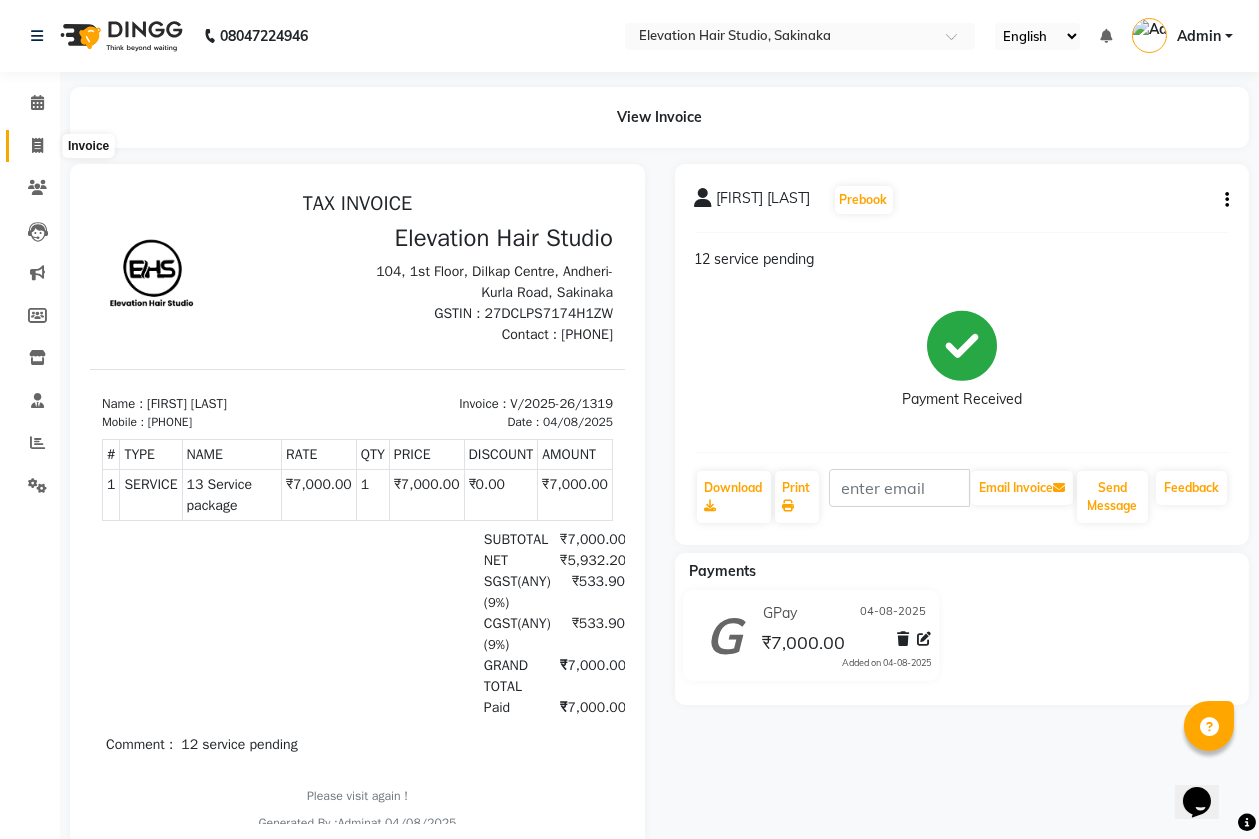 click 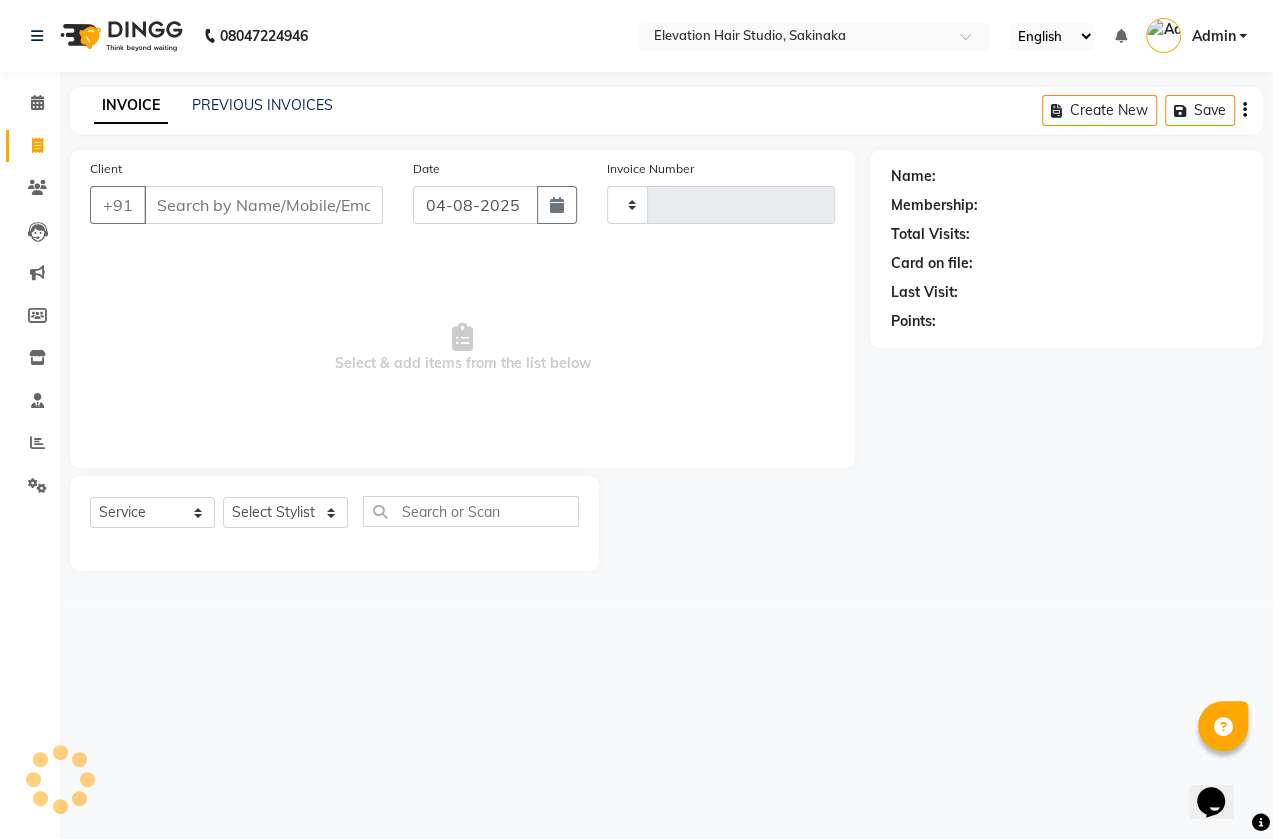 type on "1320" 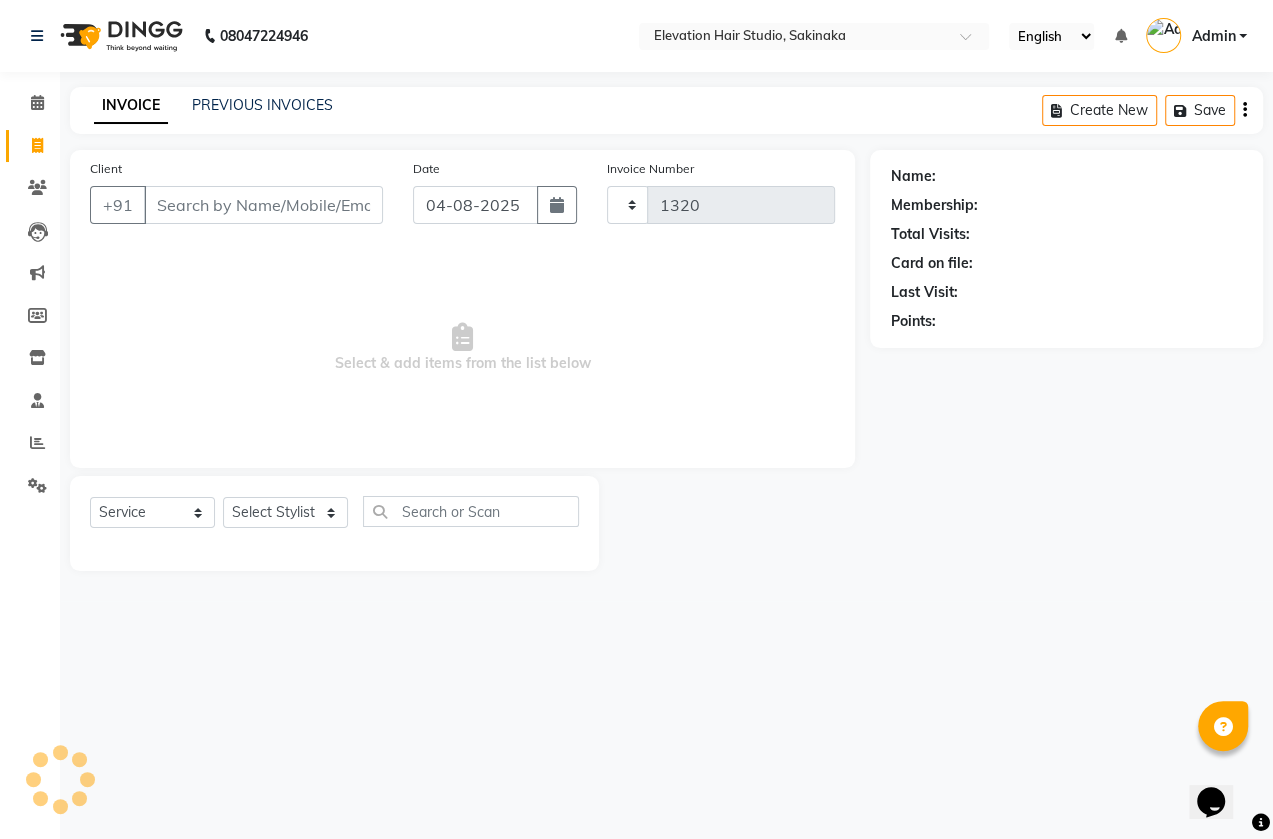 select on "4949" 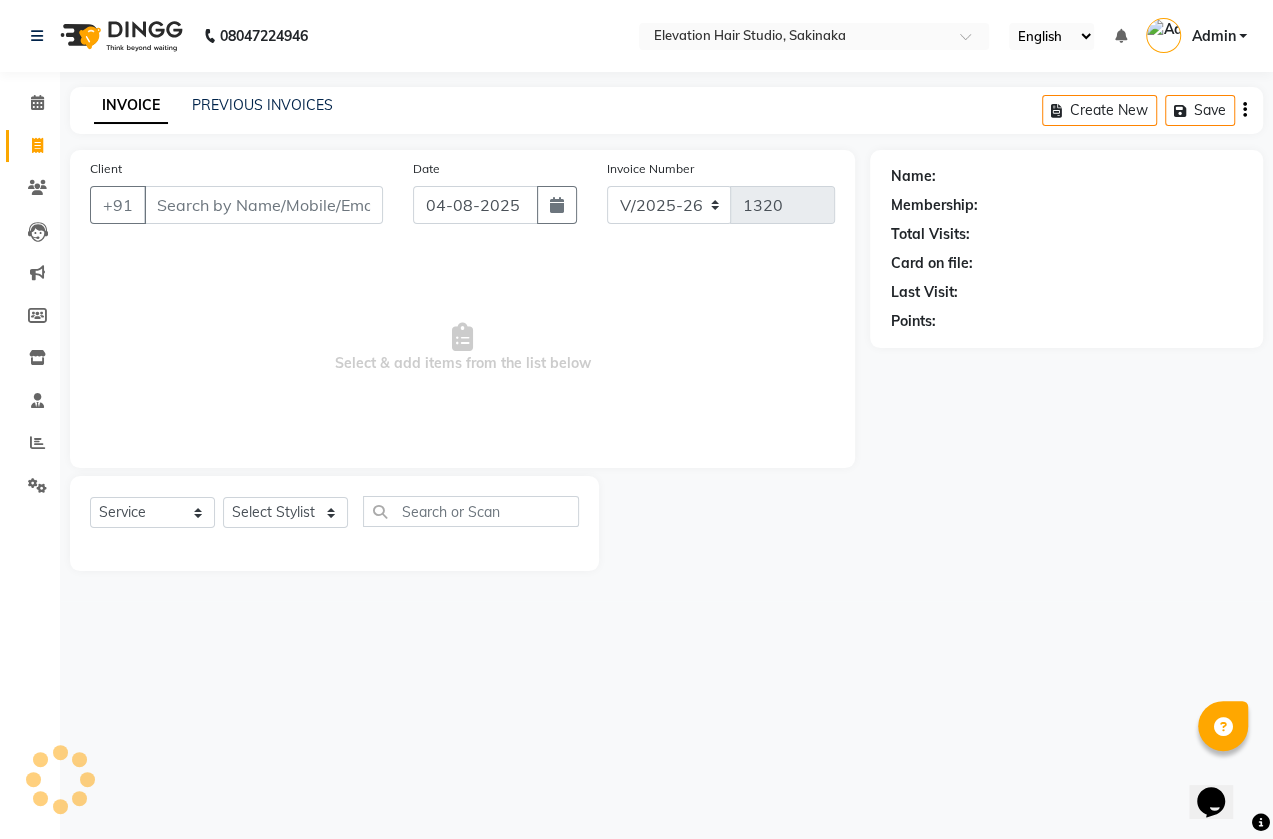 click on "Client" at bounding box center [263, 205] 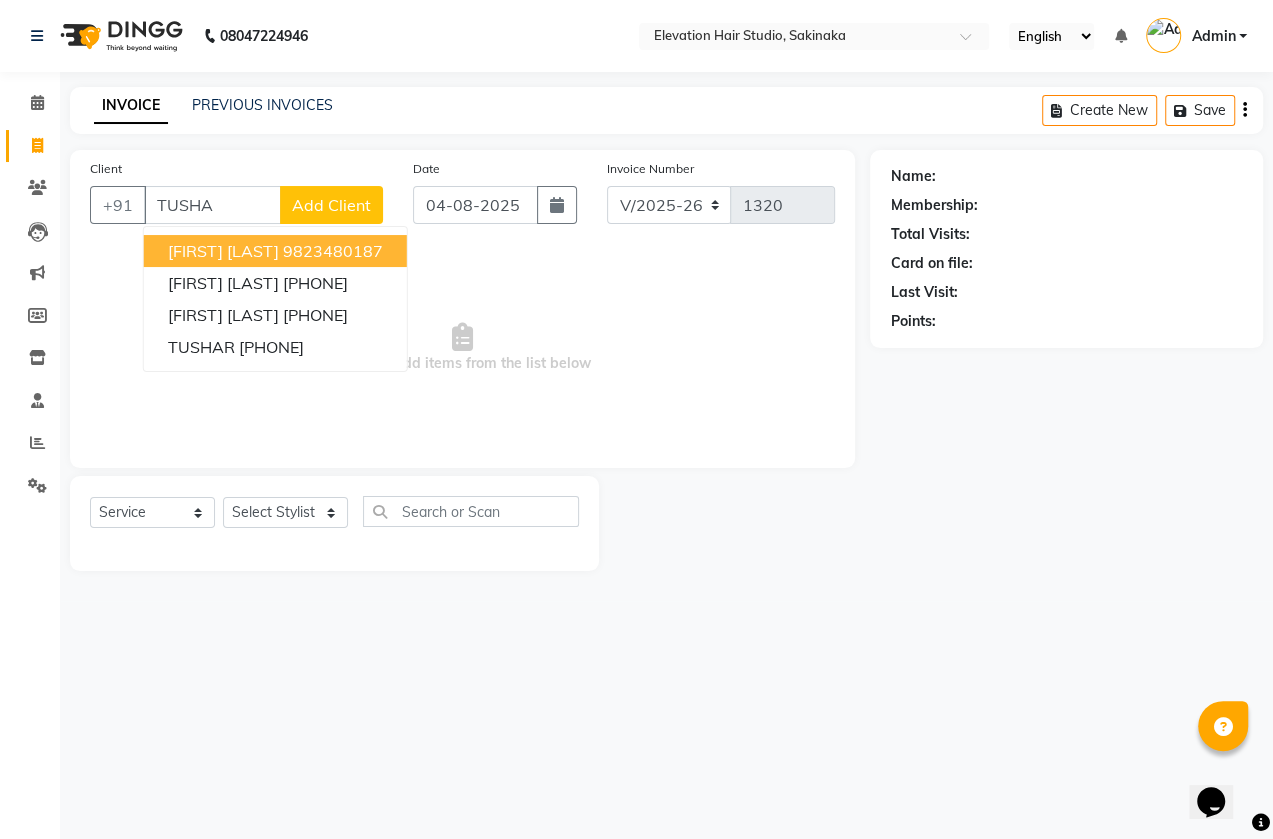 click on "9823480187" at bounding box center [333, 251] 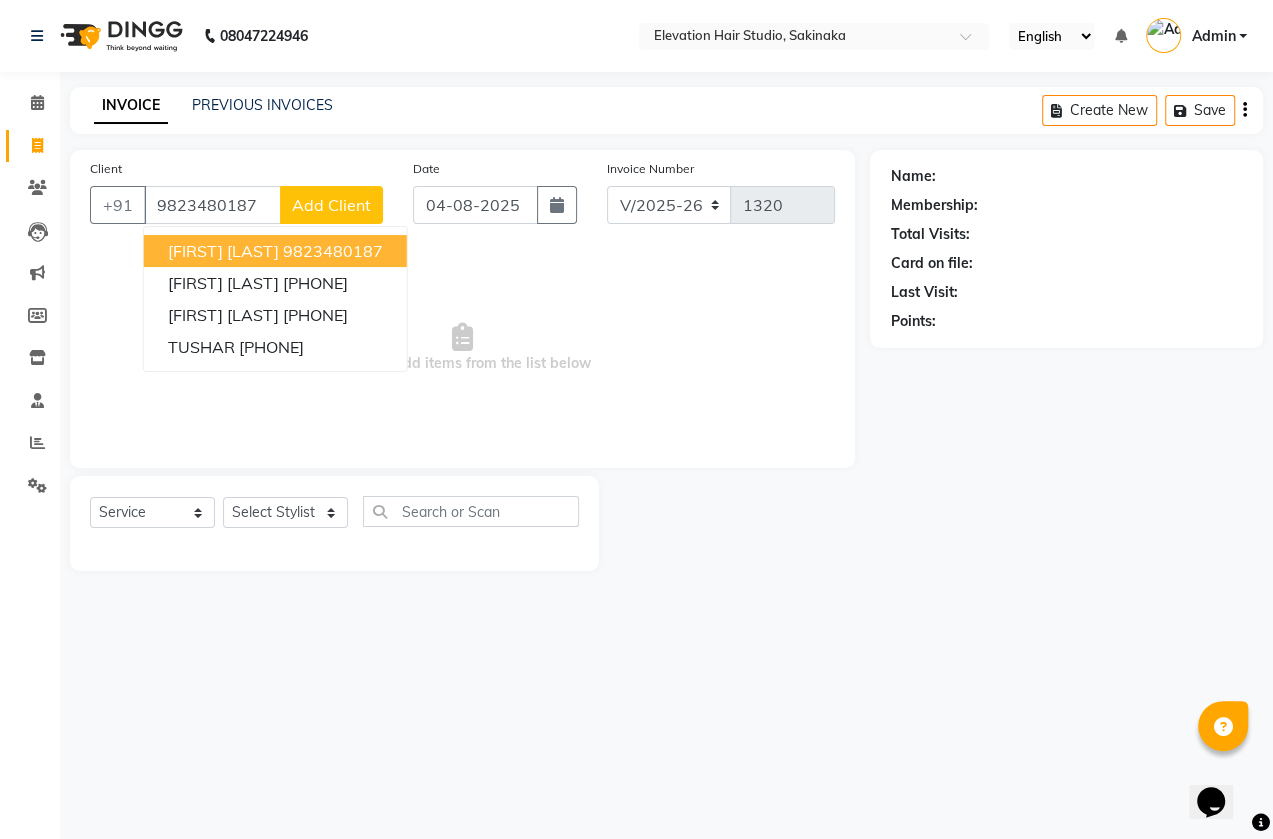 type on "9823480187" 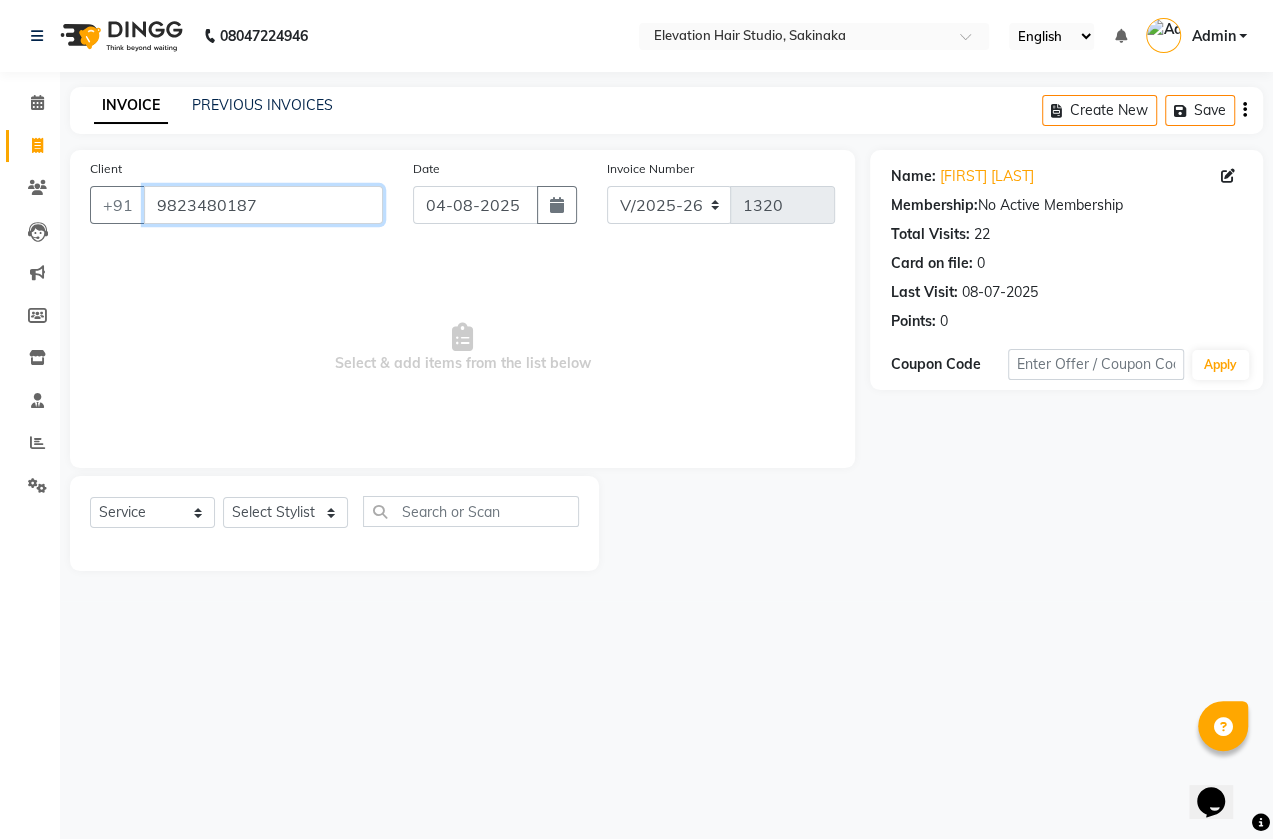 click on "9823480187" at bounding box center [263, 205] 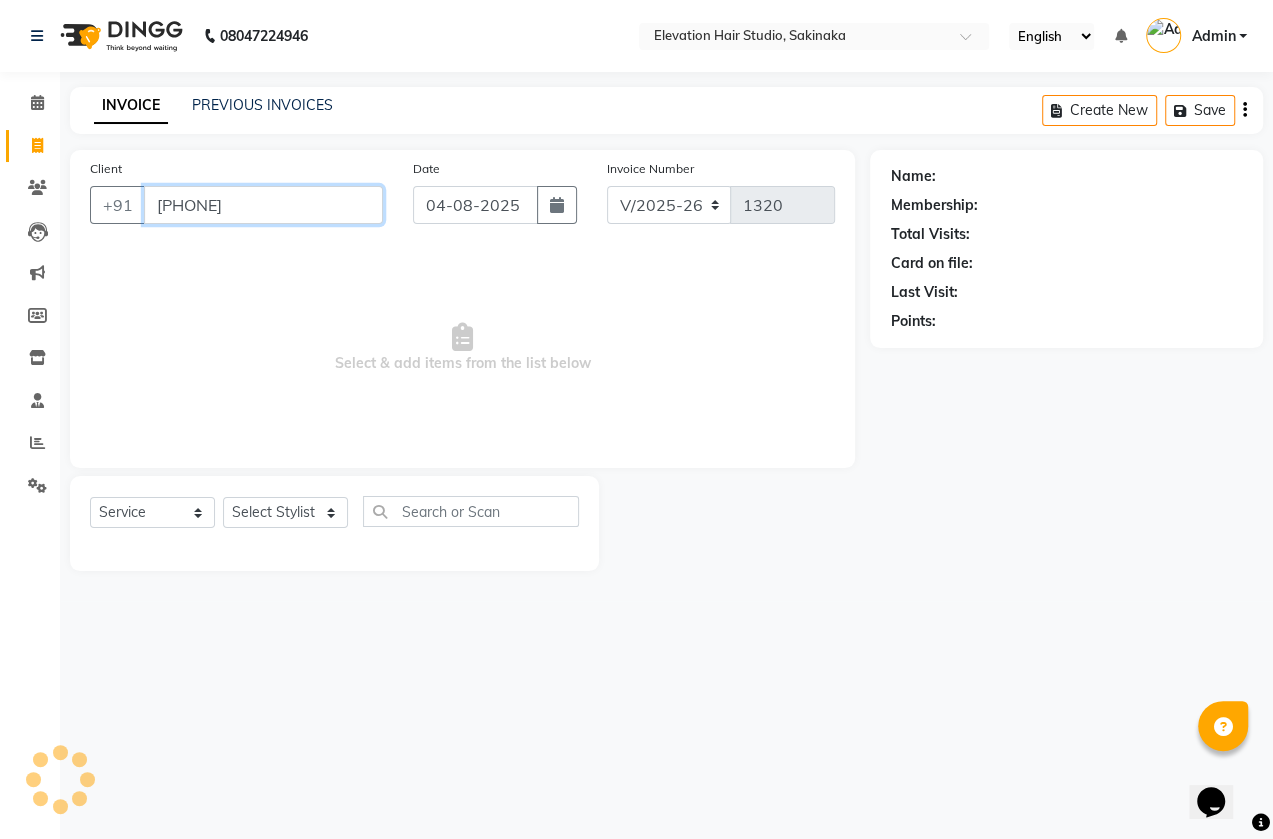 type on "[PHONE]" 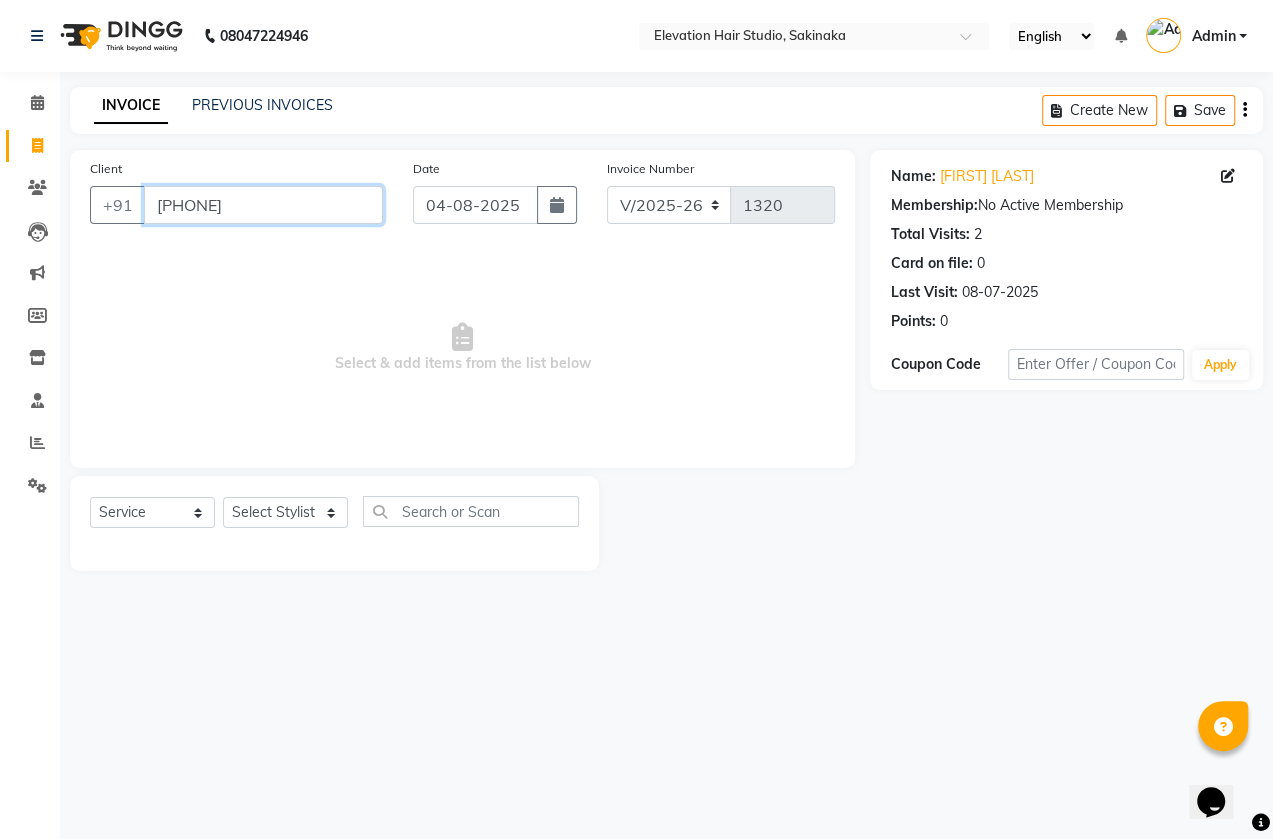 click on "[PHONE]" at bounding box center (263, 205) 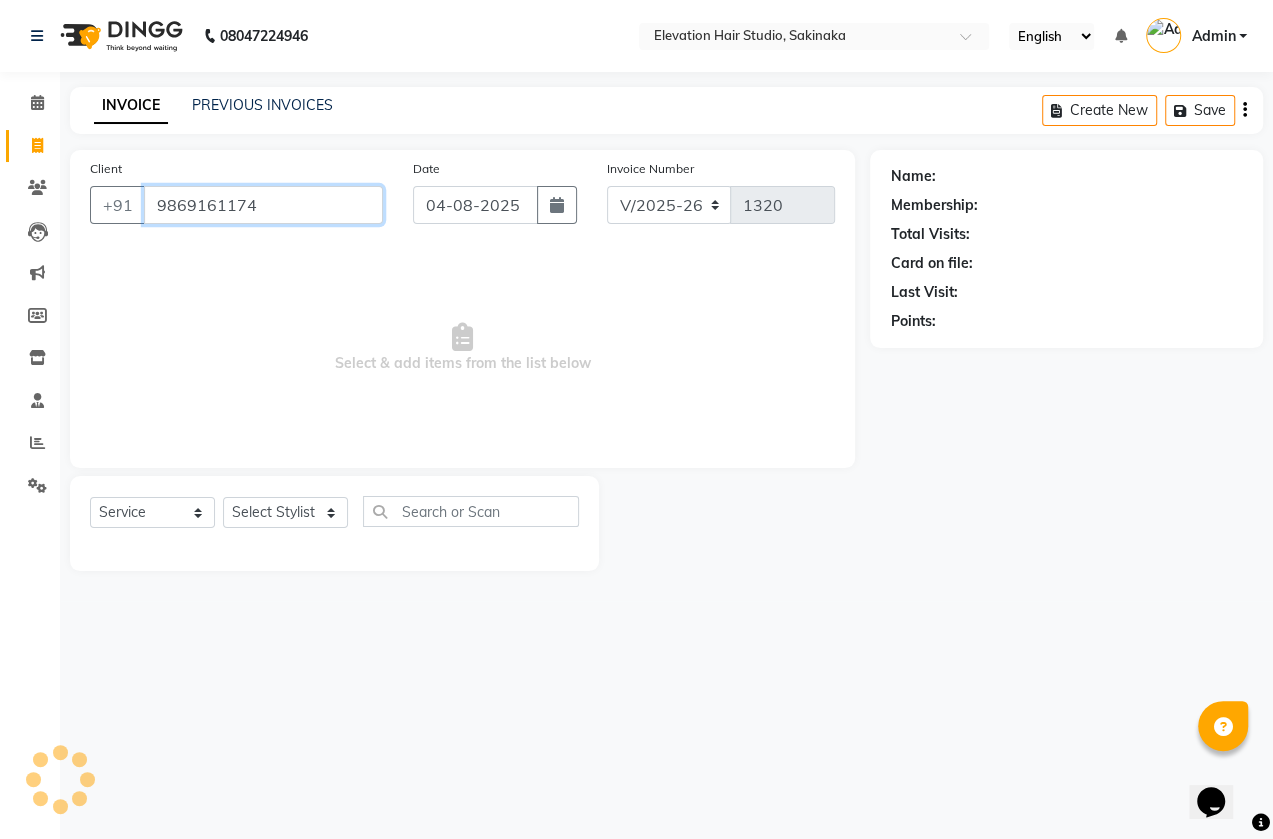 type on "9869161174" 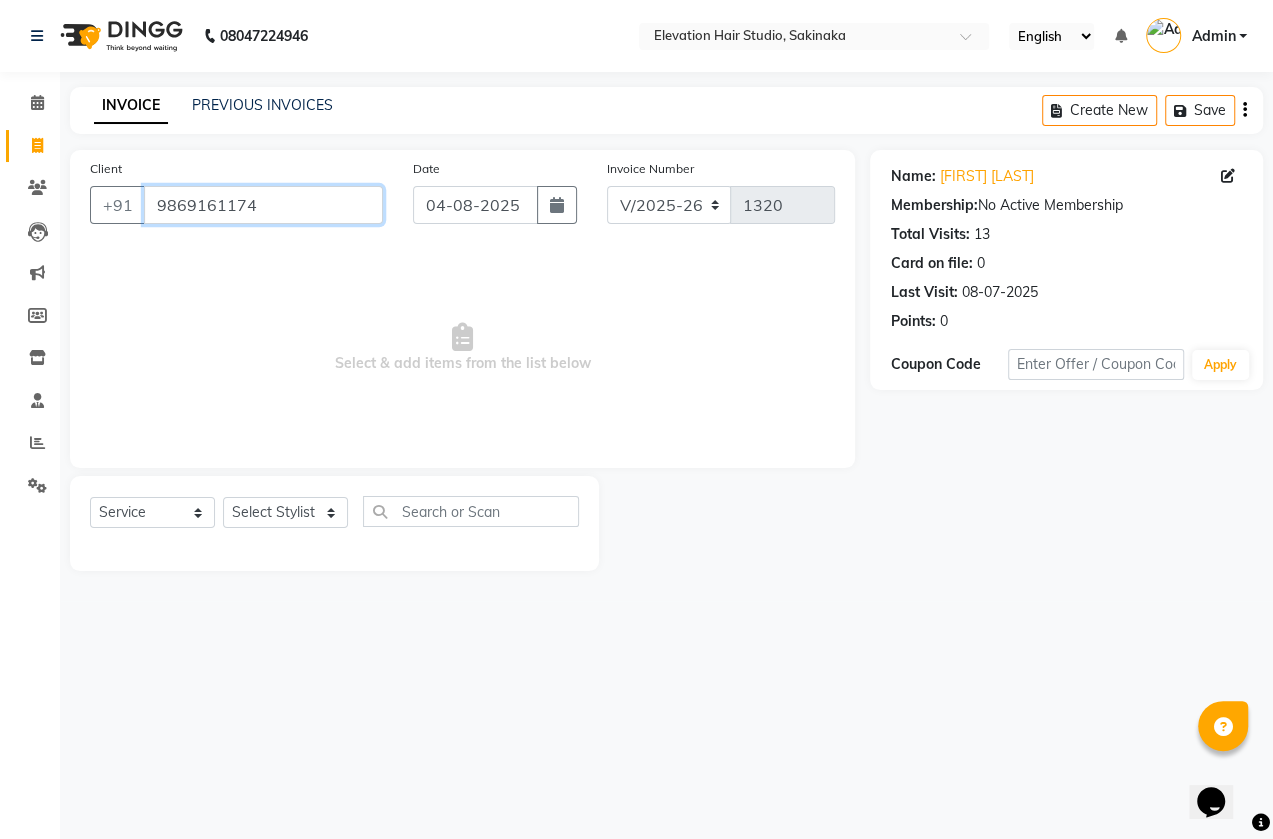 click on "9869161174" at bounding box center [263, 205] 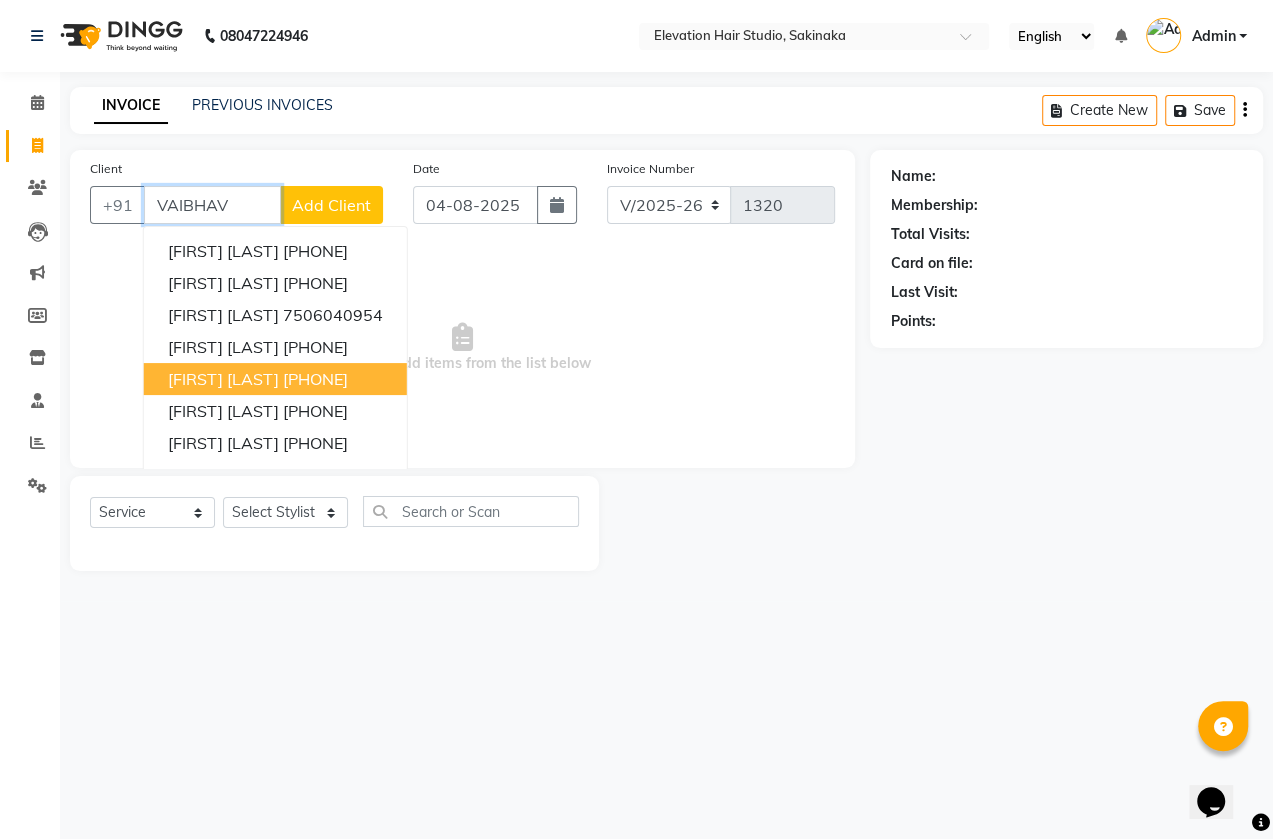 click on "[PHONE]" at bounding box center (315, 379) 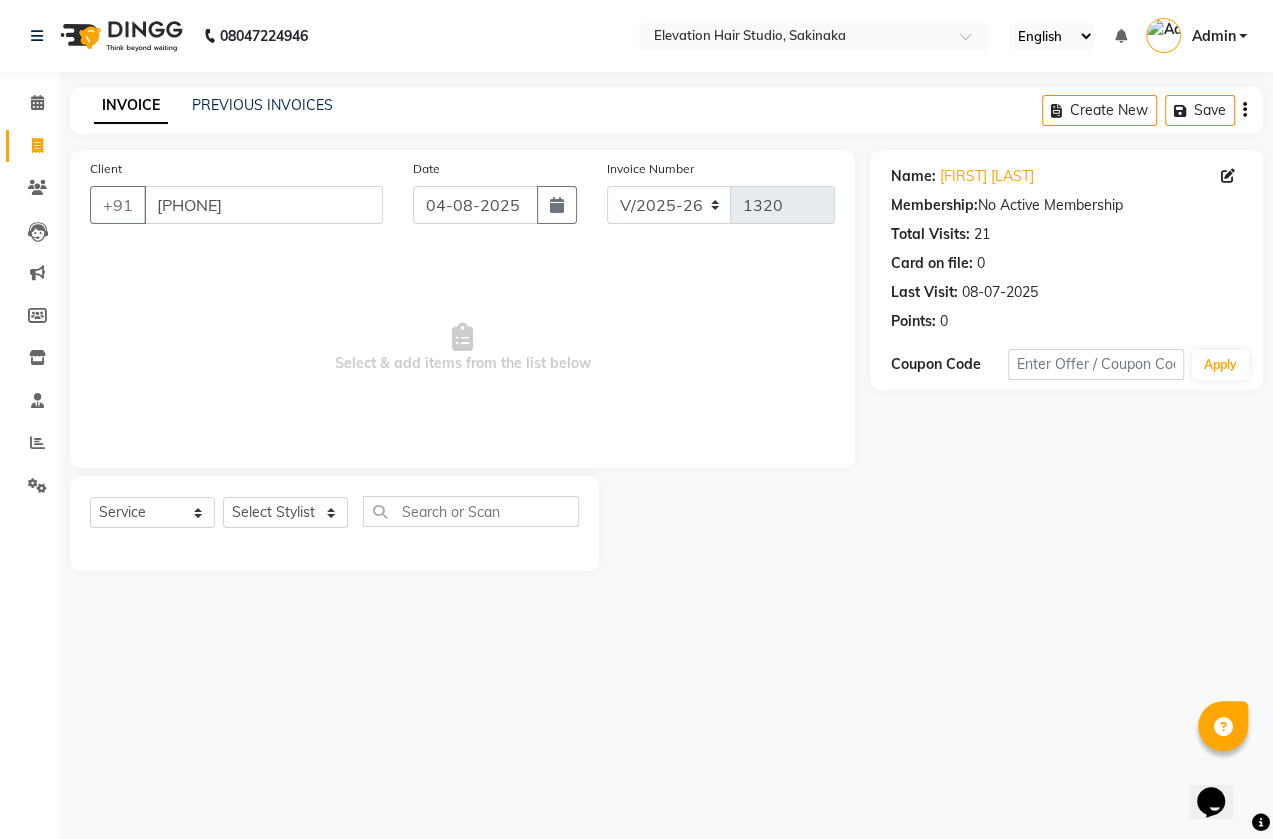 click on "Client +91 [PHONE]" 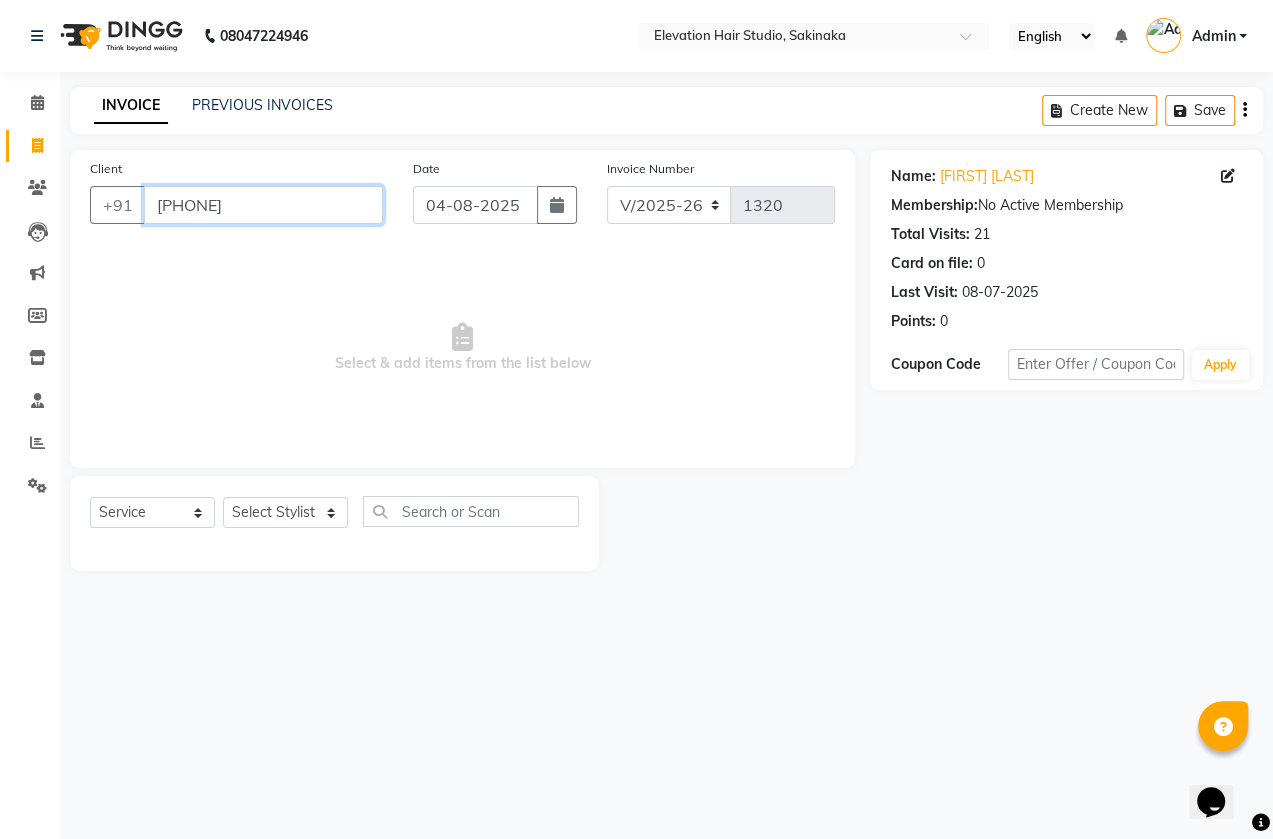 click on "[PHONE]" at bounding box center [263, 205] 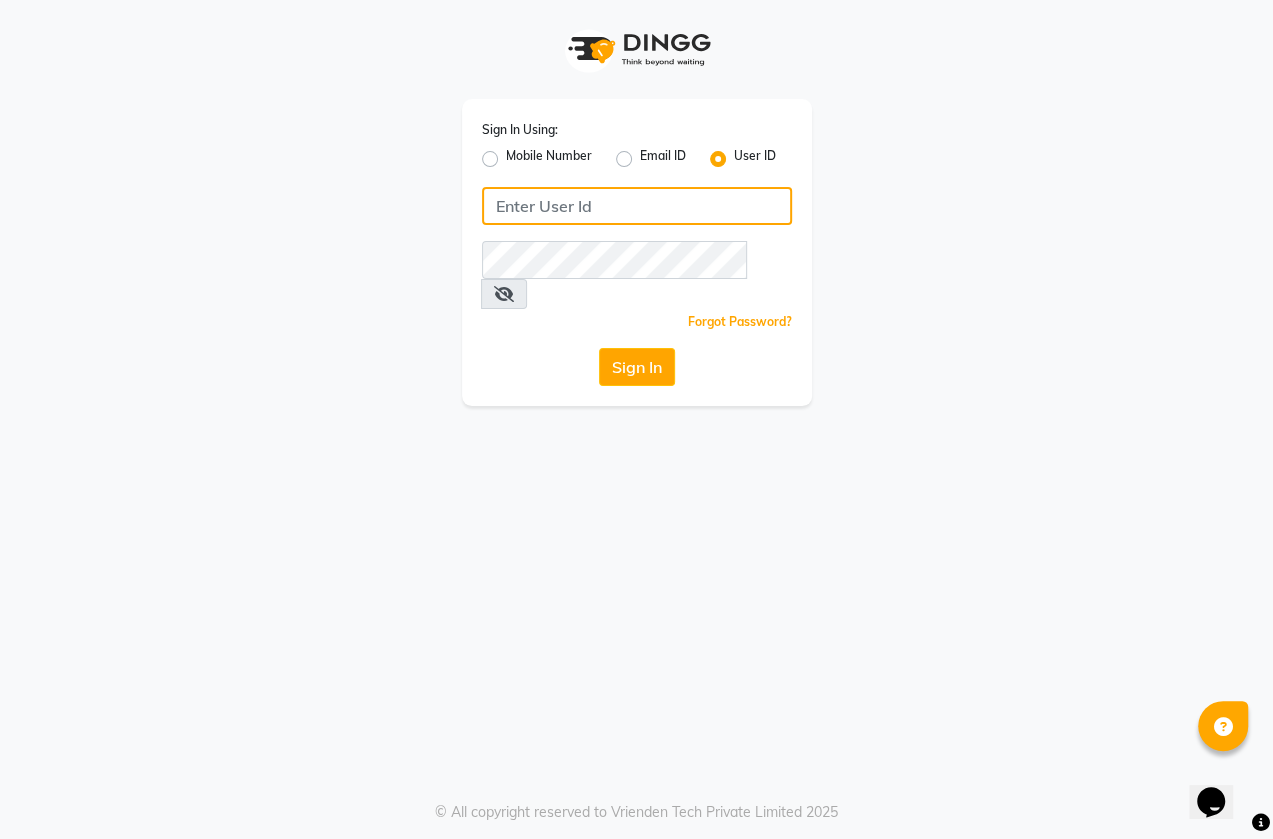 type on "shahid" 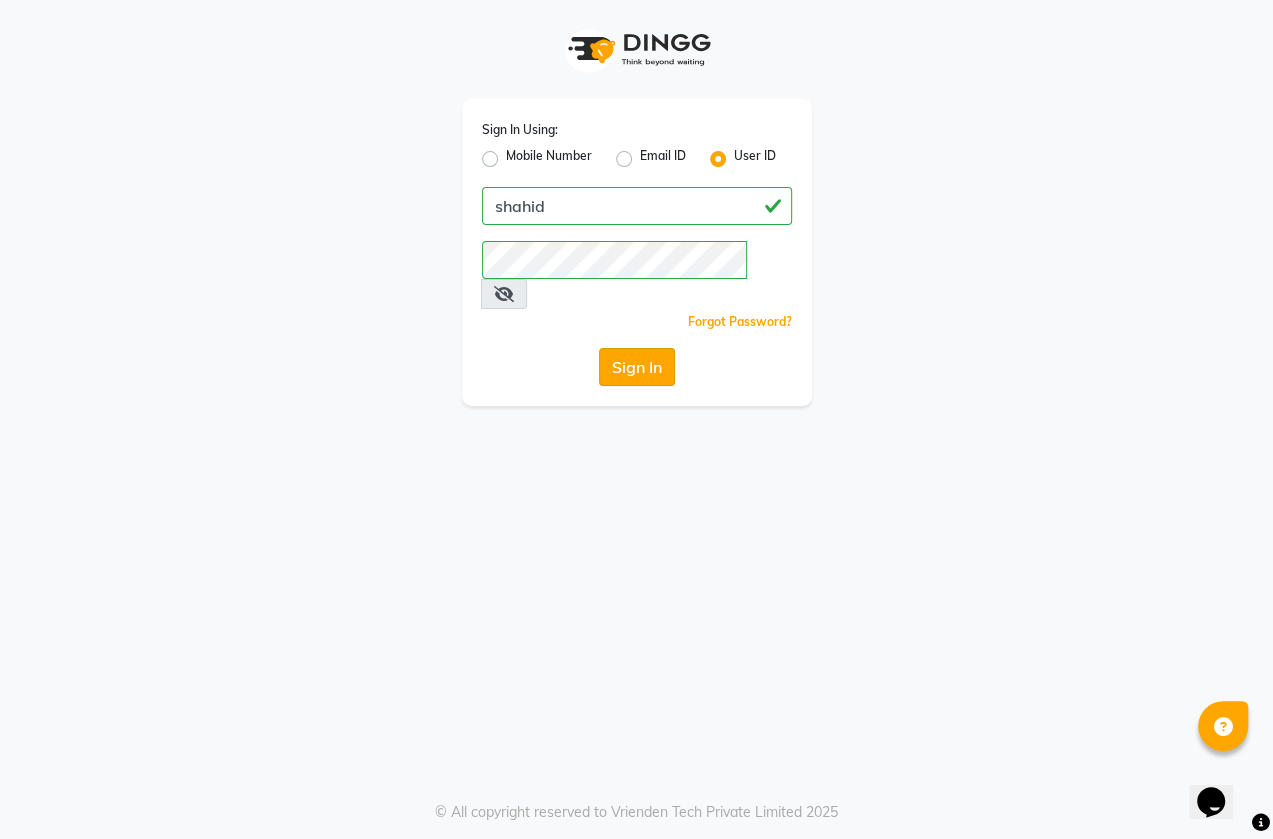 click on "Sign In" 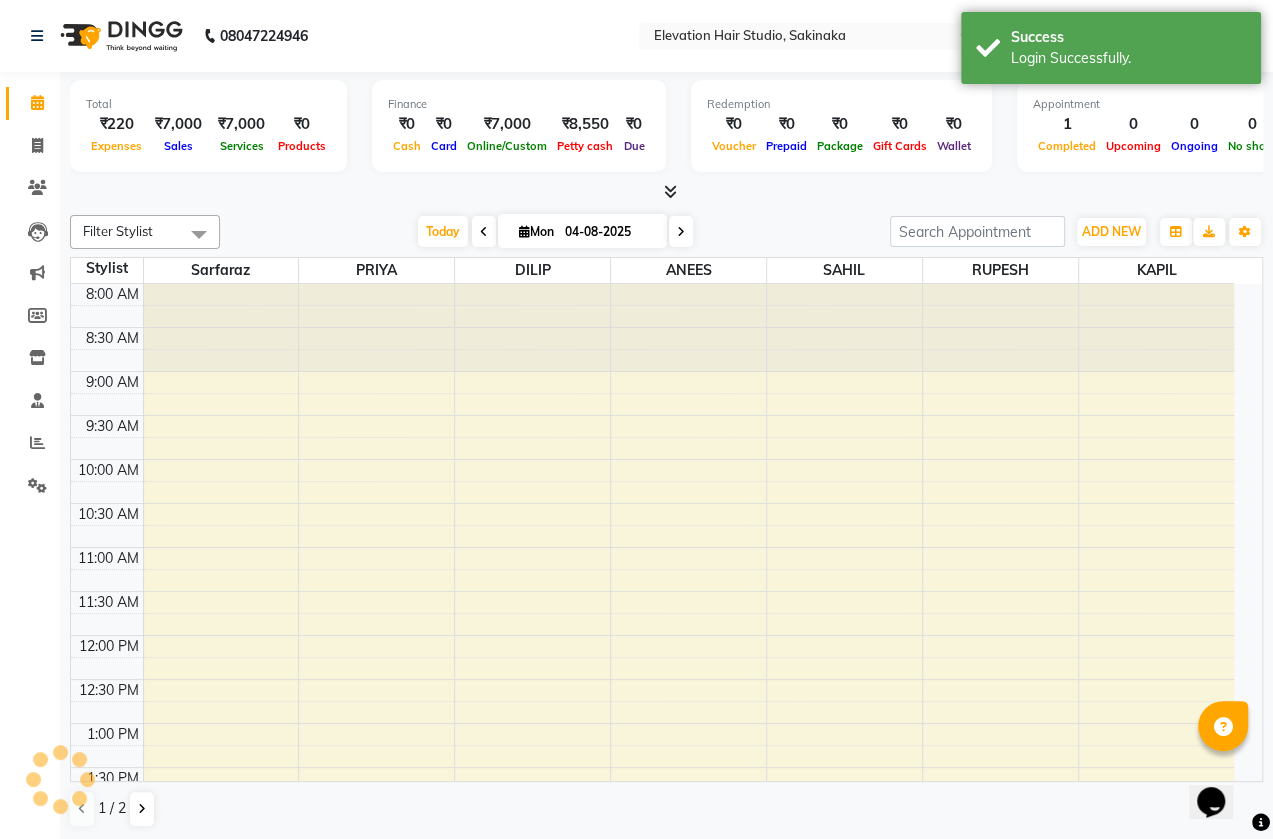 select on "en" 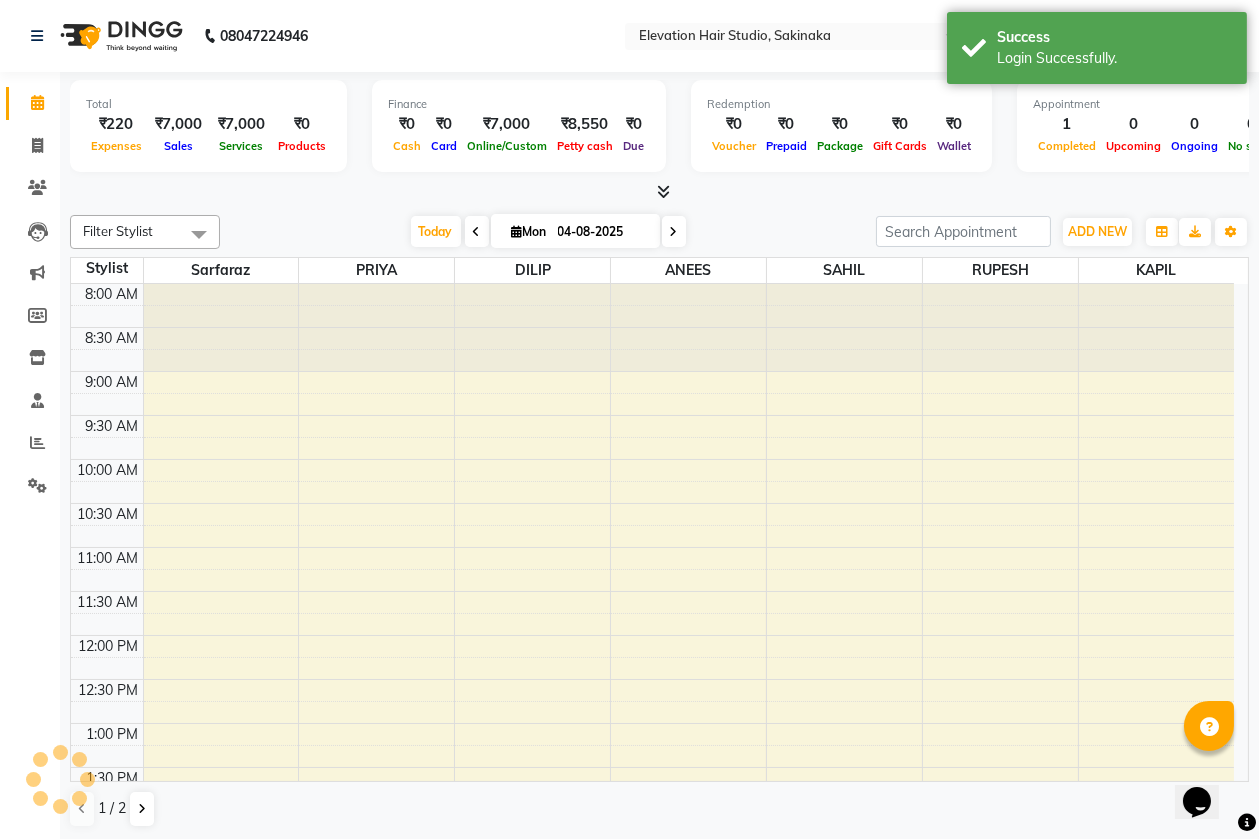 scroll, scrollTop: 0, scrollLeft: 0, axis: both 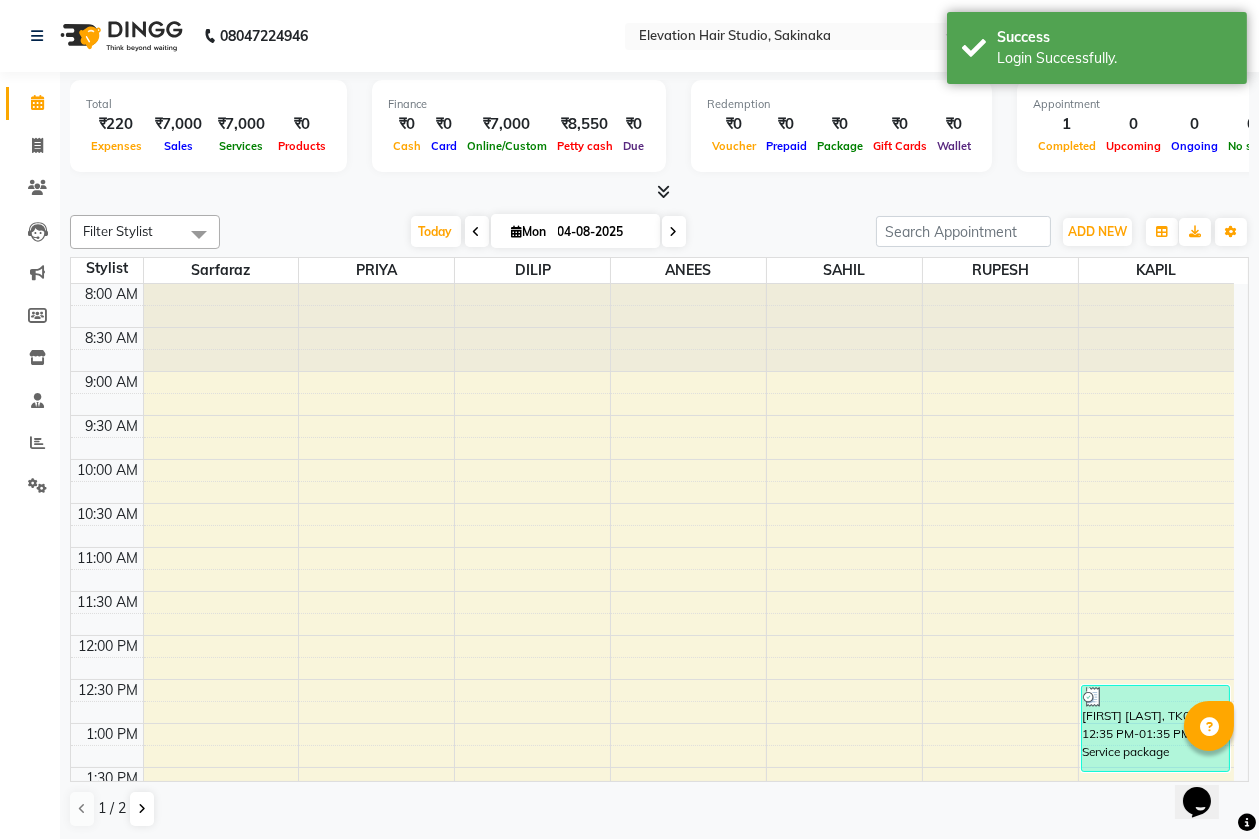 click on "Invoice" 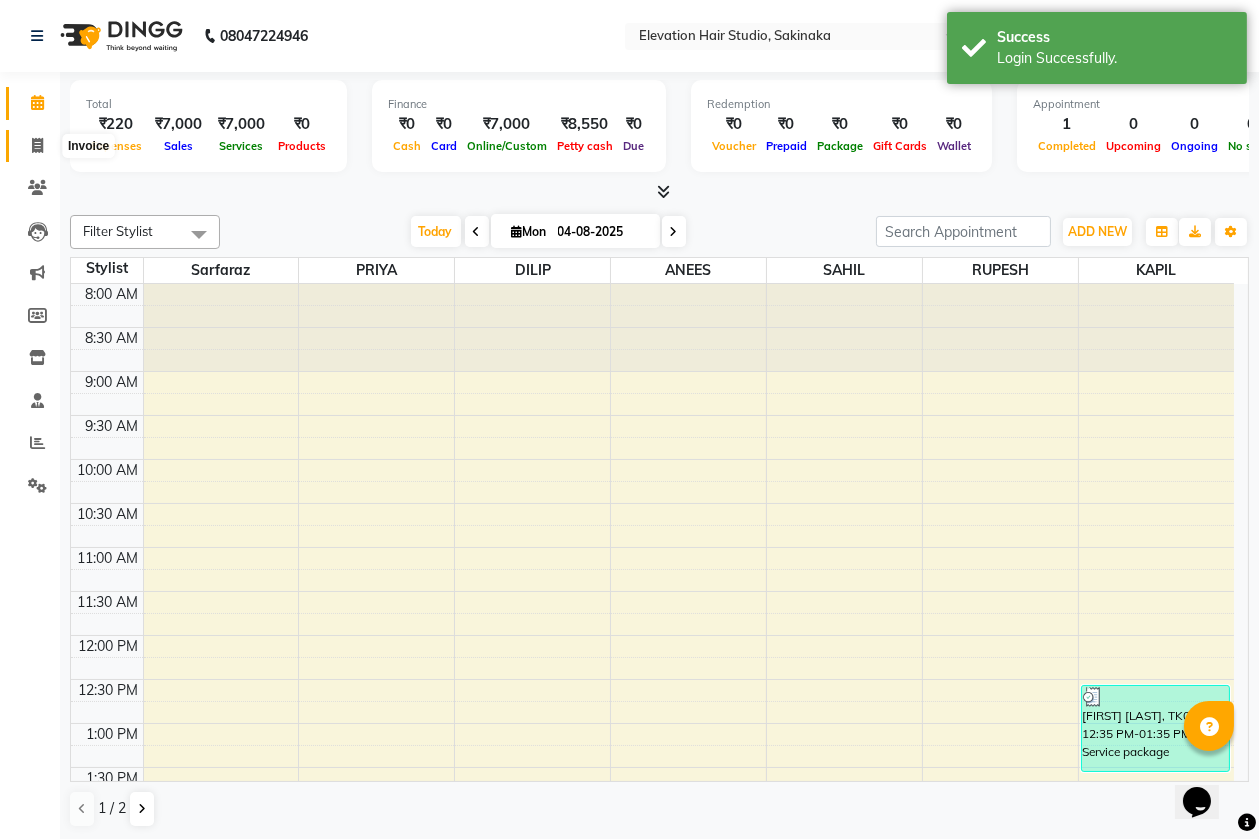 drag, startPoint x: 35, startPoint y: 145, endPoint x: 20, endPoint y: 151, distance: 16.155495 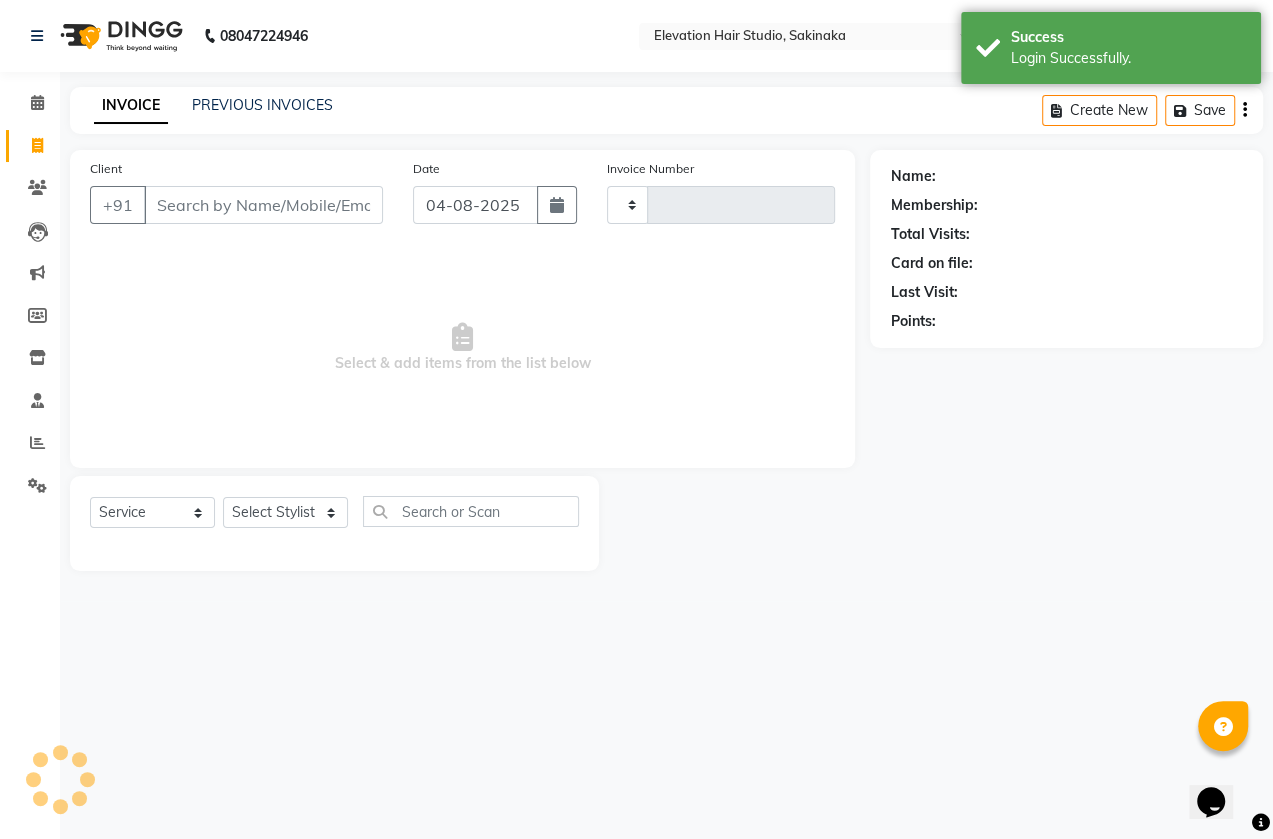 type on "1320" 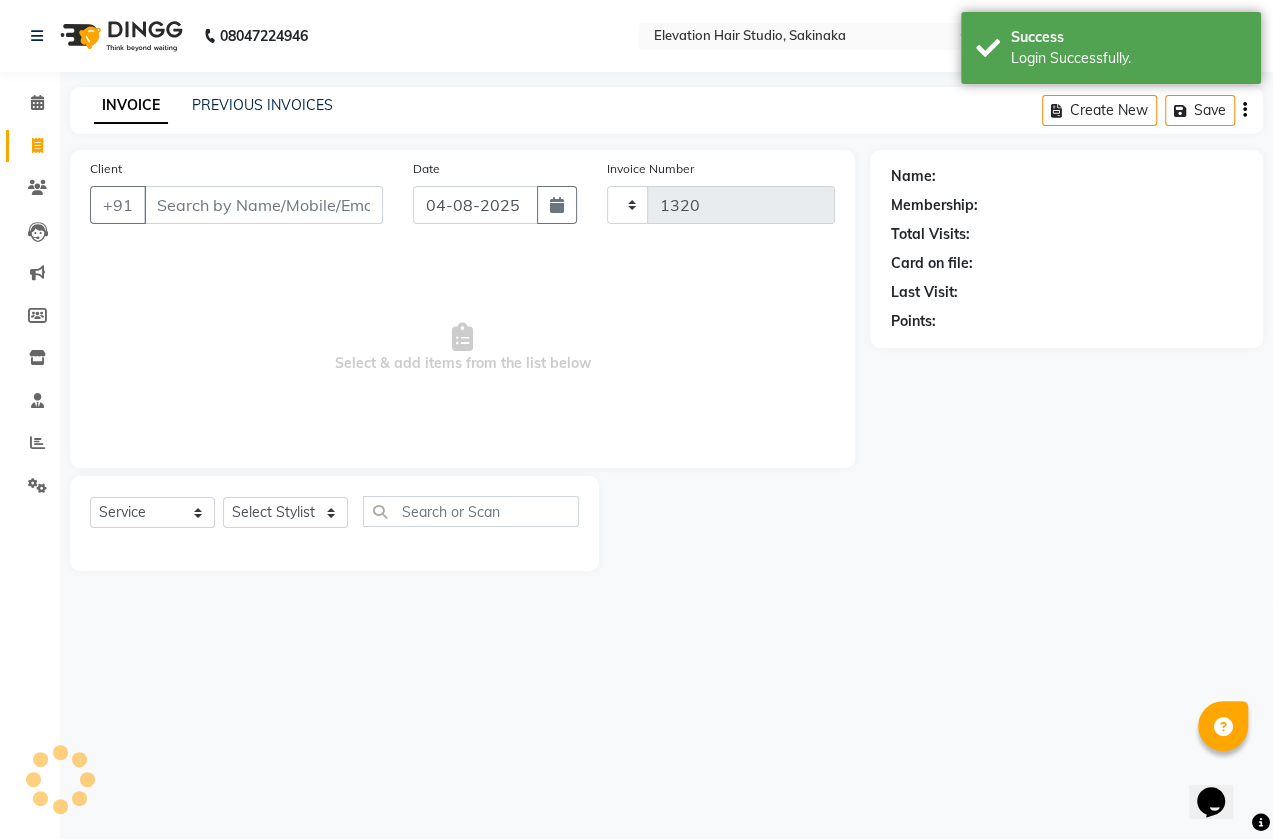 select on "4949" 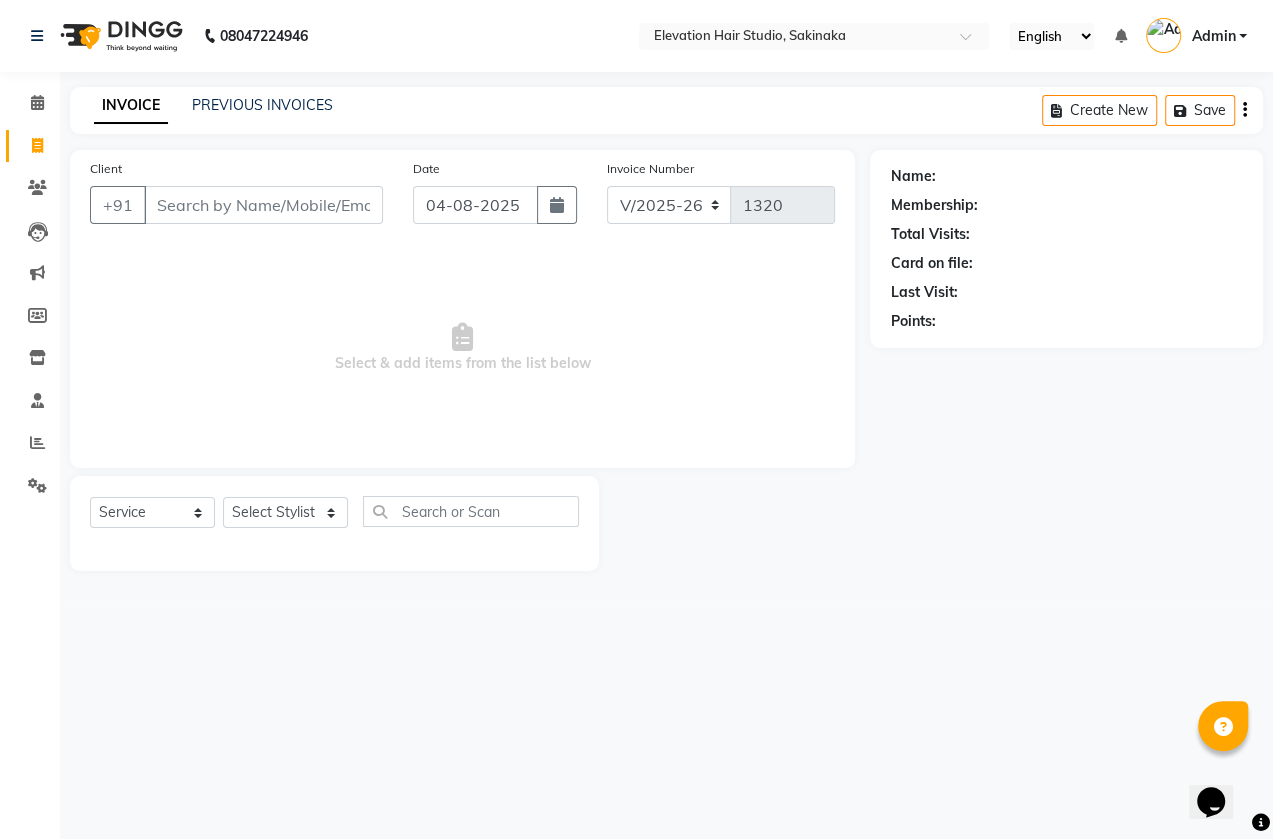 click on "INVOICE PREVIOUS INVOICES Create New   Save" 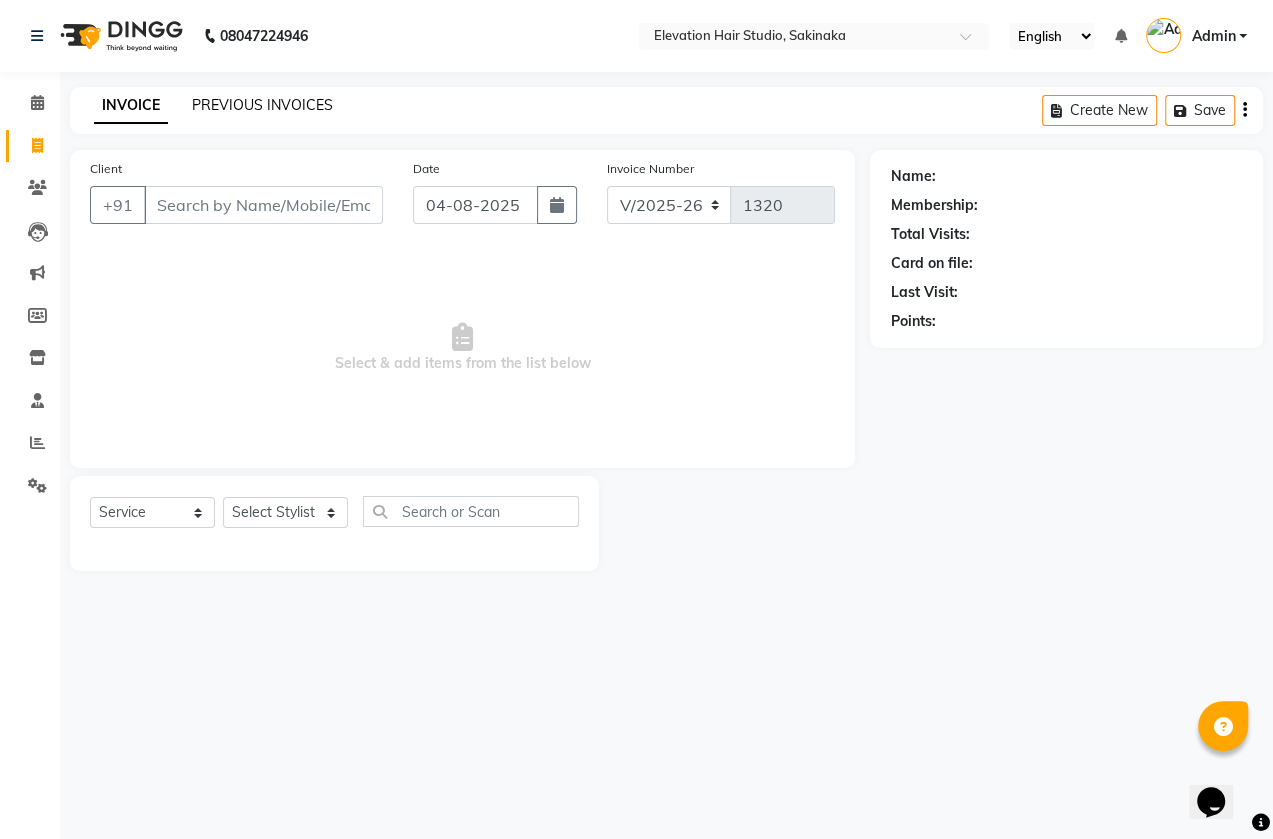 click on "PREVIOUS INVOICES" 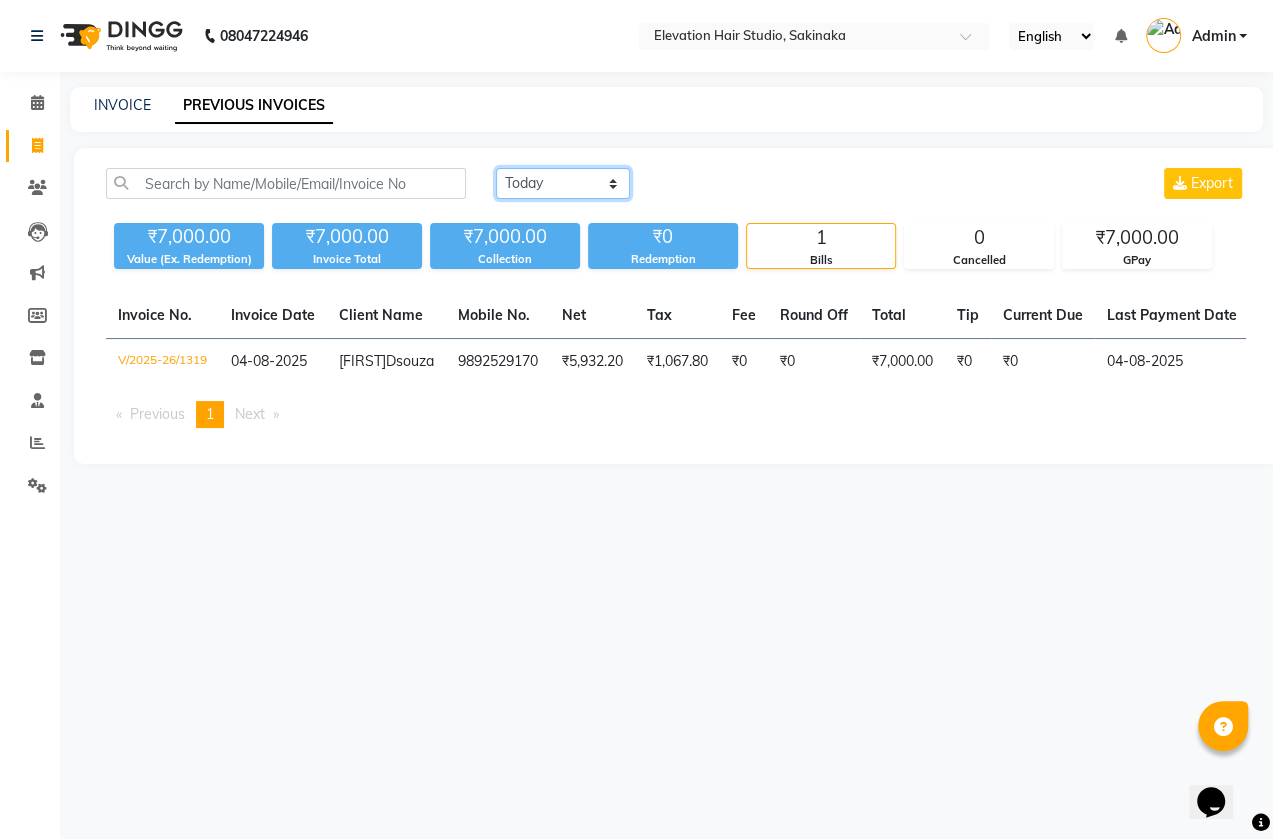 click on "Today Yesterday Custom Range" 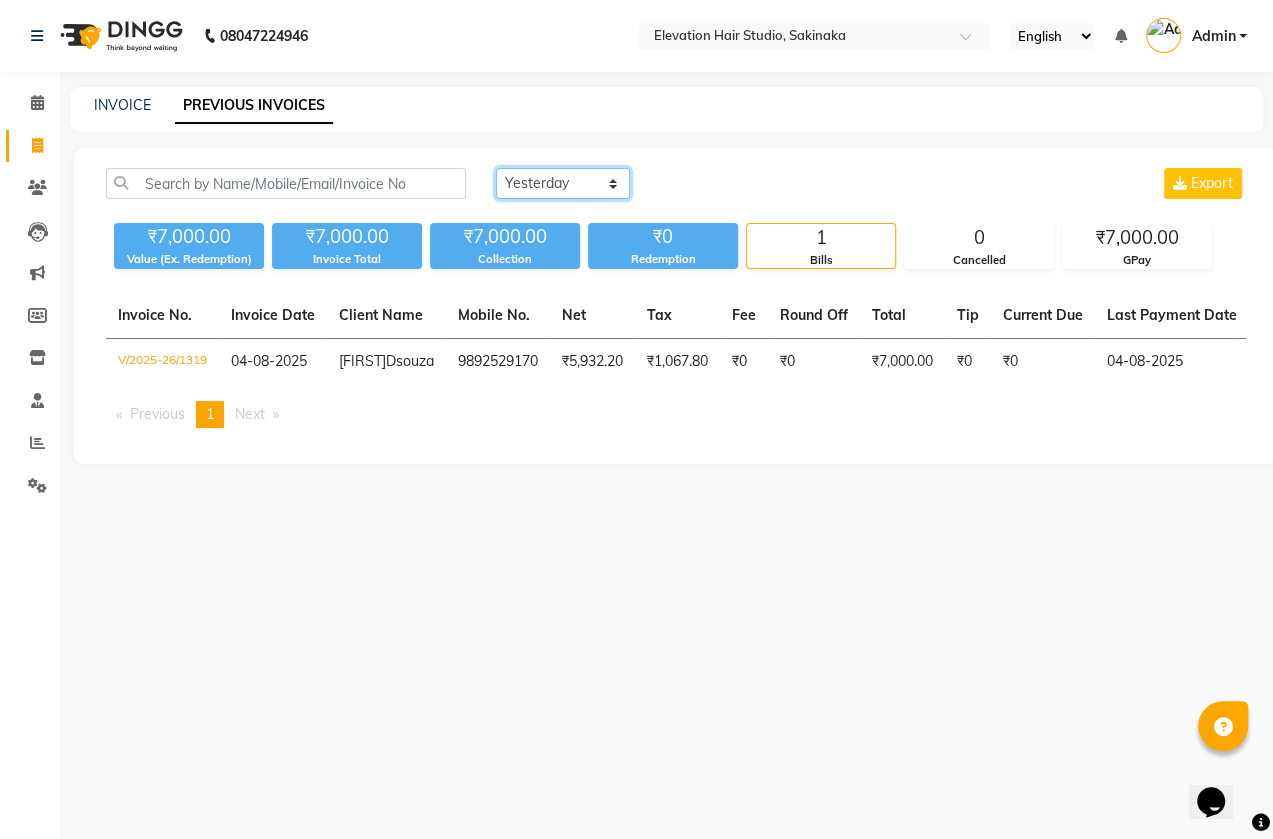 click on "Today Yesterday Custom Range" 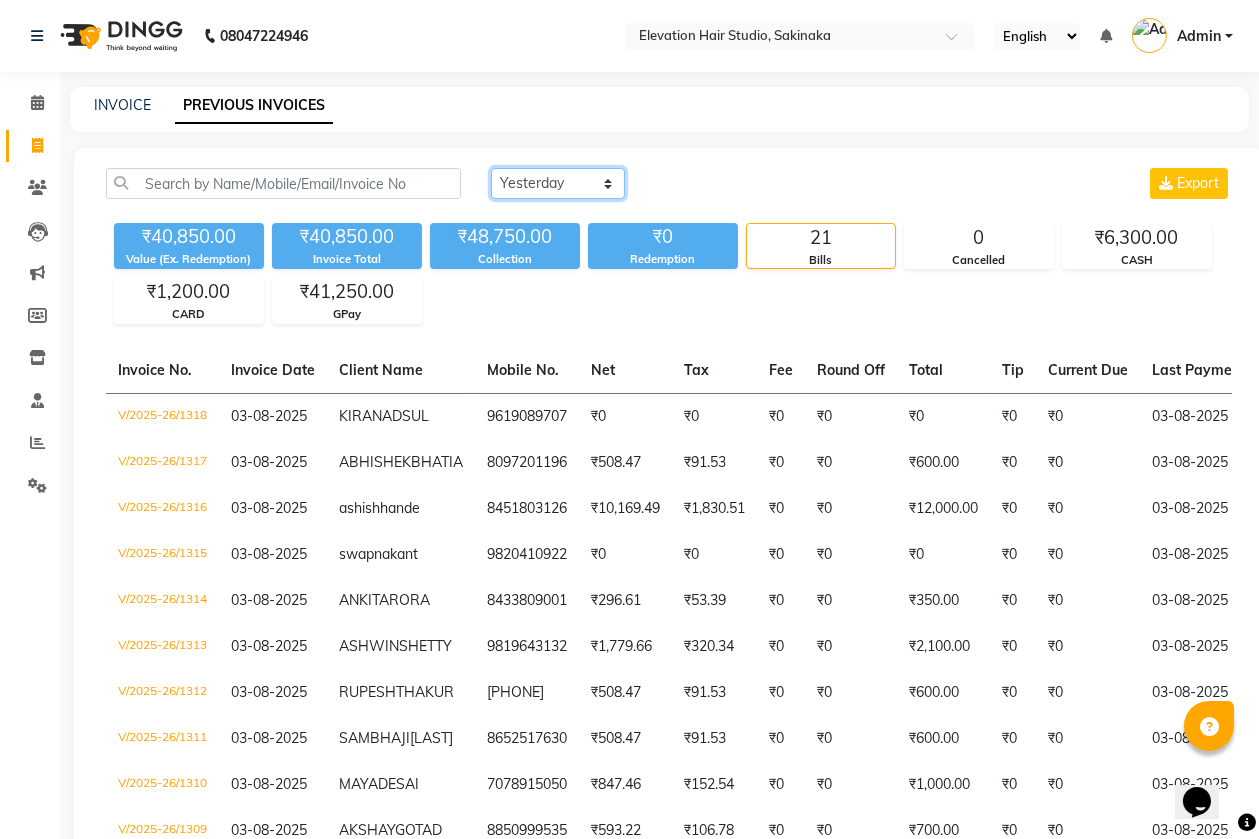 click on "Today Yesterday Custom Range" 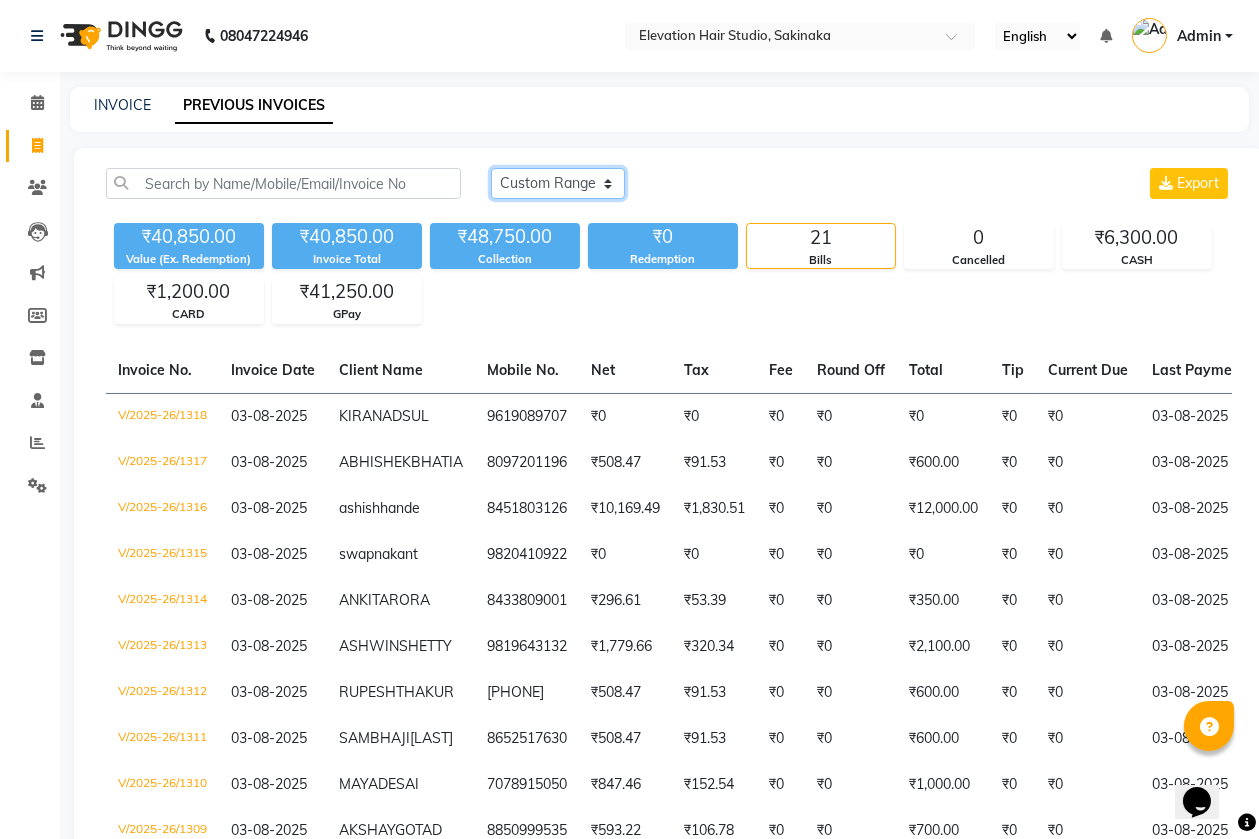 click on "Today Yesterday Custom Range" 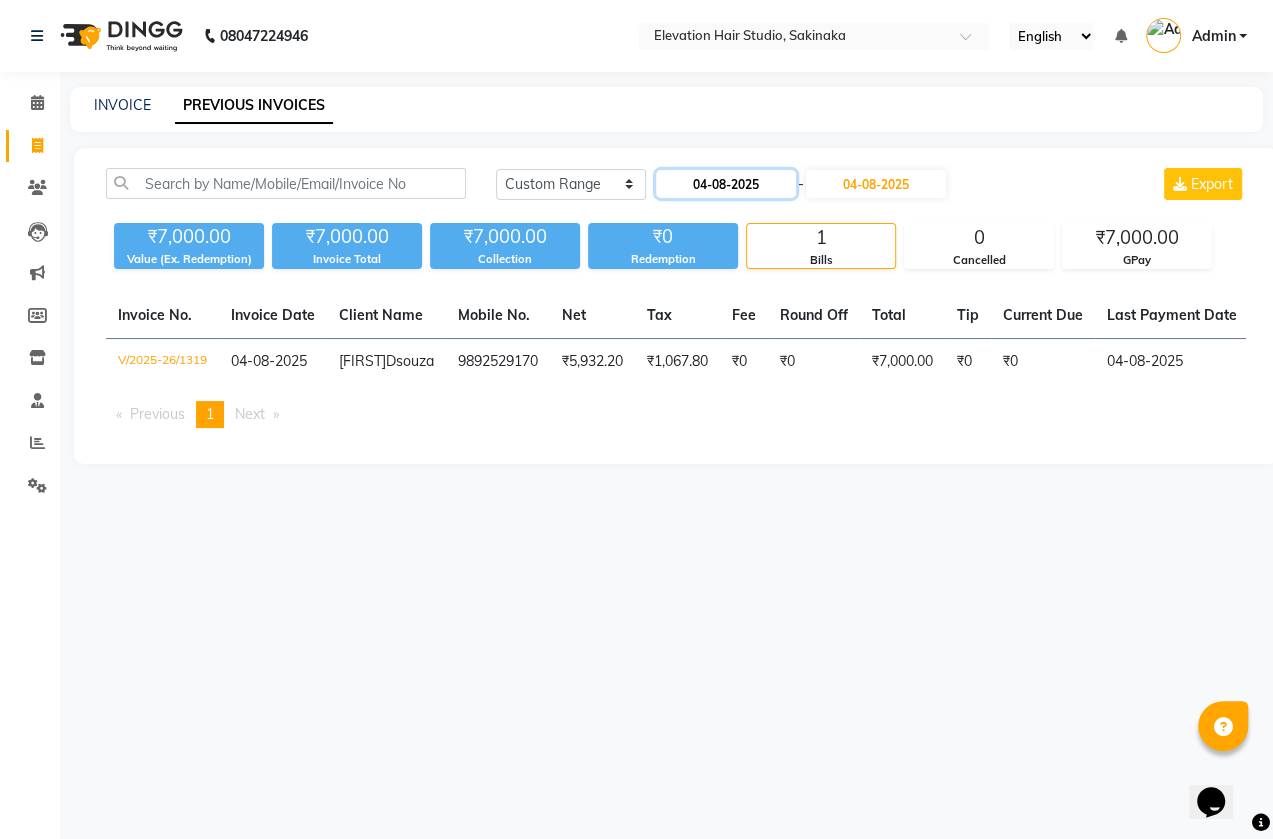 click on "04-08-2025" 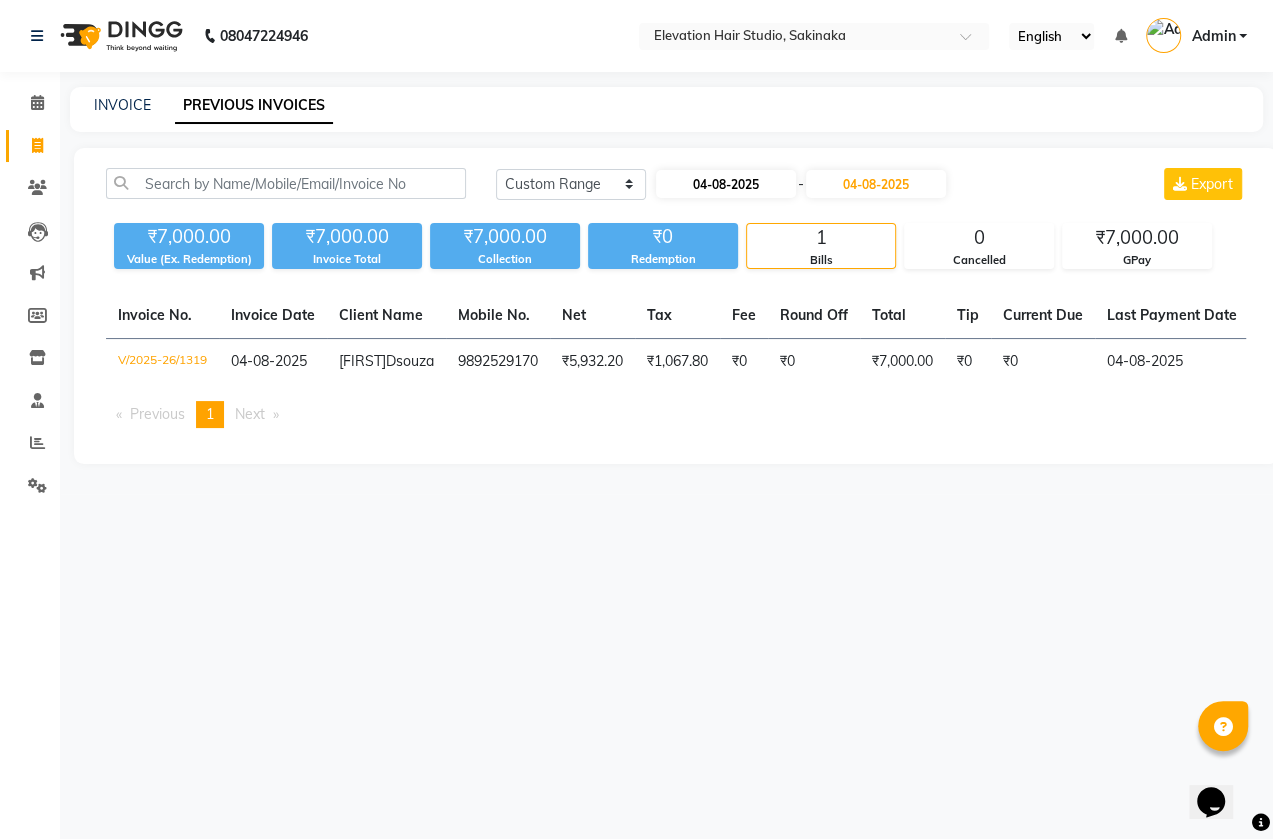 select on "8" 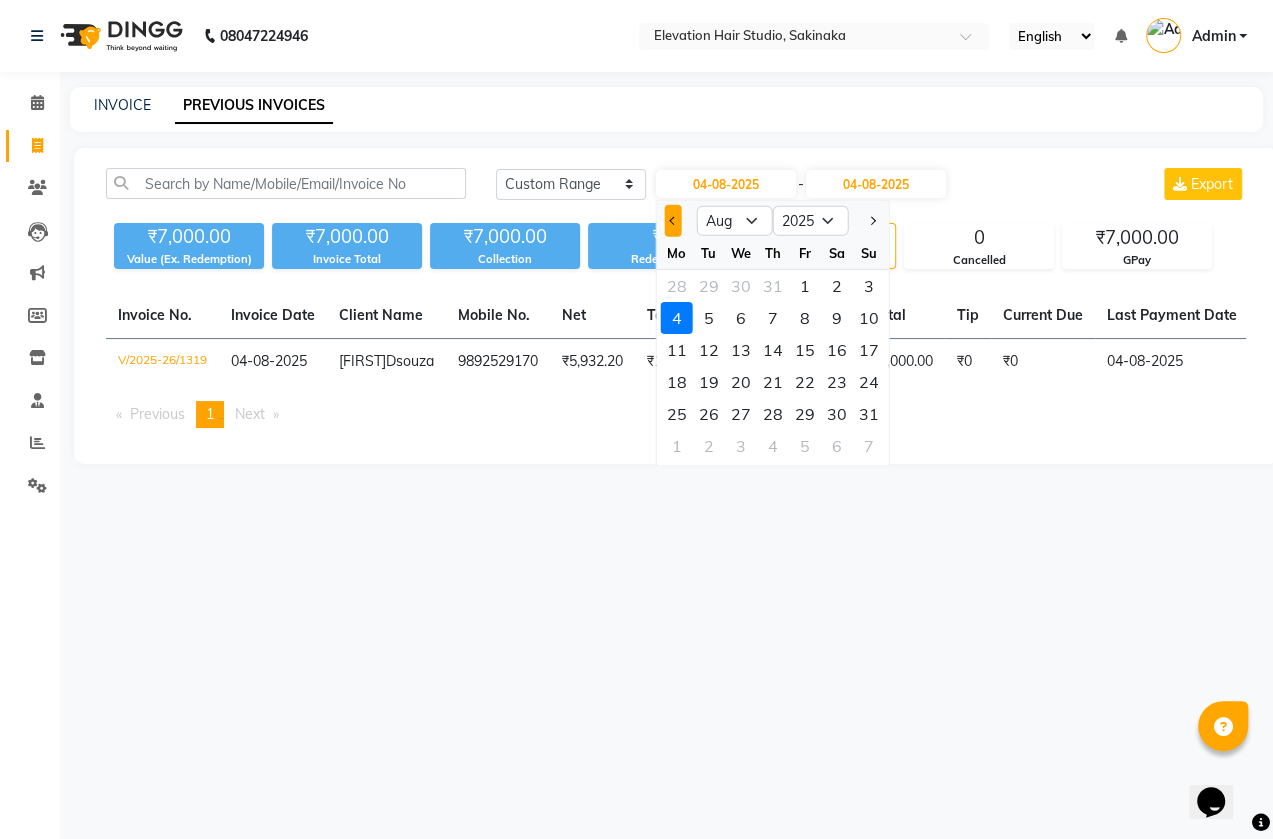 click 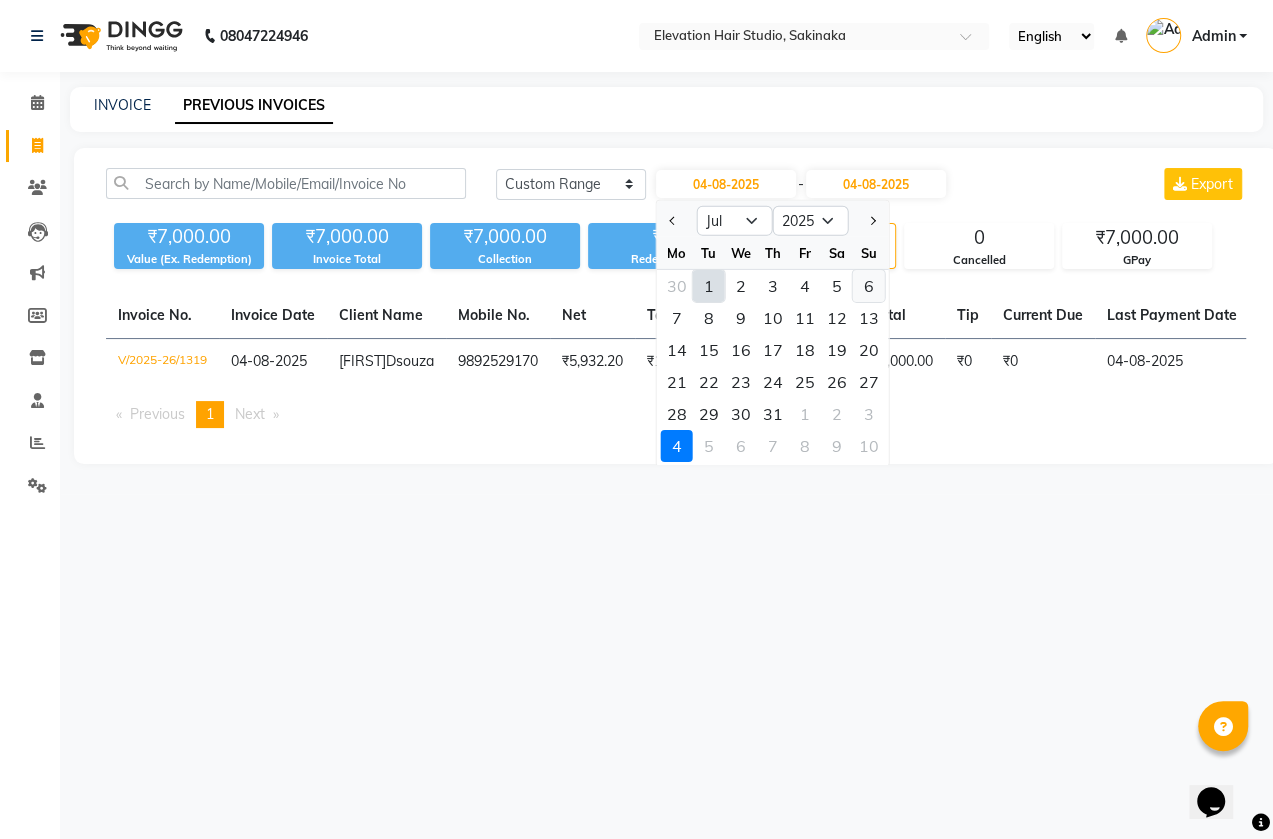 click on "6" 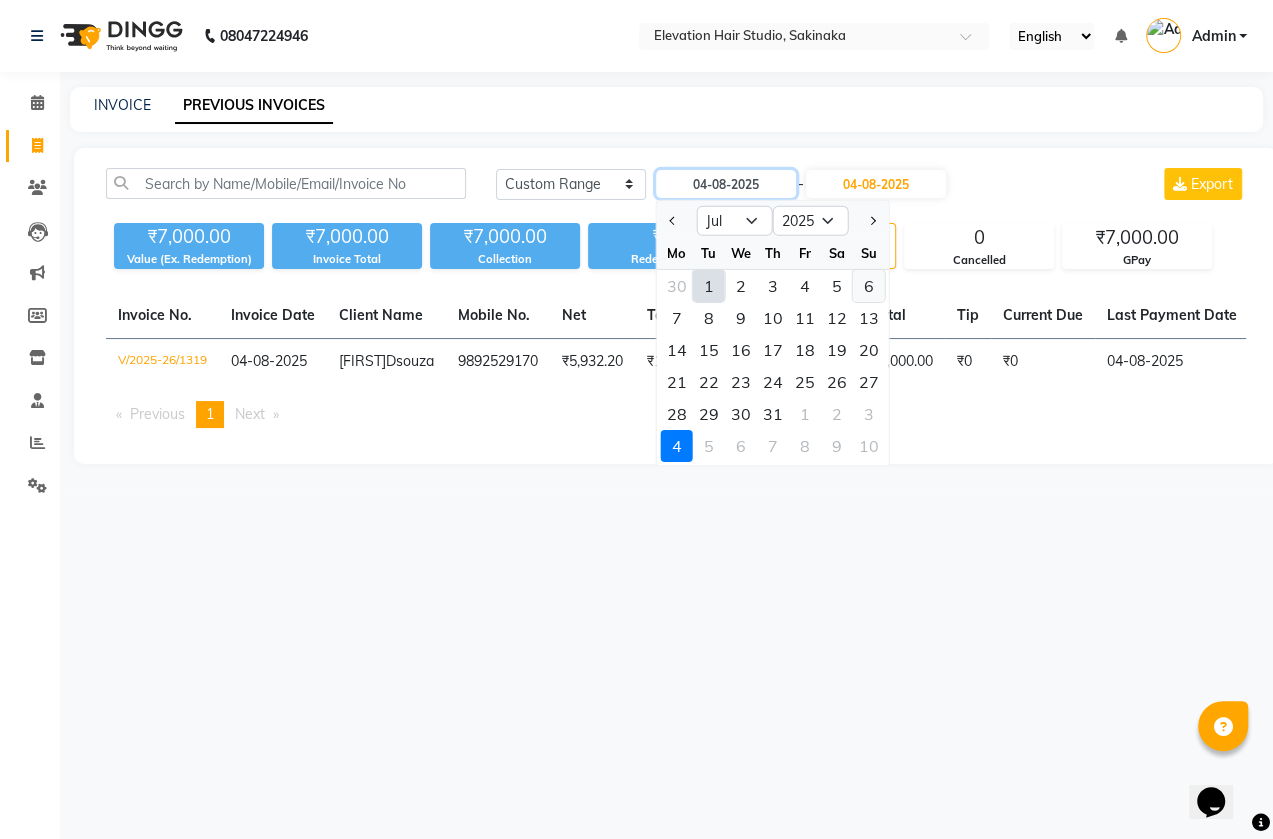 type on "06-07-2025" 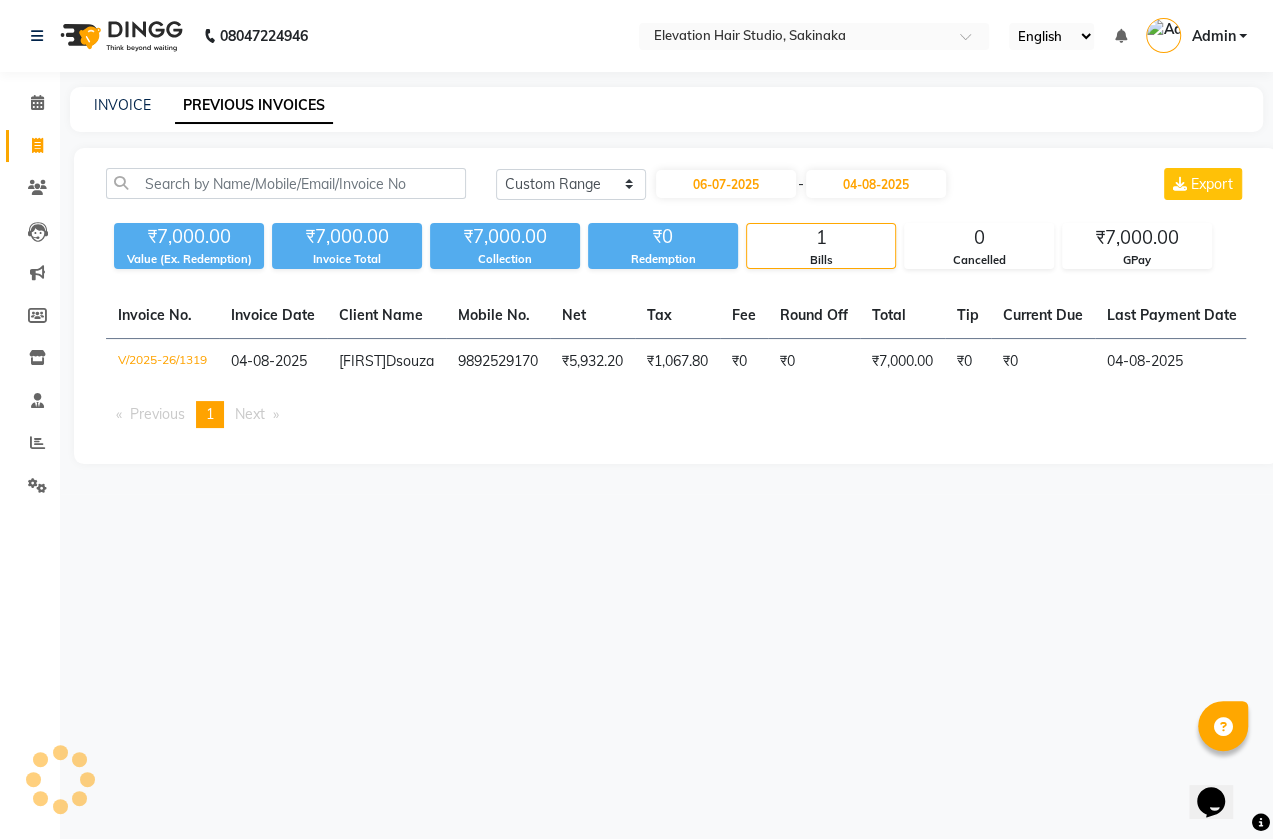 click on "Today Yesterday Custom Range [DATE] - [DATE] Export" 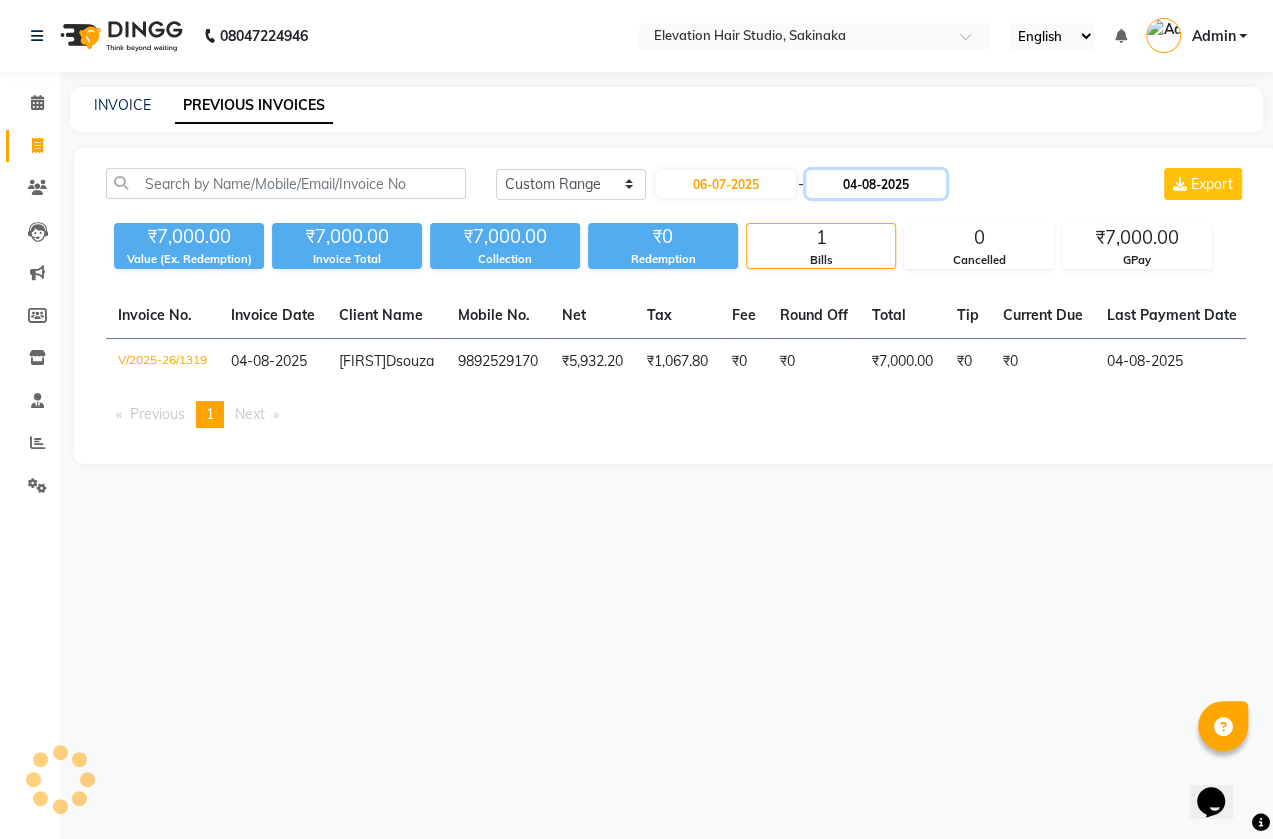 click on "04-08-2025" 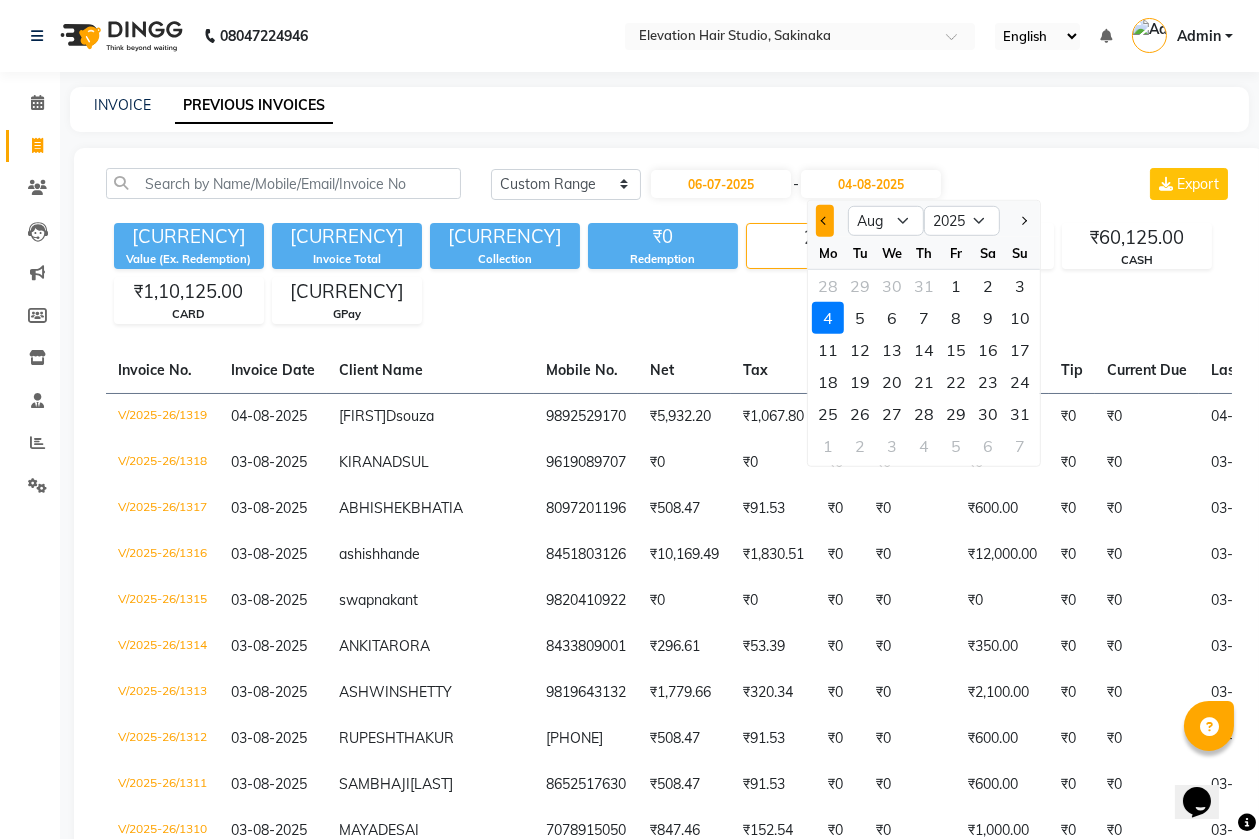 click 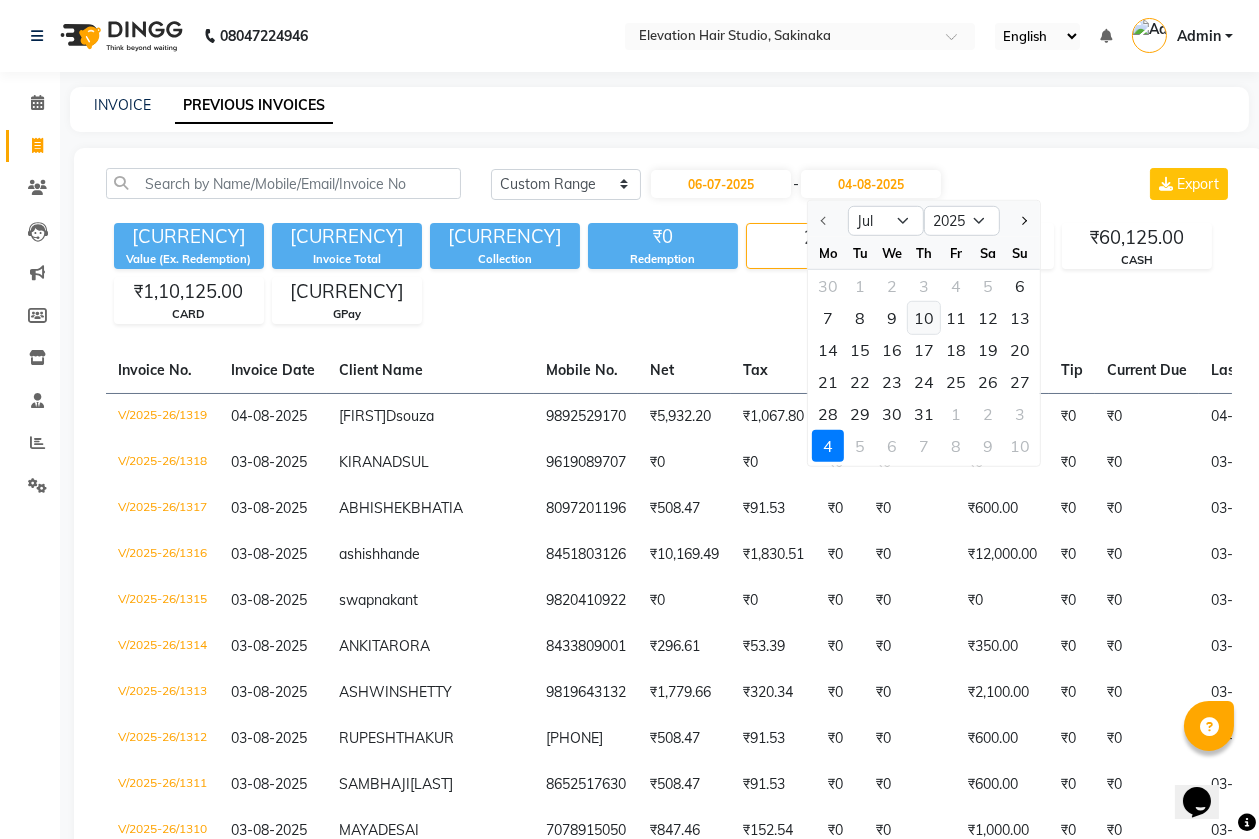 click on "10" 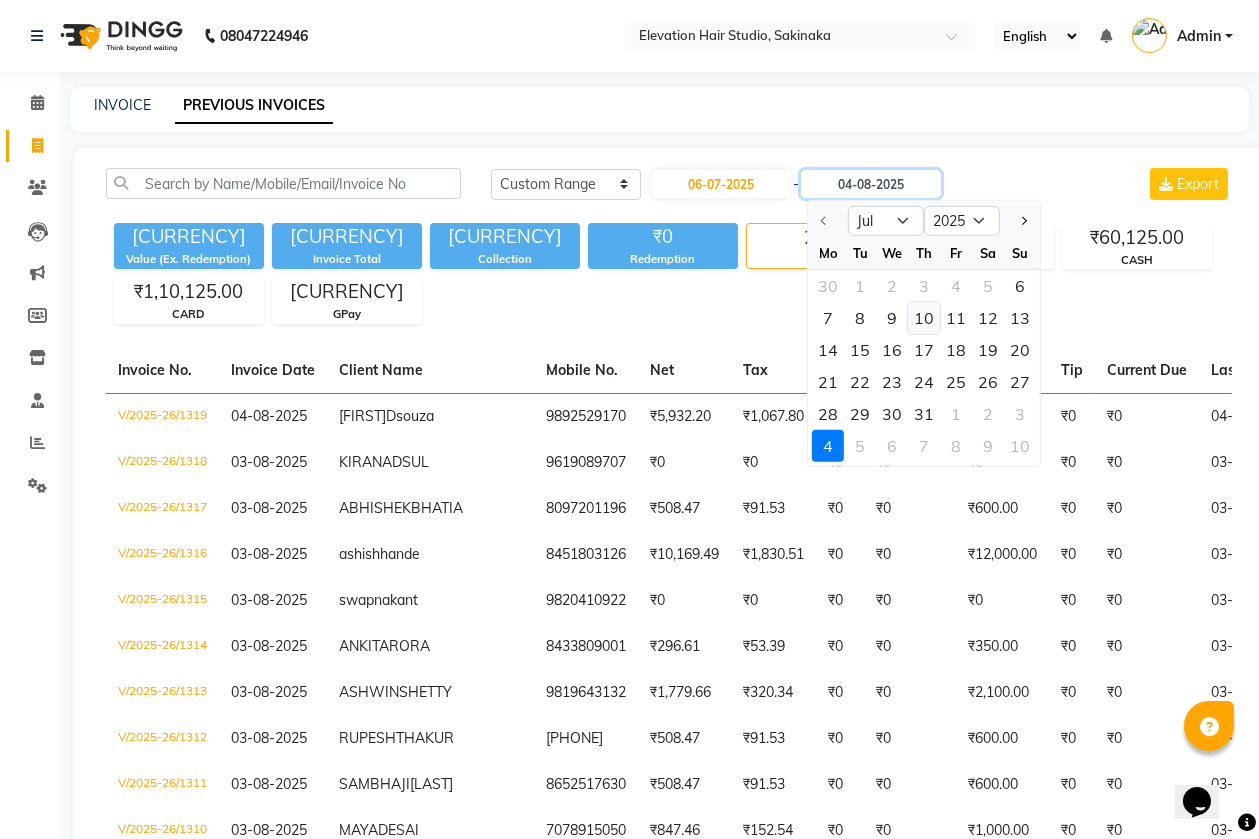 type on "10-07-2025" 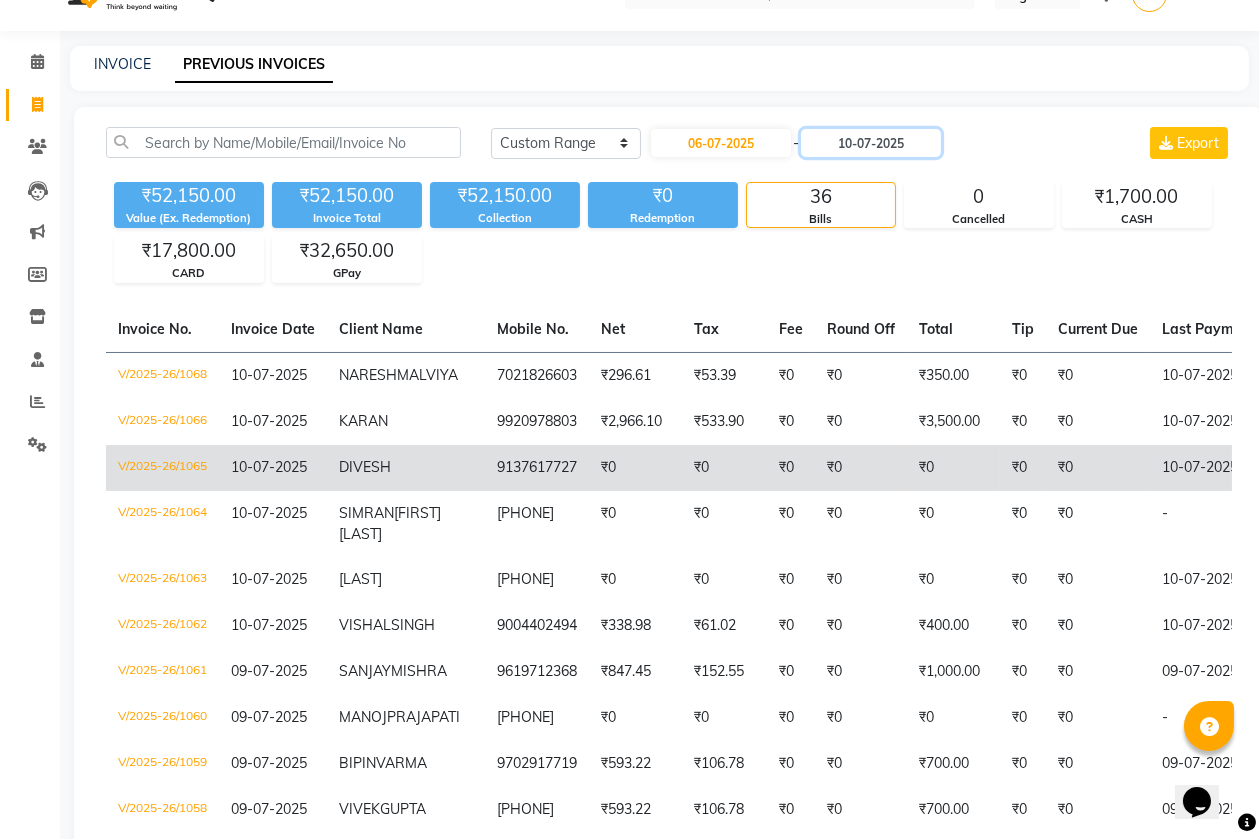 scroll, scrollTop: 0, scrollLeft: 0, axis: both 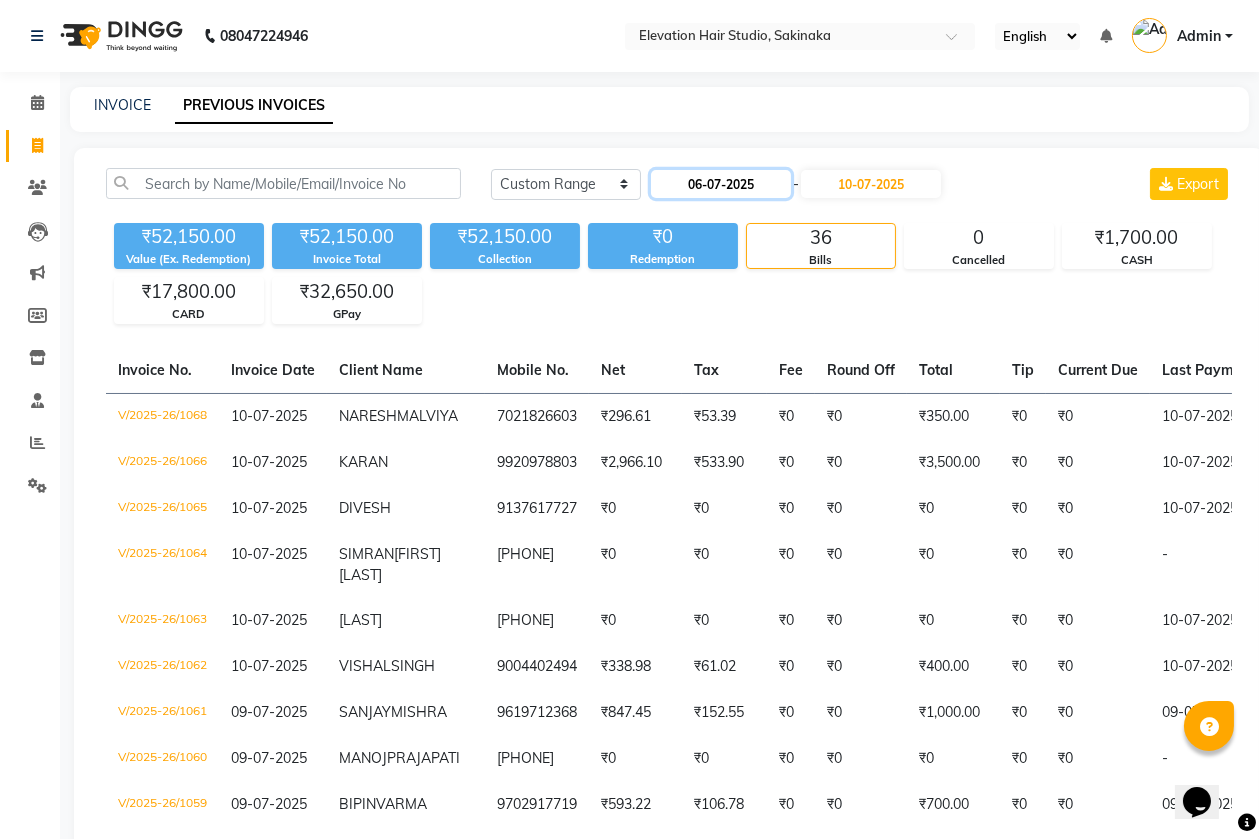 click on "06-07-2025" 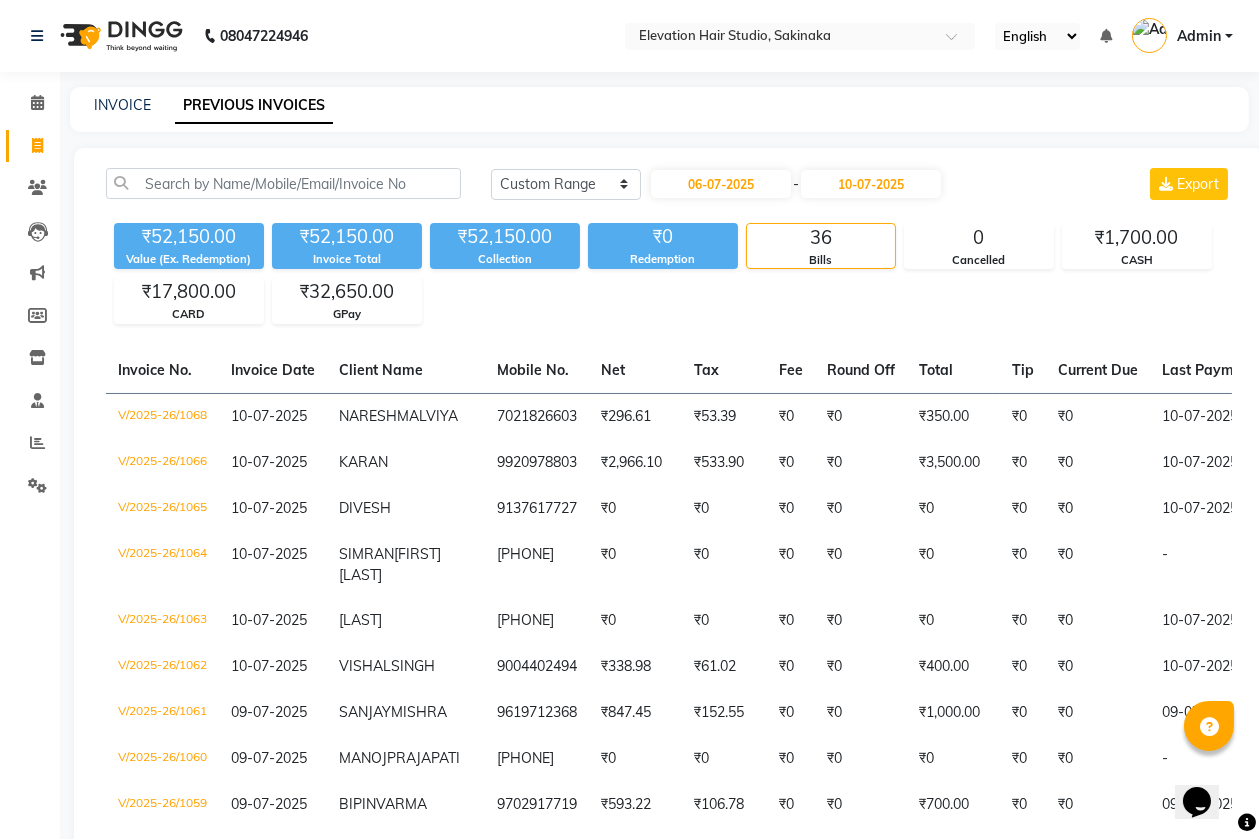 select on "7" 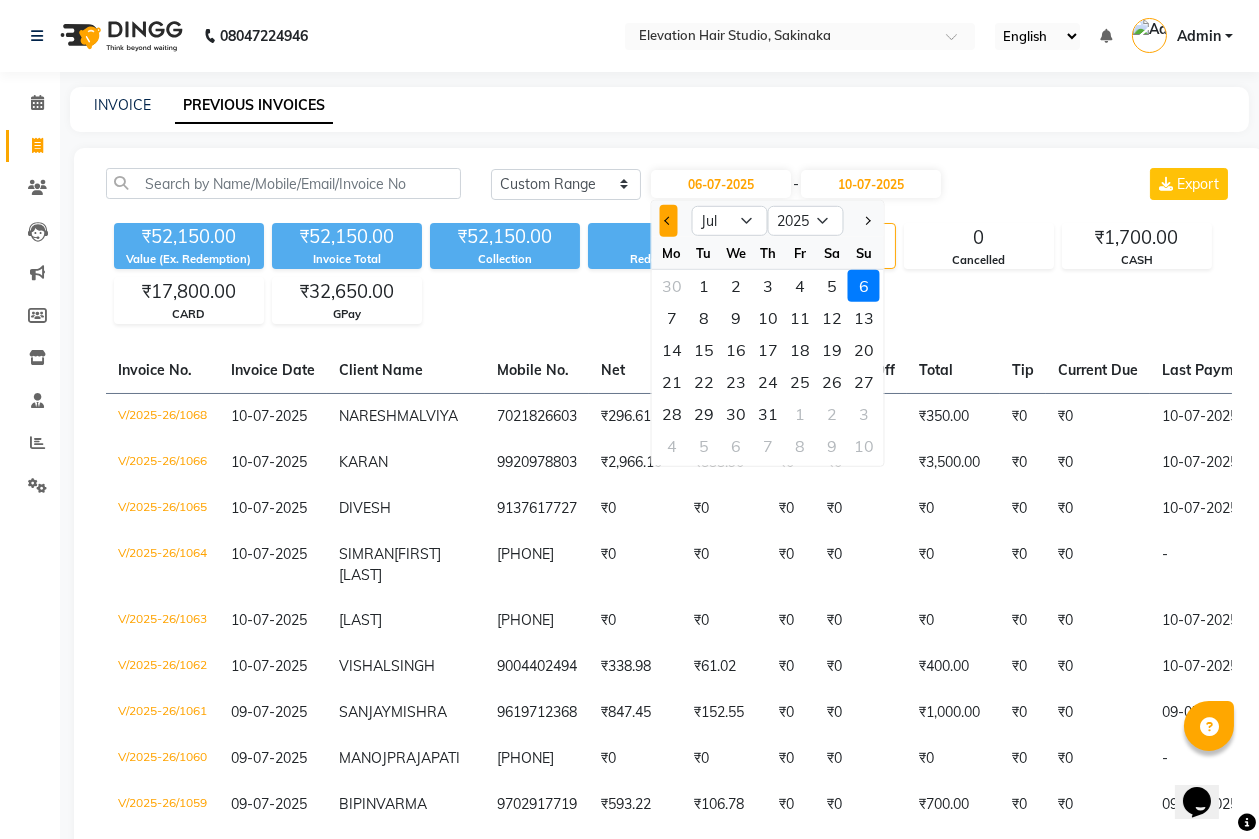 click 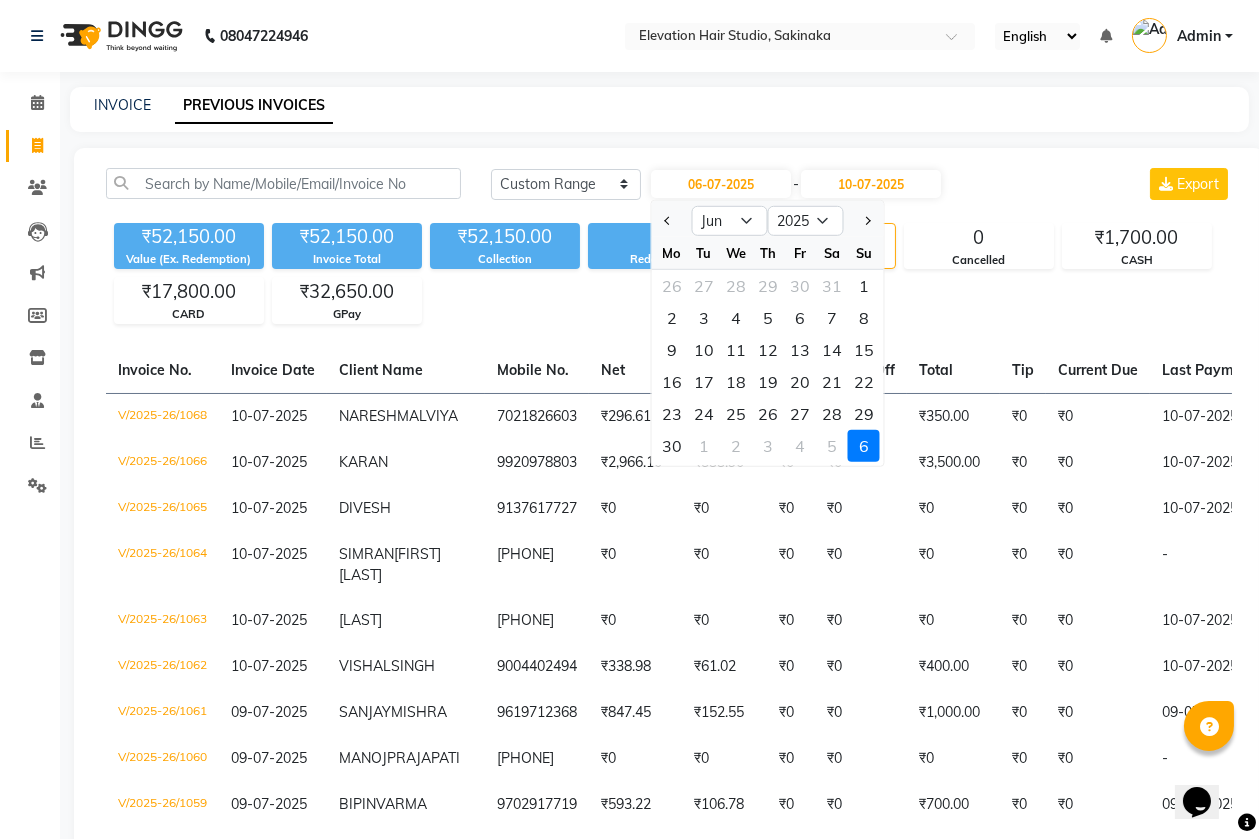 click on "Today Yesterday Custom Range [DATE] Jan Feb Mar Apr May Jun Jul Aug Sep Oct Nov Dec 2015 2016 2017 2018 2019 2020 2021 2022 2023 2024 2025 2026 2027 2028 2029 2030 2031 2032 2033 2034 2035 Mo Tu We Th Fr Sa Su 26 27 28 29 30 31 1 2 3 4 5 6 7 8 9 10 11 12 13 14 15 16 17 18 19 20 21 22 23 24 25 26 27 28 29 30 1 2 3 4 5 6 - [DATE] Export ₹52,150.00 Value (Ex. Redemption) ₹52,150.00 Invoice Total ₹52,150.00 Collection ₹0 Redemption 36 Bills 0 Cancelled ₹1,700.00 CASH ₹17,800.00 CARD ₹32,650.00 GPay Invoice No. Invoice Date Client Name Mobile No. Net Tax Fee Round Off Total Tip Current Due Last Payment Date Payment Amount Payment Methods Cancel Reason Status V/2025-26/1068 [DATE] [FIRST] [LAST] [PHONE] ₹296.61 ₹53.39 ₹0 ₹0 ₹350.00 ₹0 ₹0 [DATE] ₹350.00 GPay - PAID V/2025-26/1066 [DATE] [FIRST] [PHONE] ₹2,966.10 ₹533.90 ₹0 ₹0 ₹3,500.00 ₹0 ₹0 [DATE] ₹3,500.00 GPay - PAID V/2025-26/1065 [DATE]" 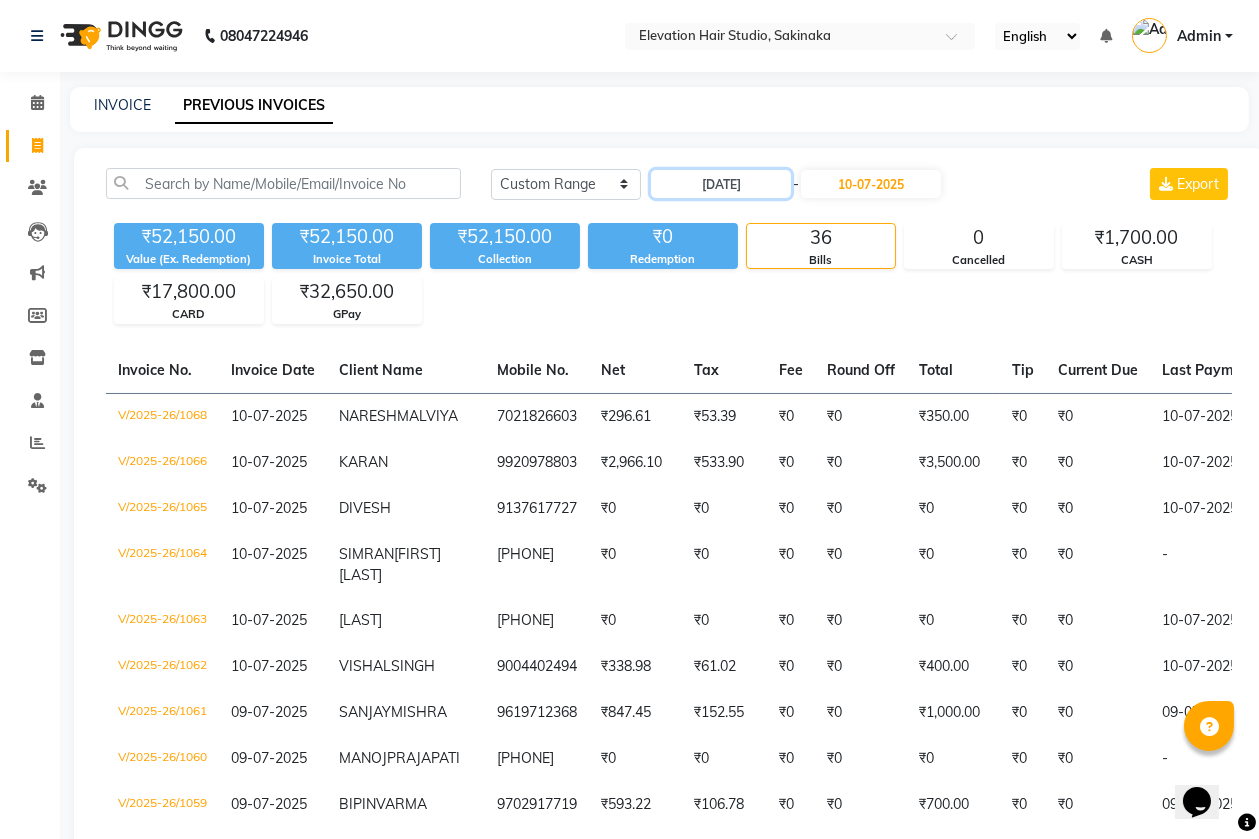 type on "[DATE]" 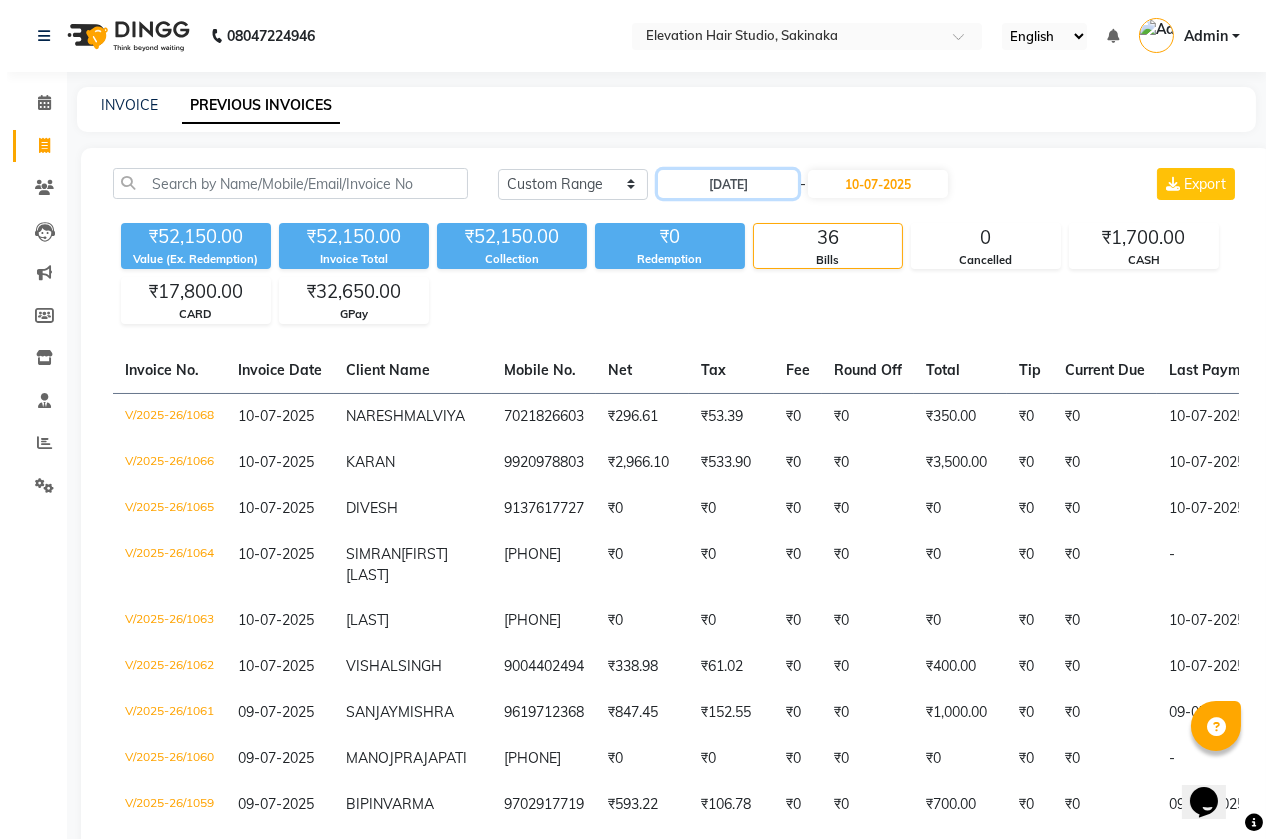 scroll, scrollTop: 0, scrollLeft: 234, axis: horizontal 